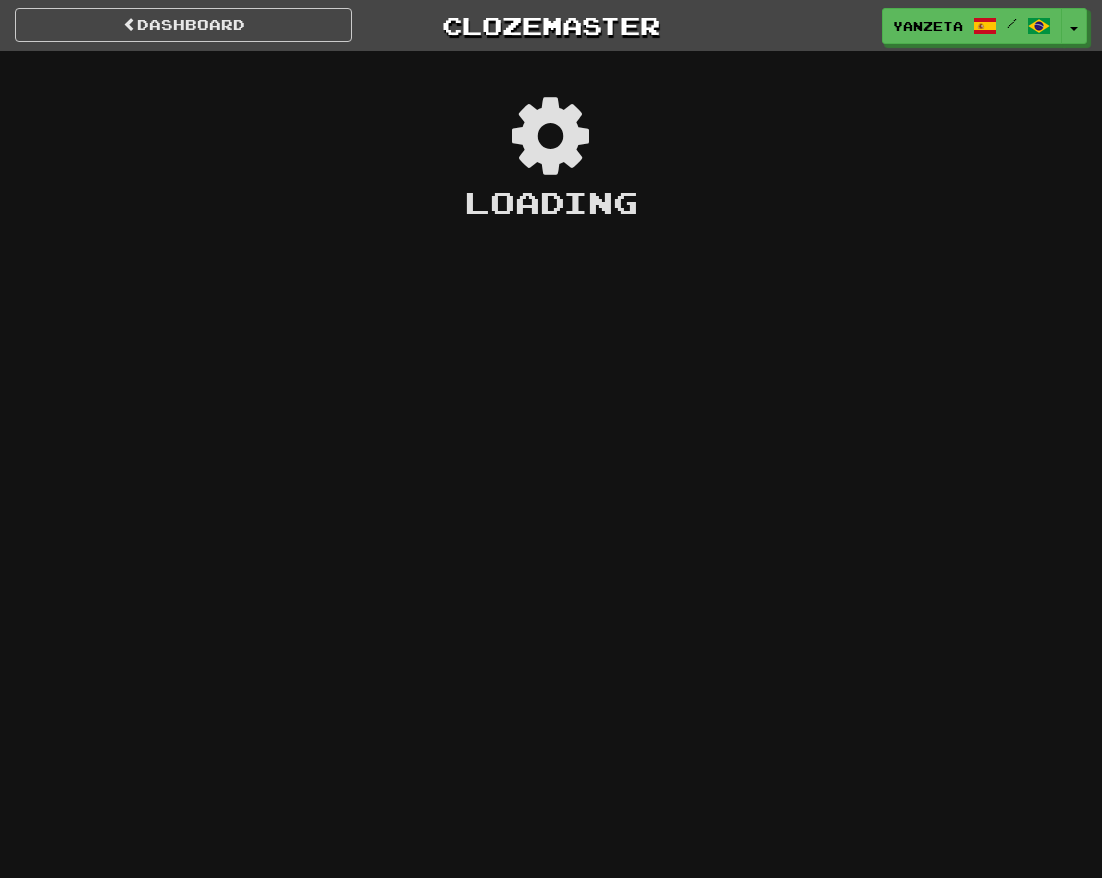 scroll, scrollTop: 0, scrollLeft: 0, axis: both 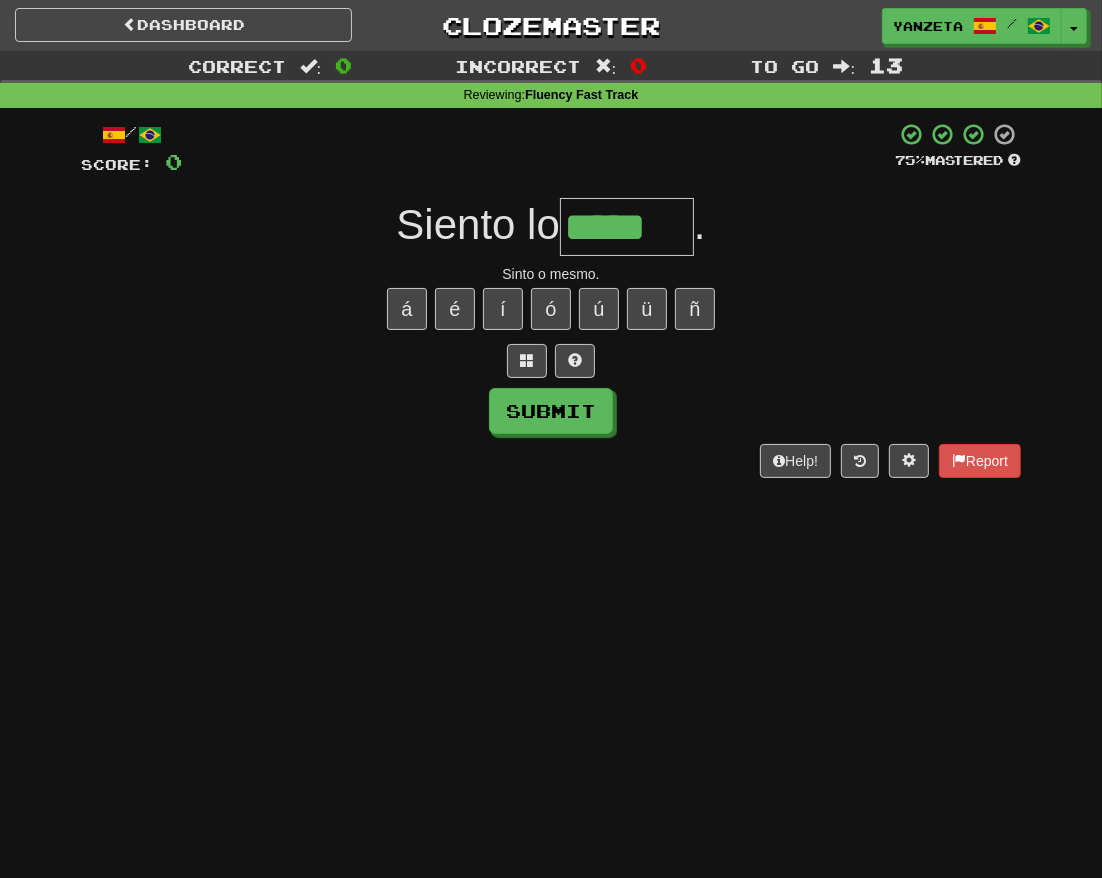 type on "*****" 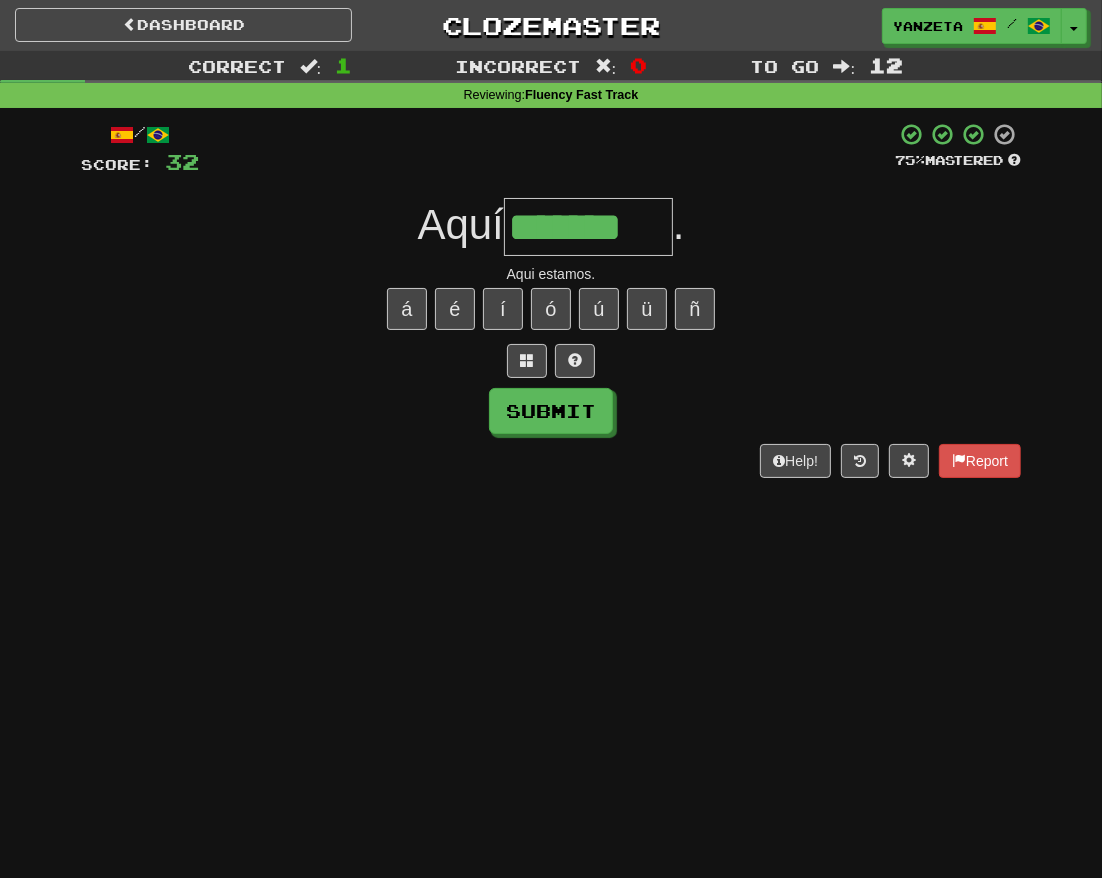 type on "*******" 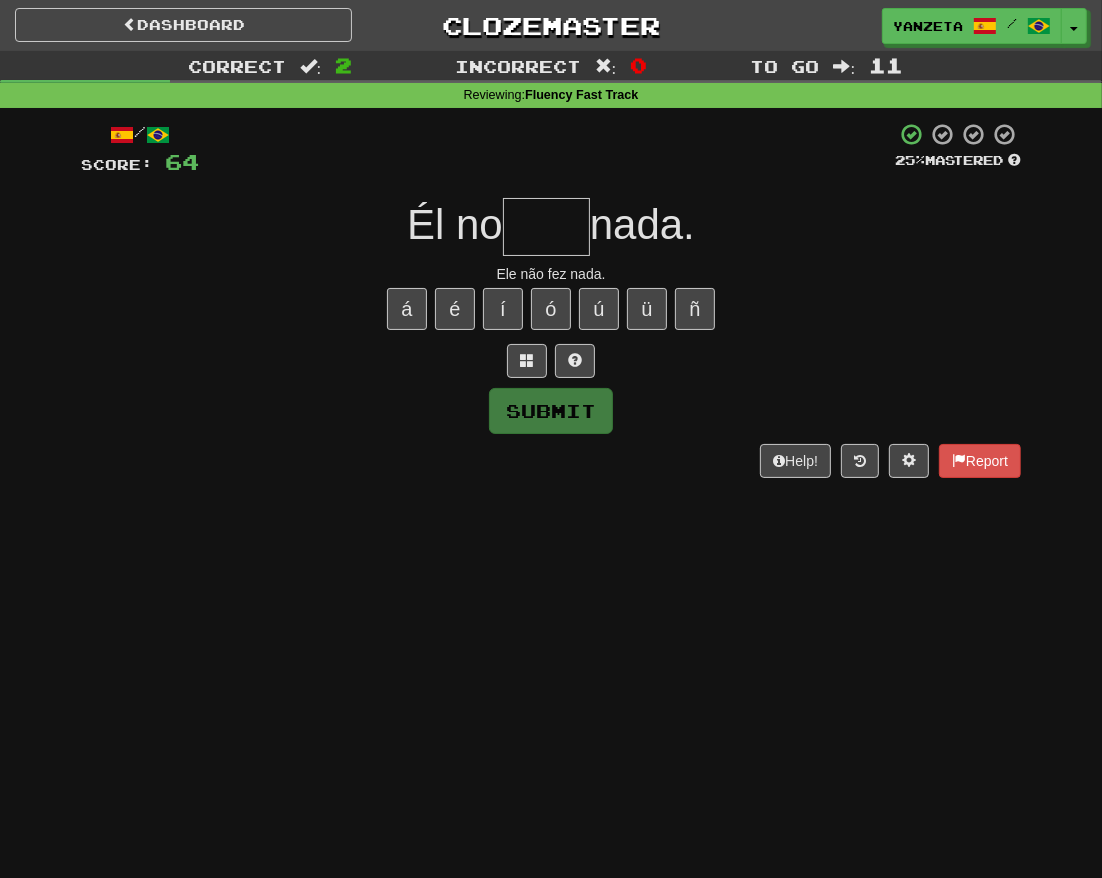 type on "*" 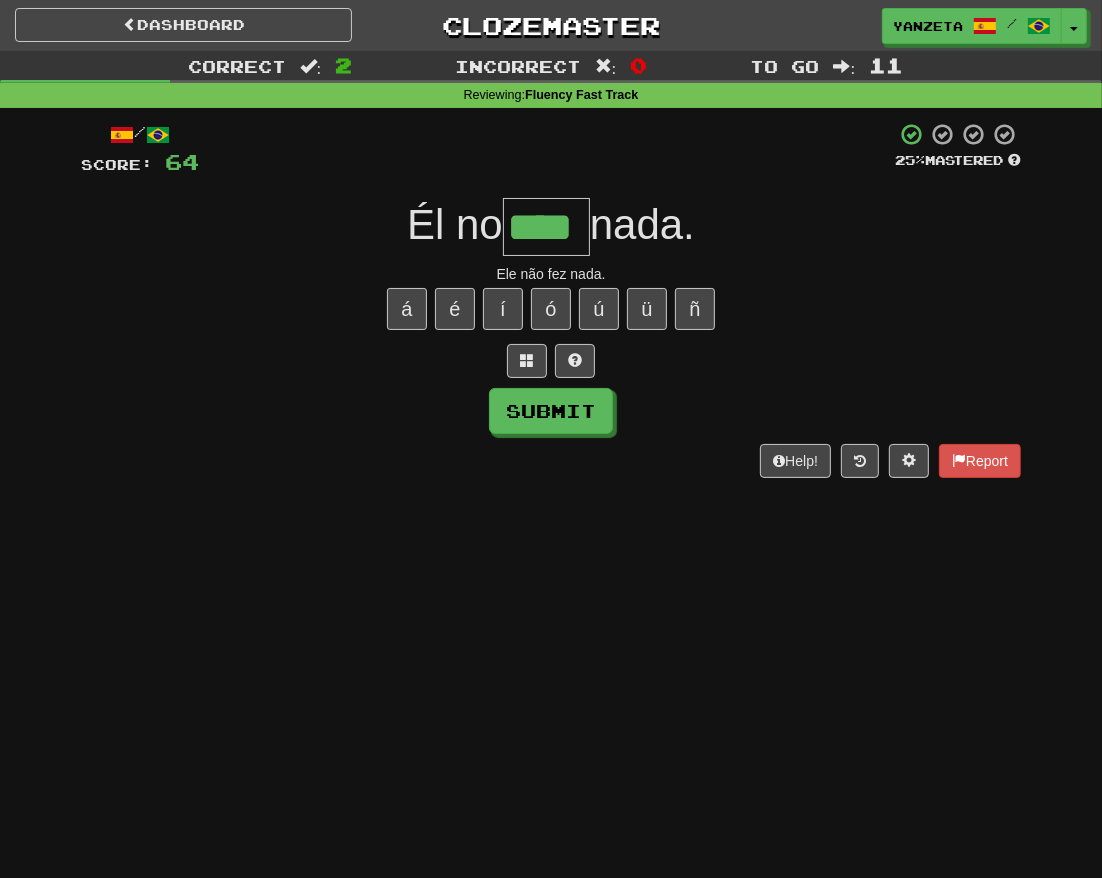 type on "****" 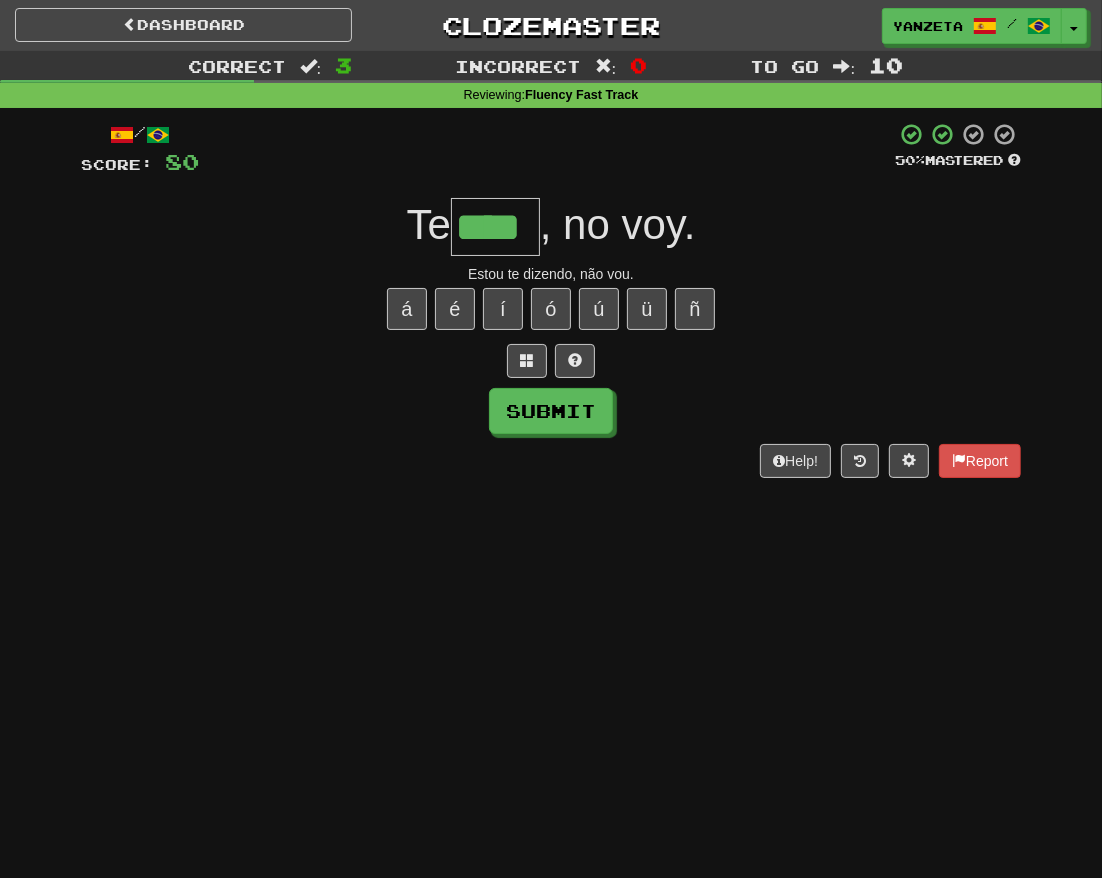 type on "****" 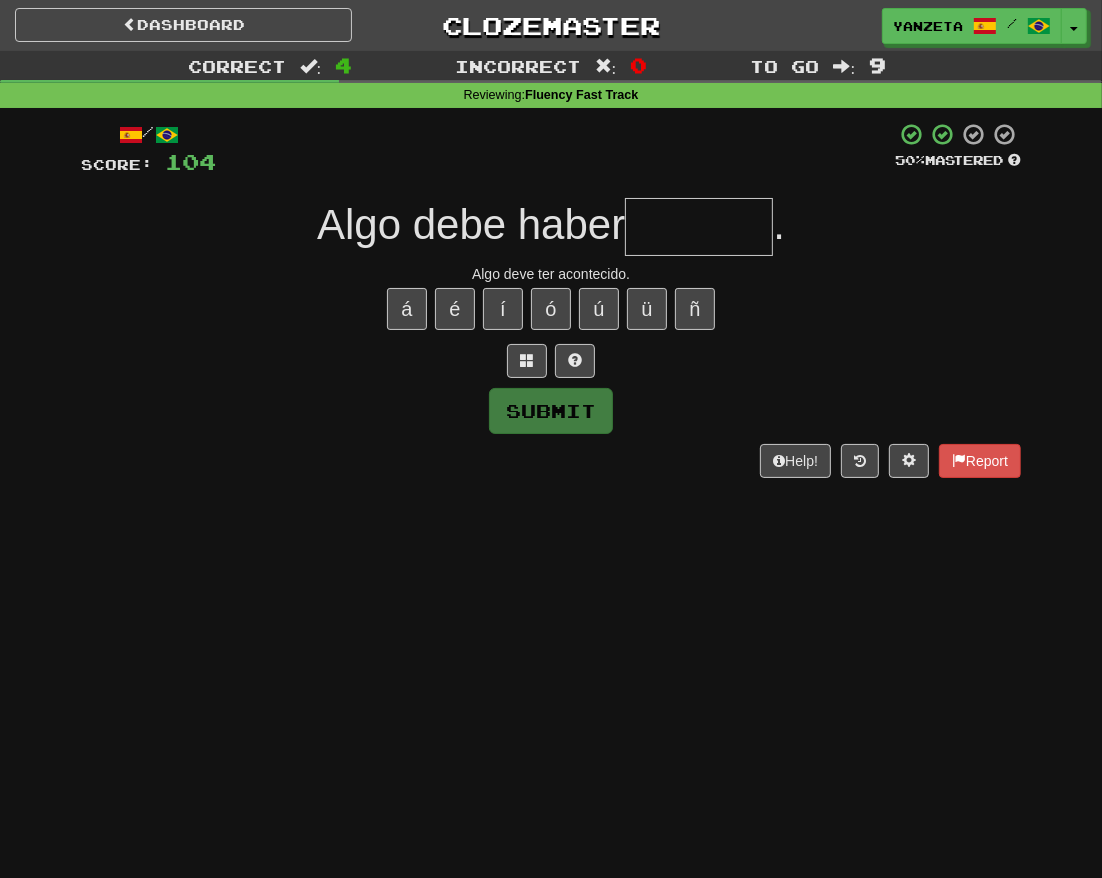 type on "*" 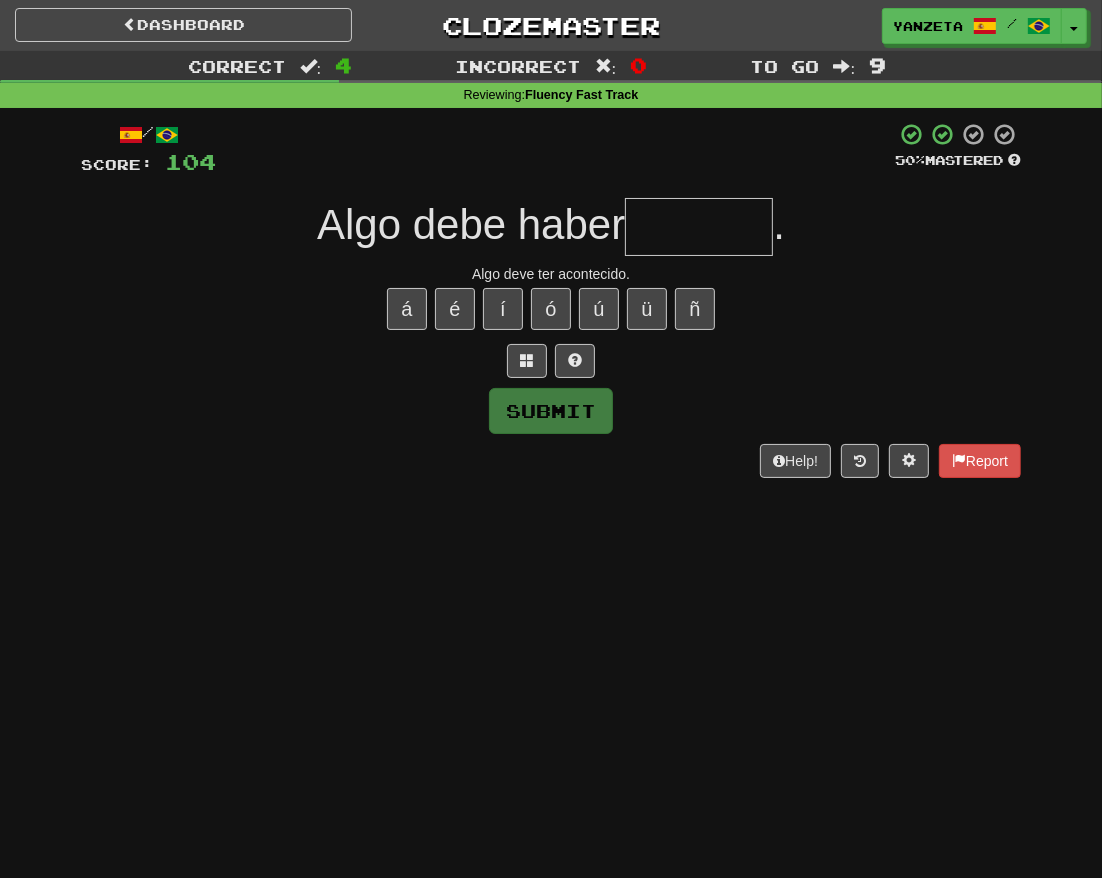 type on "*" 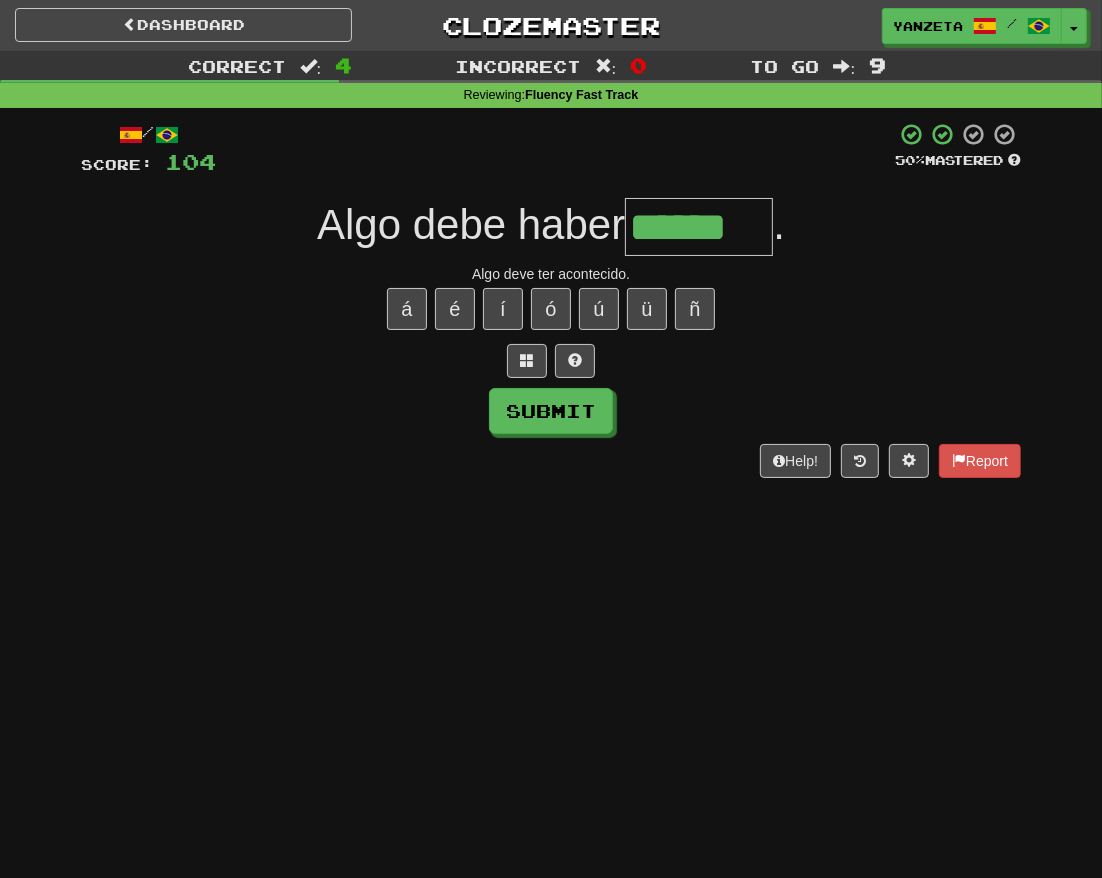 type on "******" 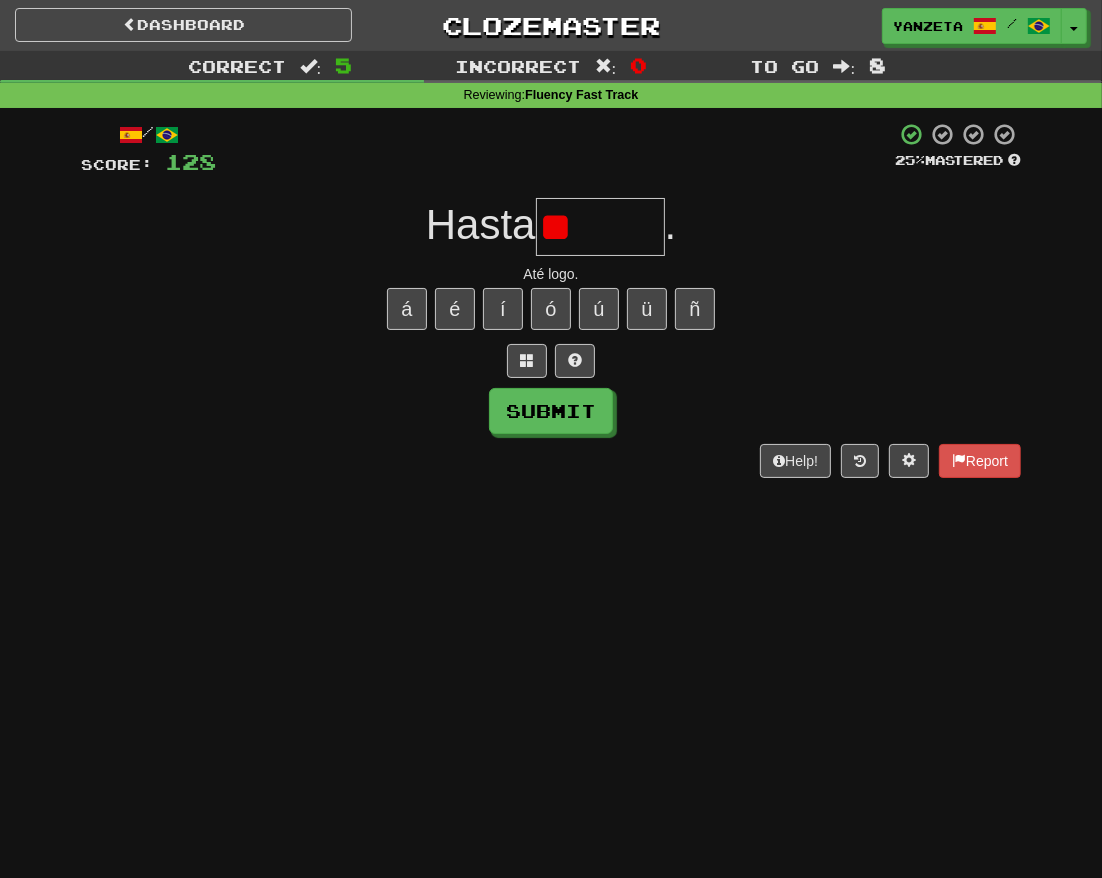 type on "*" 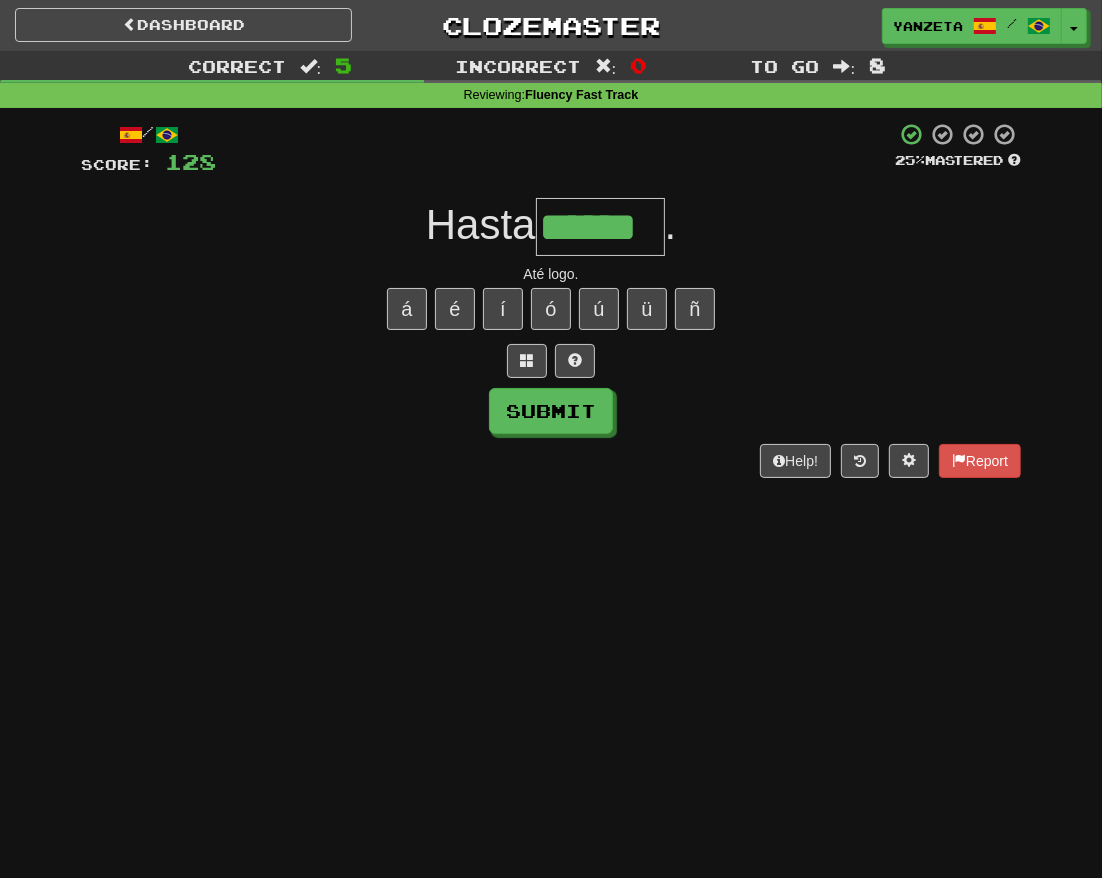 type on "******" 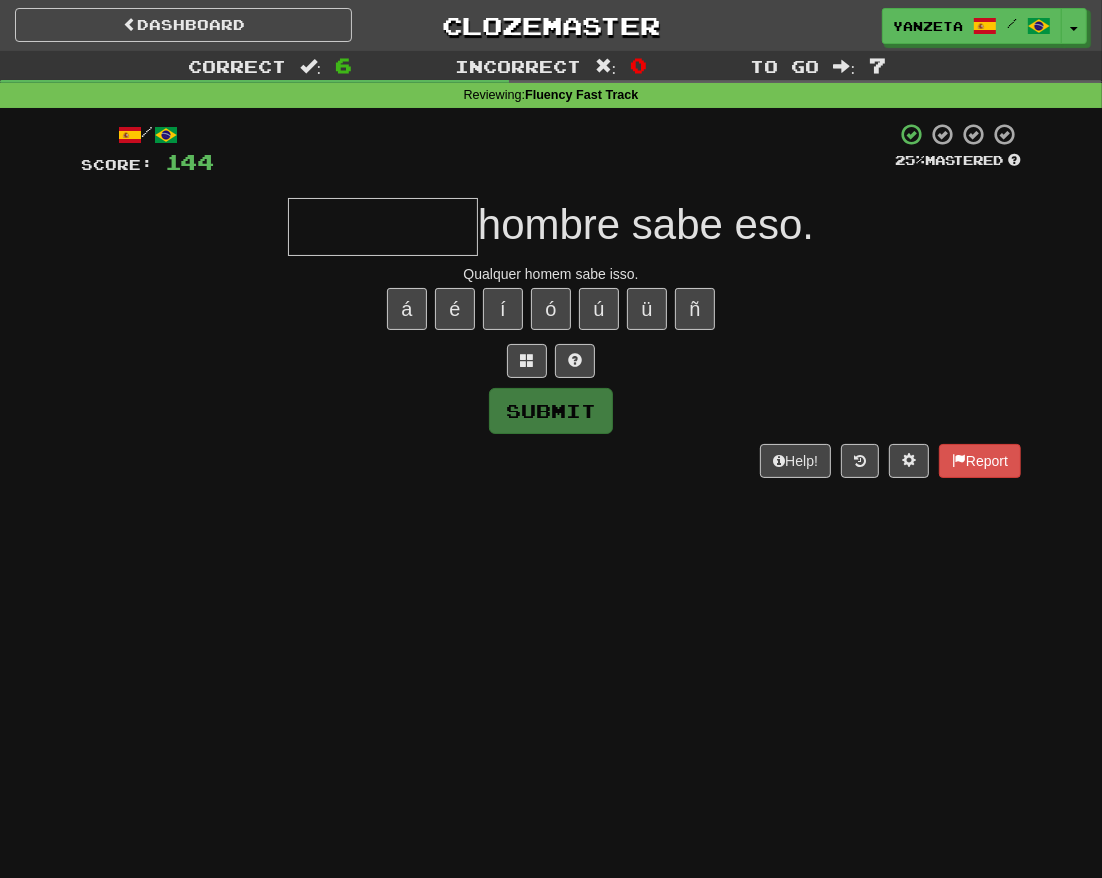 type on "*" 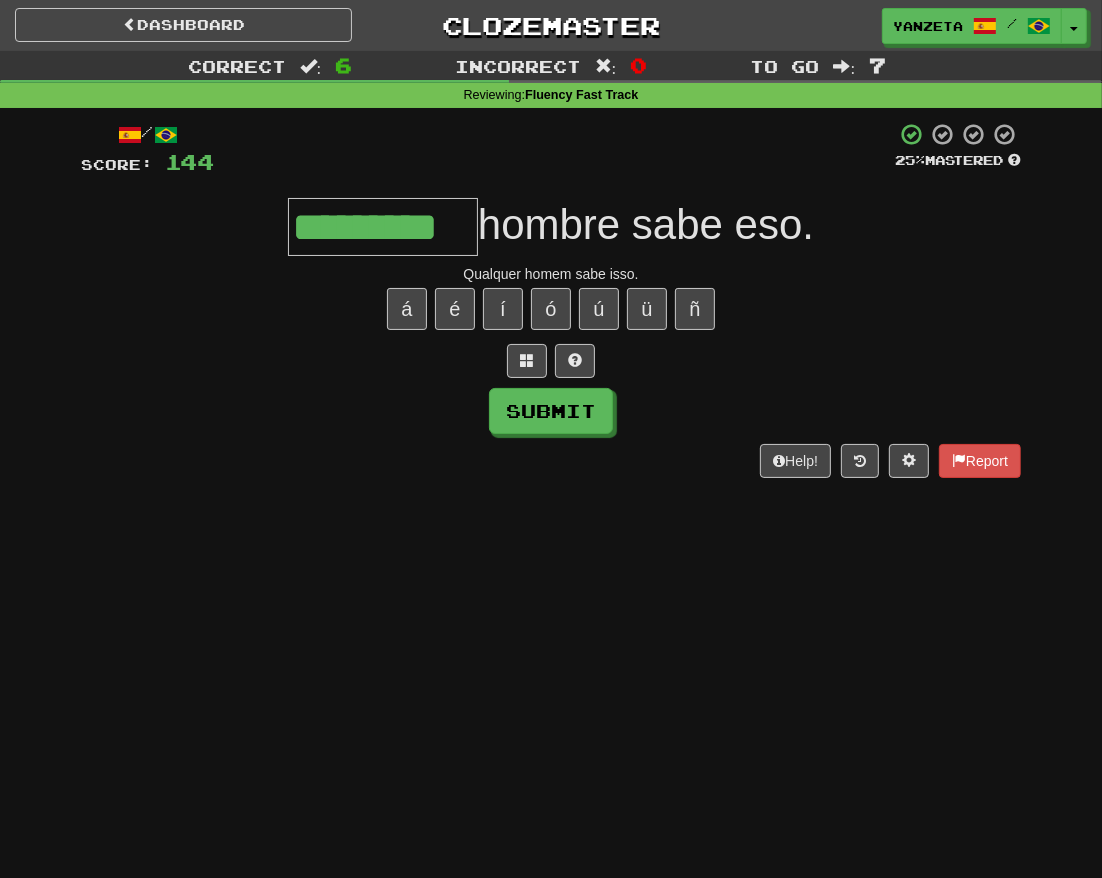 type on "*********" 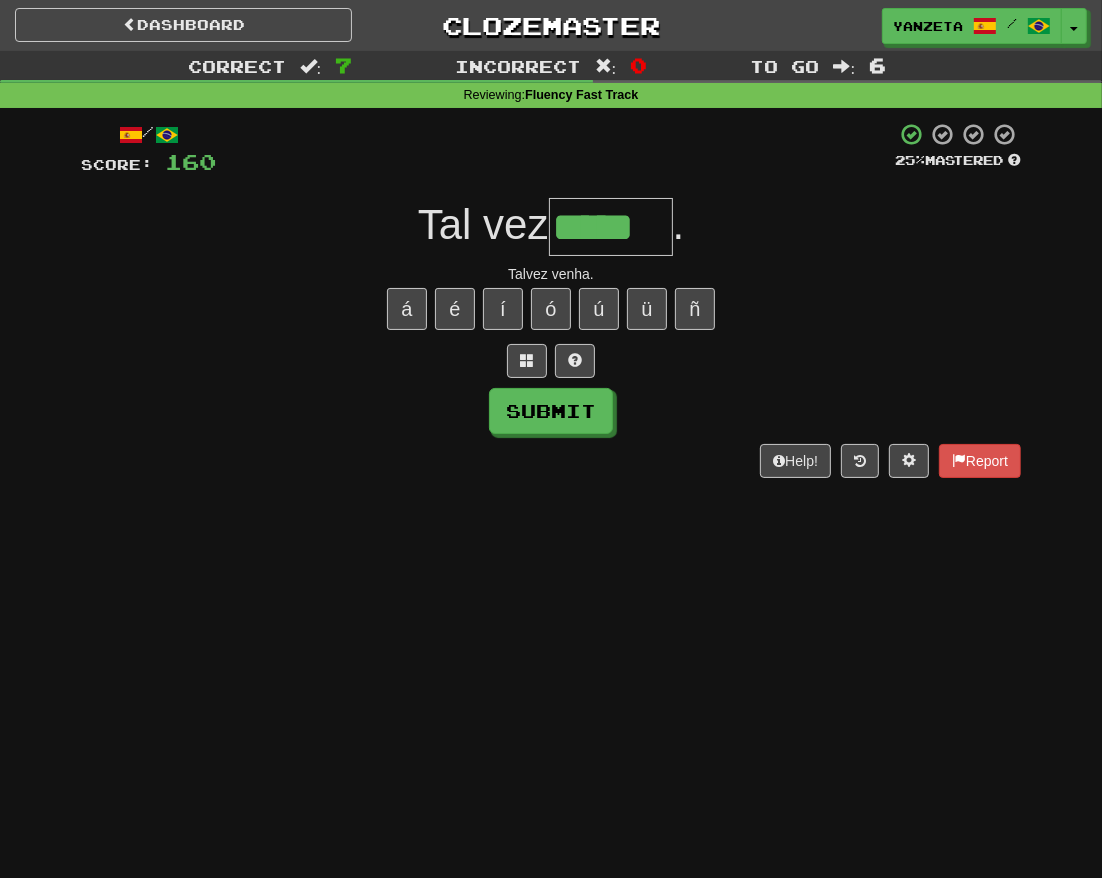 type on "*****" 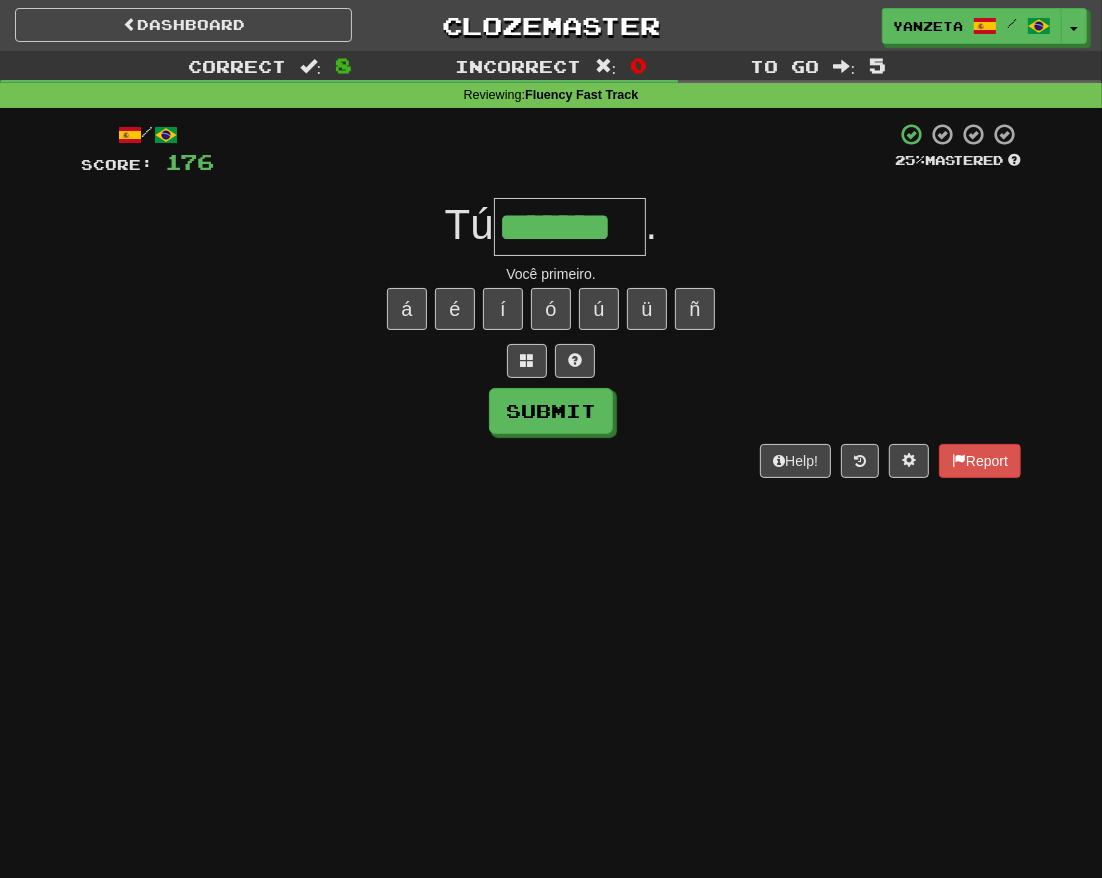 type on "*******" 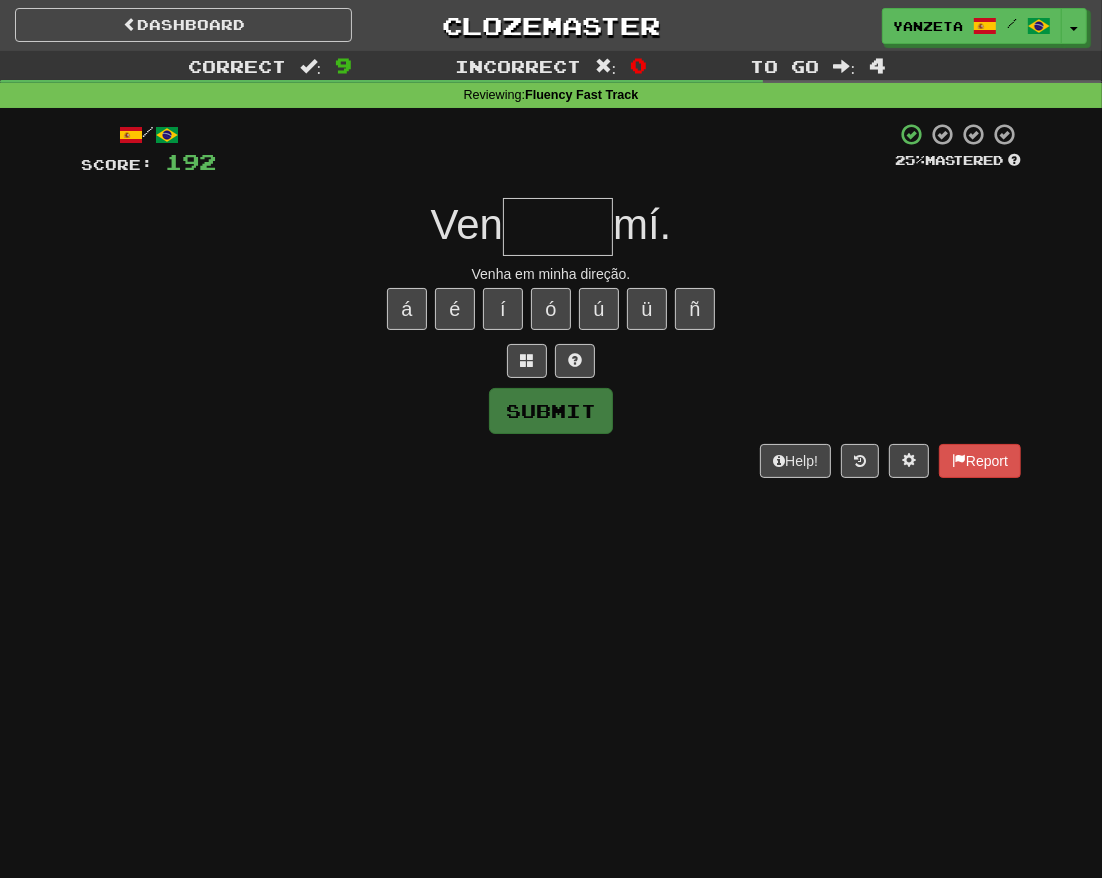 type on "*" 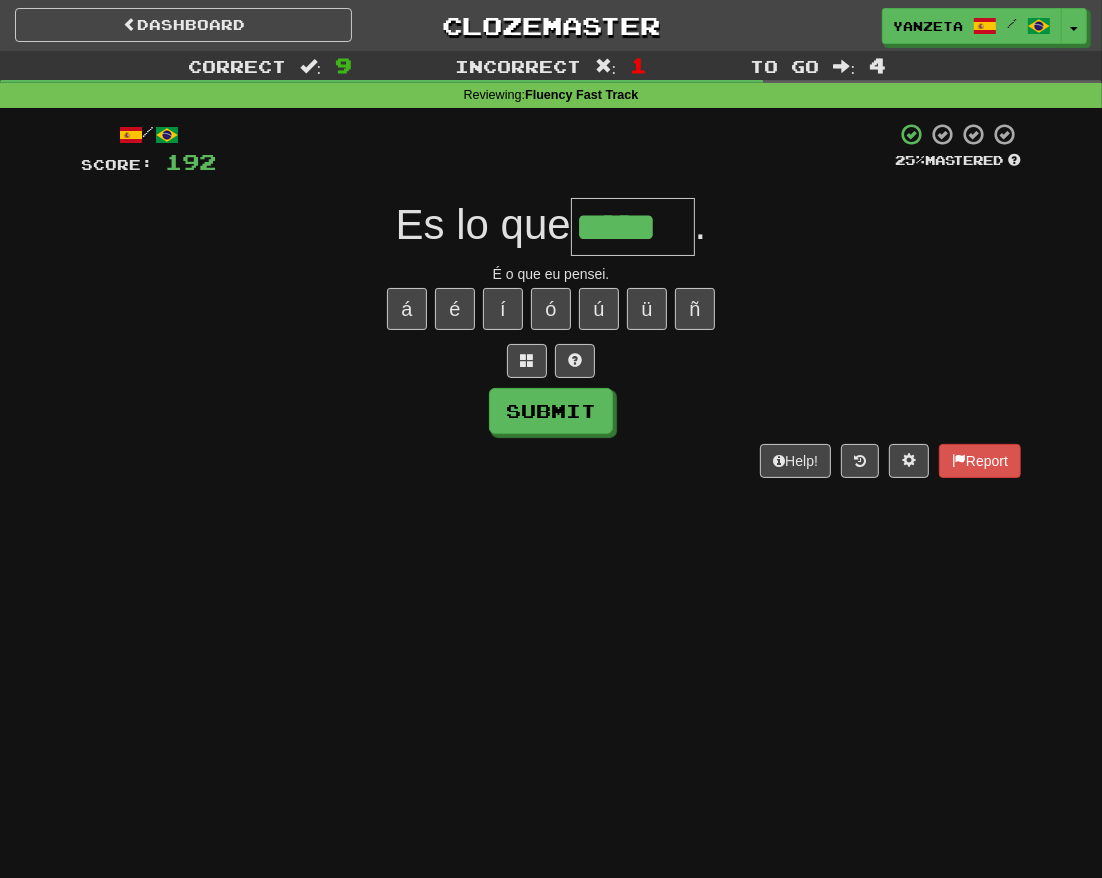 type on "*****" 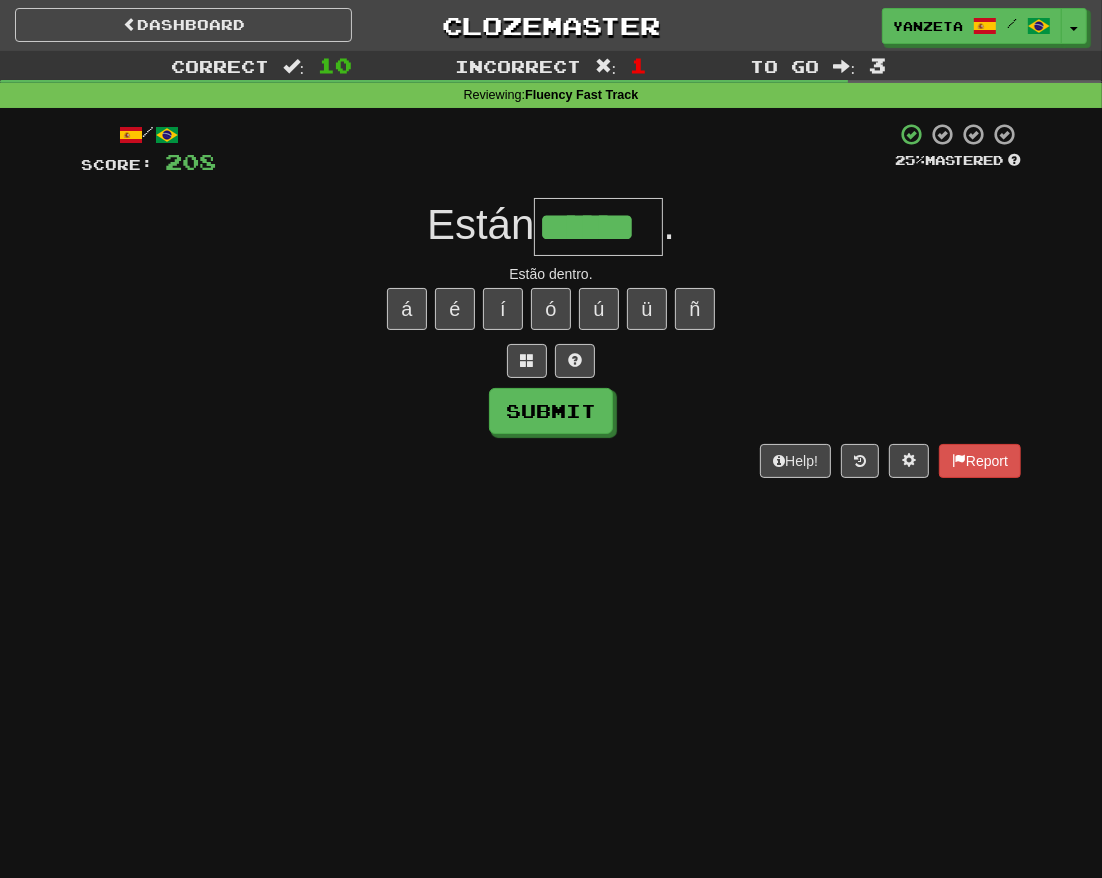 type on "******" 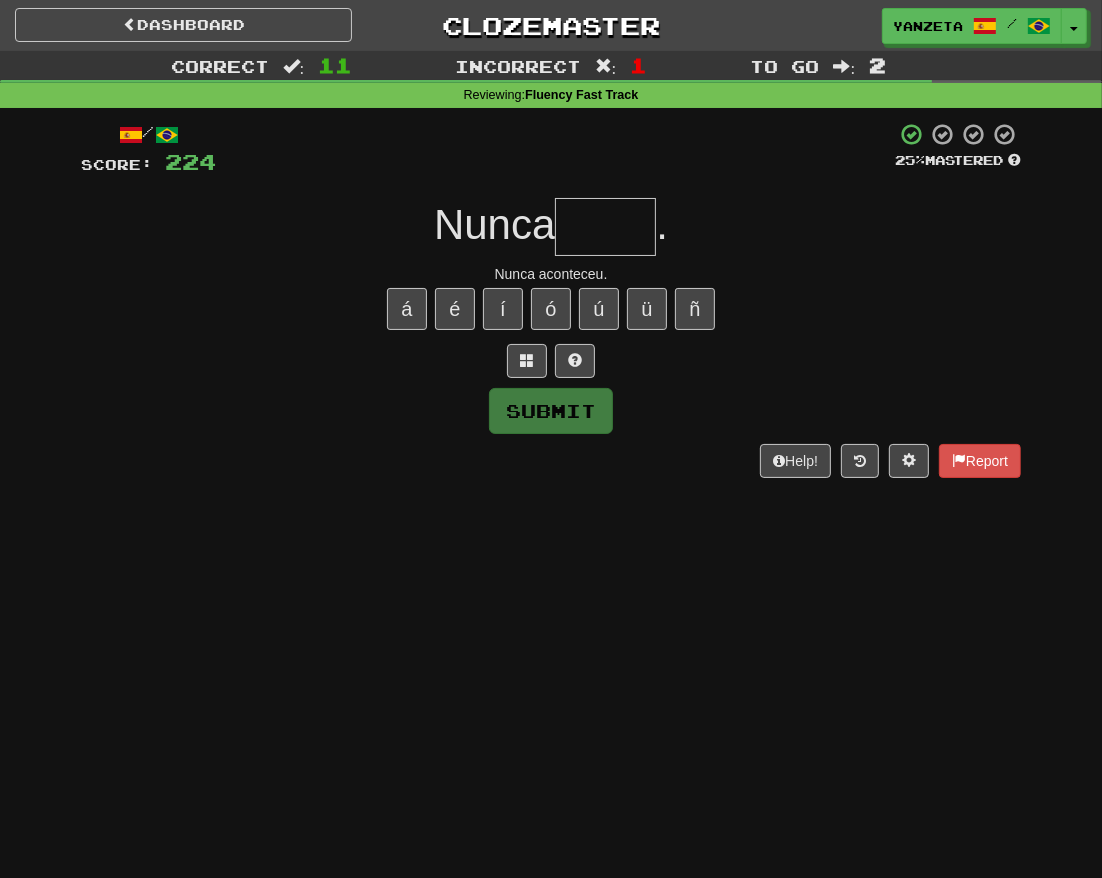type on "*" 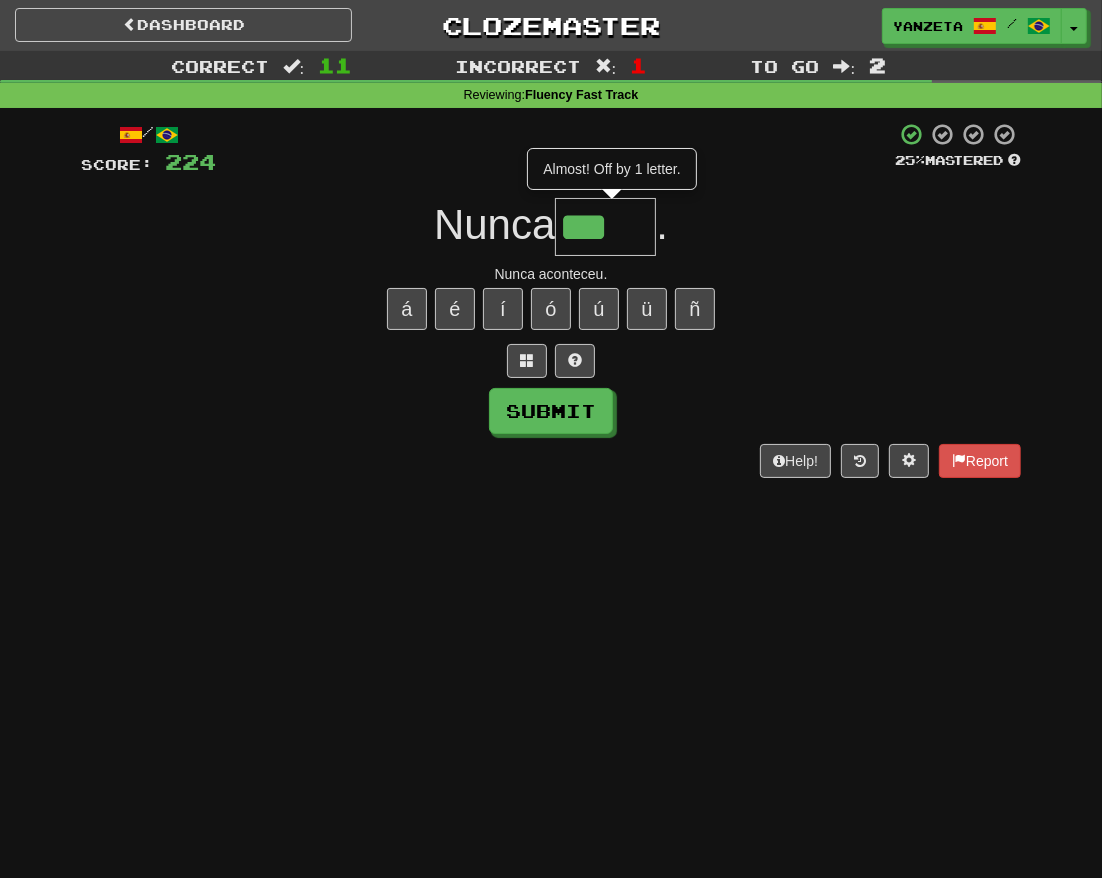 type on "****" 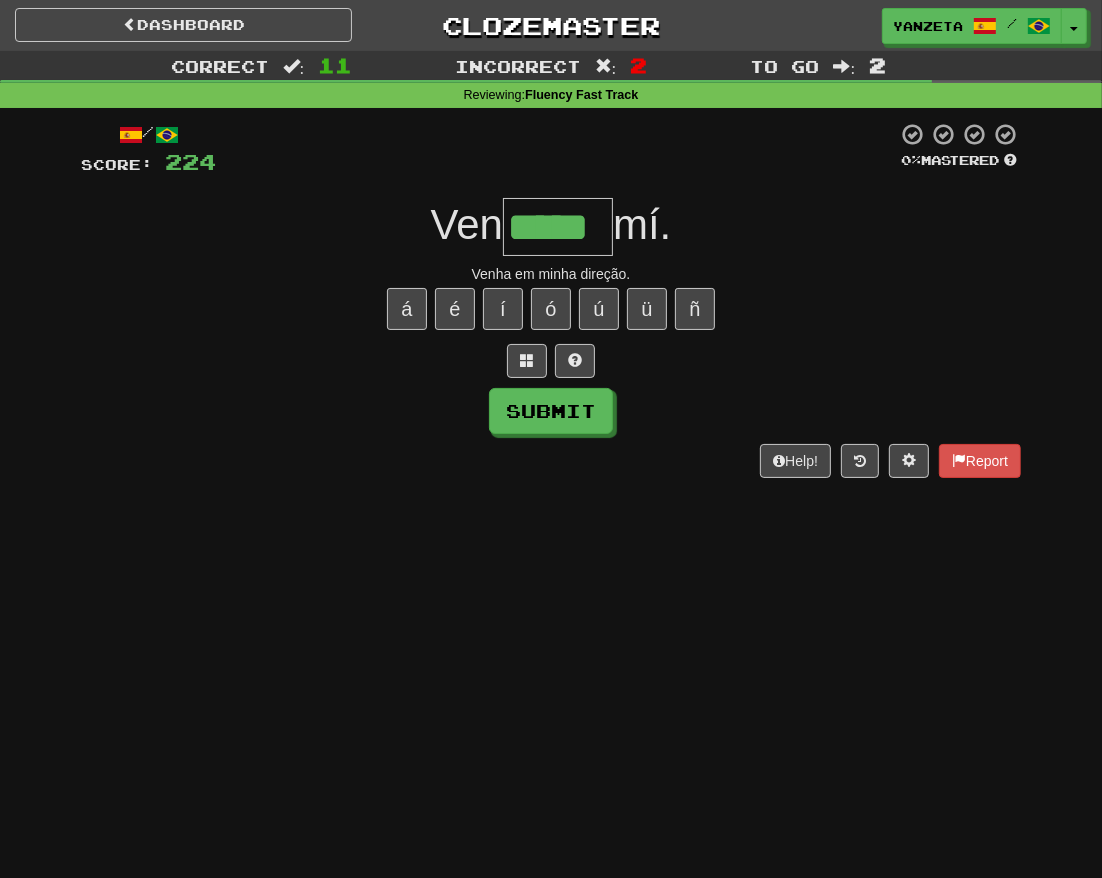 type on "*****" 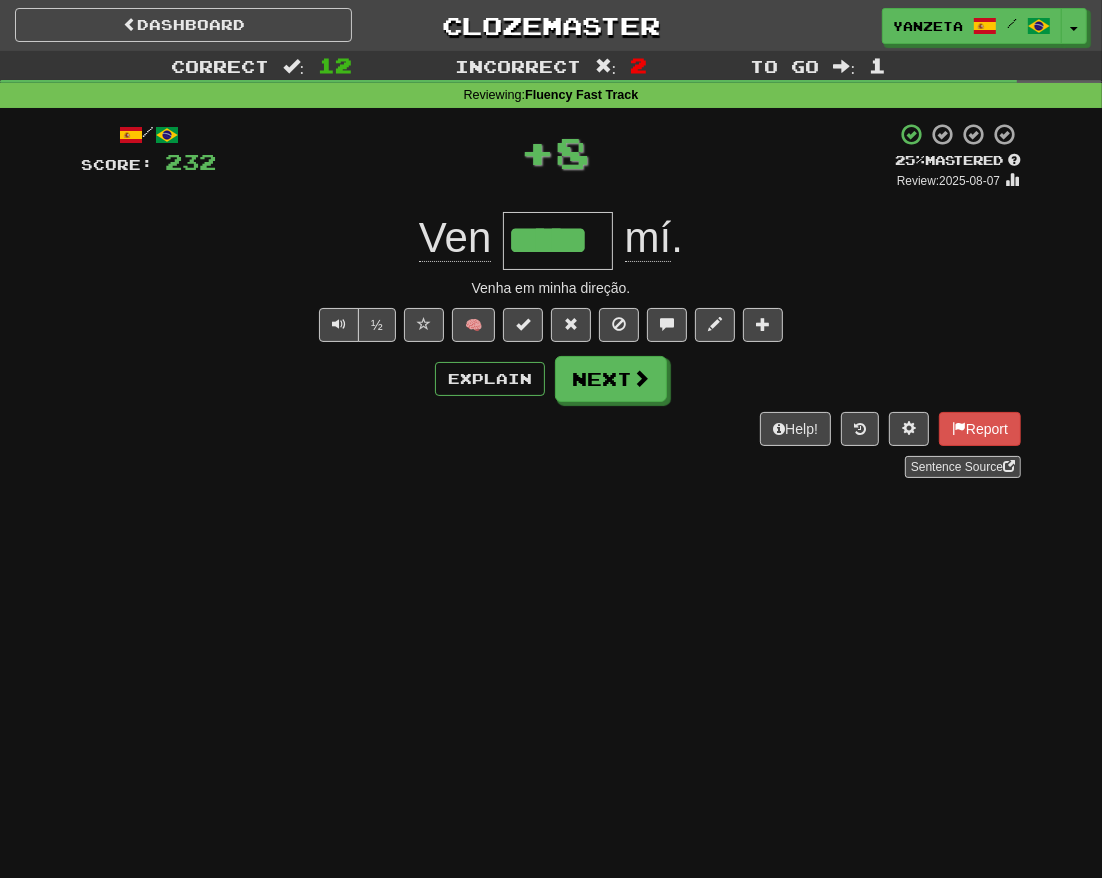 click on "Explain Next" at bounding box center [551, 379] 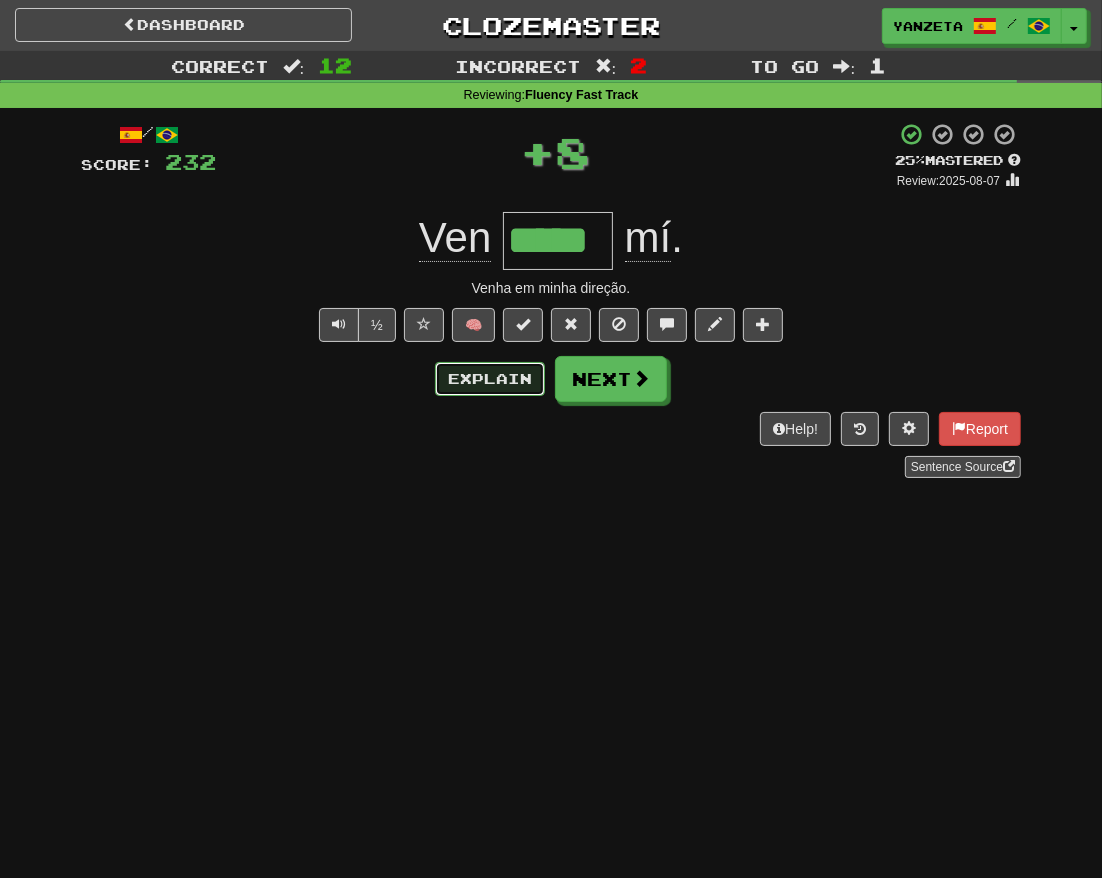 click on "Explain" at bounding box center (490, 379) 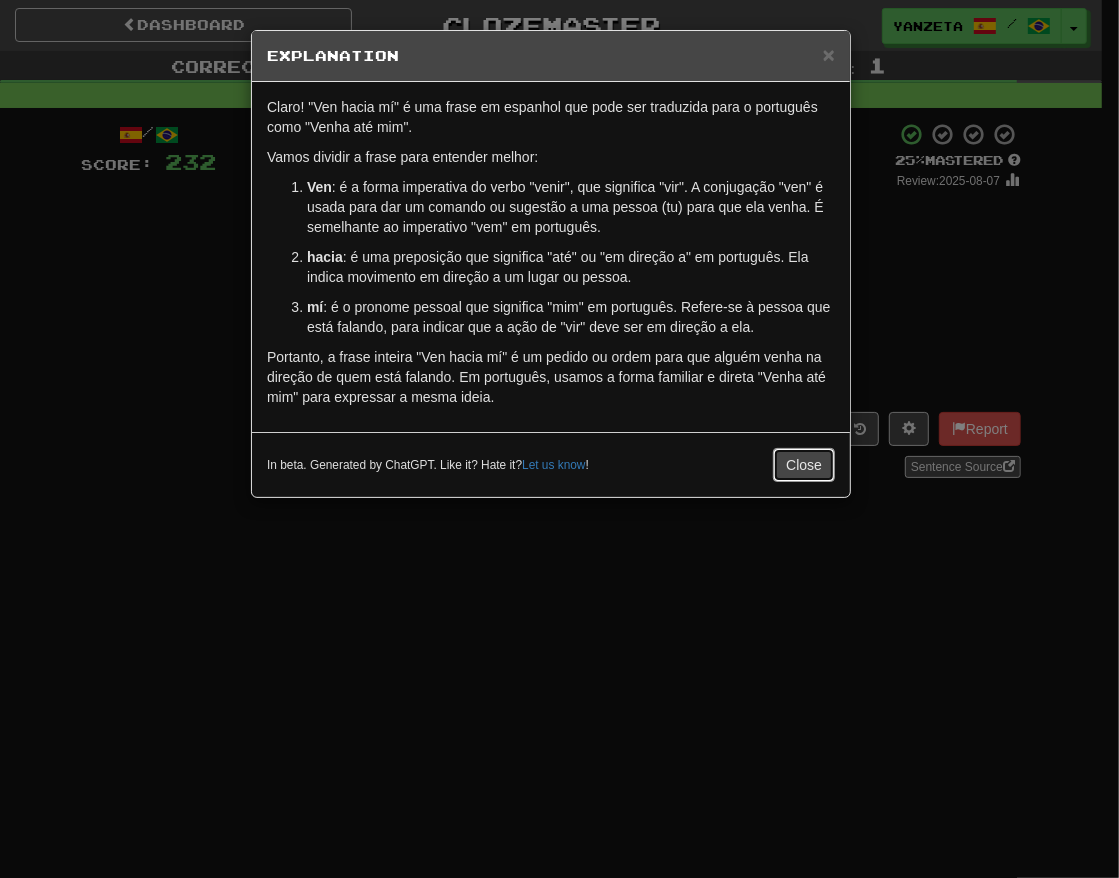 click on "Close" at bounding box center (804, 465) 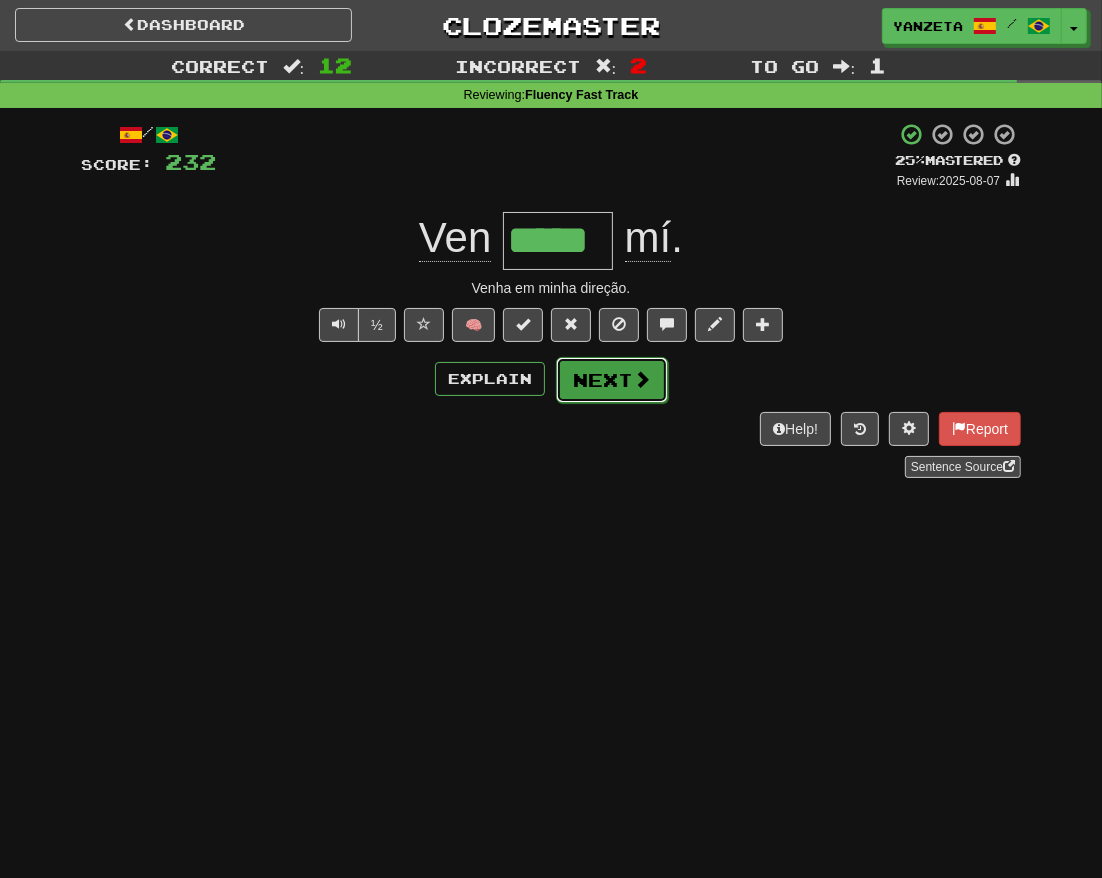 click on "Next" at bounding box center (612, 380) 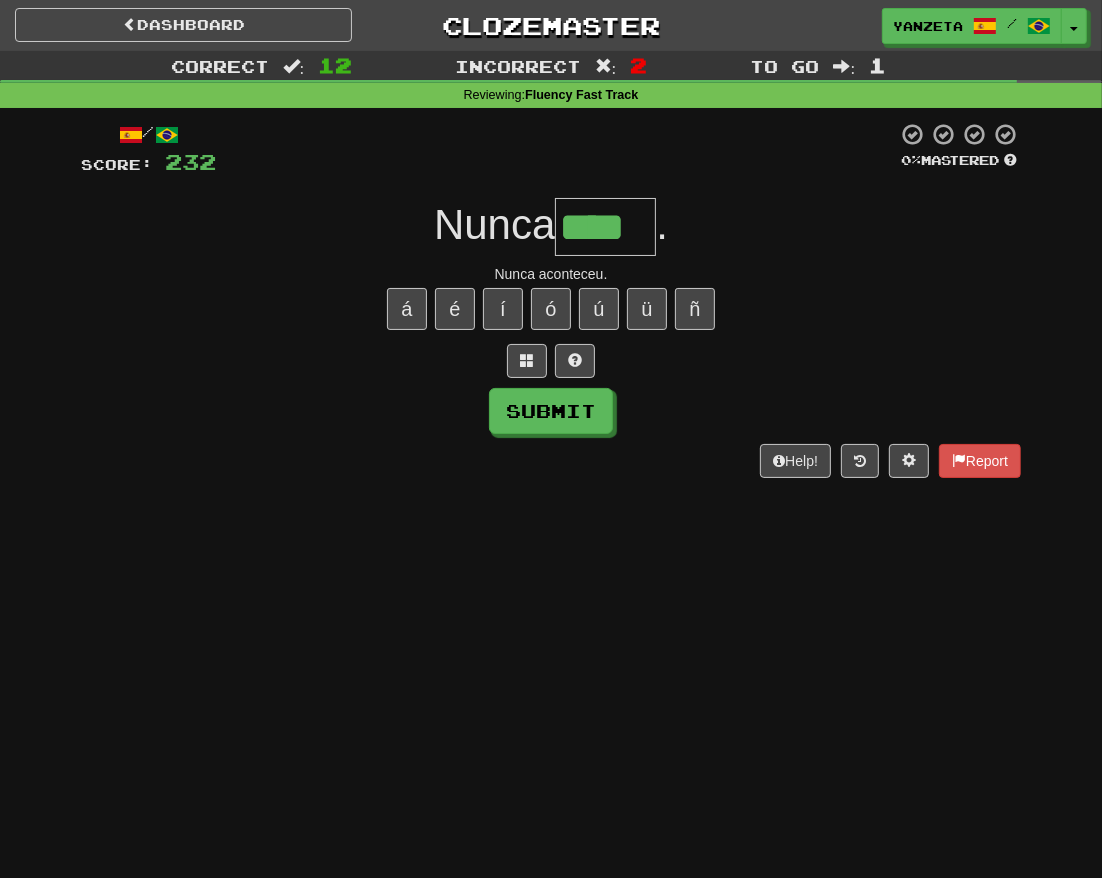 type on "****" 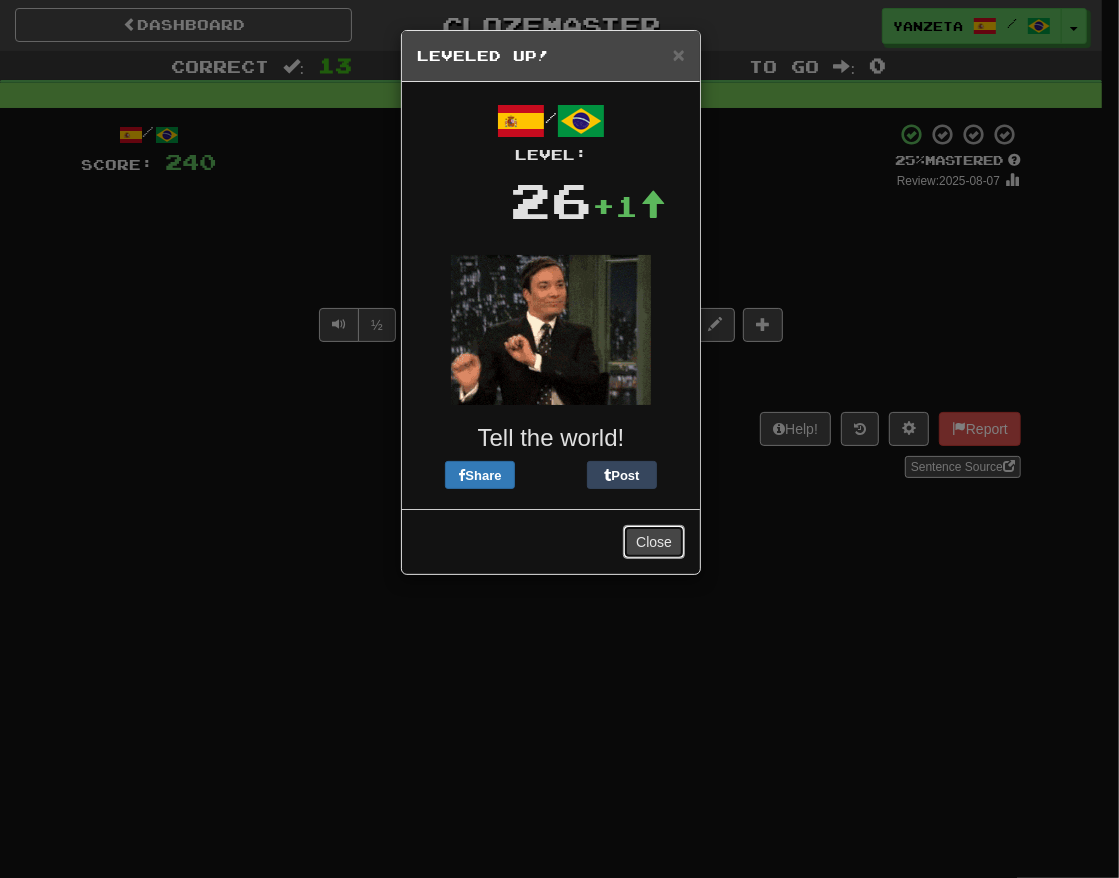 click on "Close" at bounding box center [654, 542] 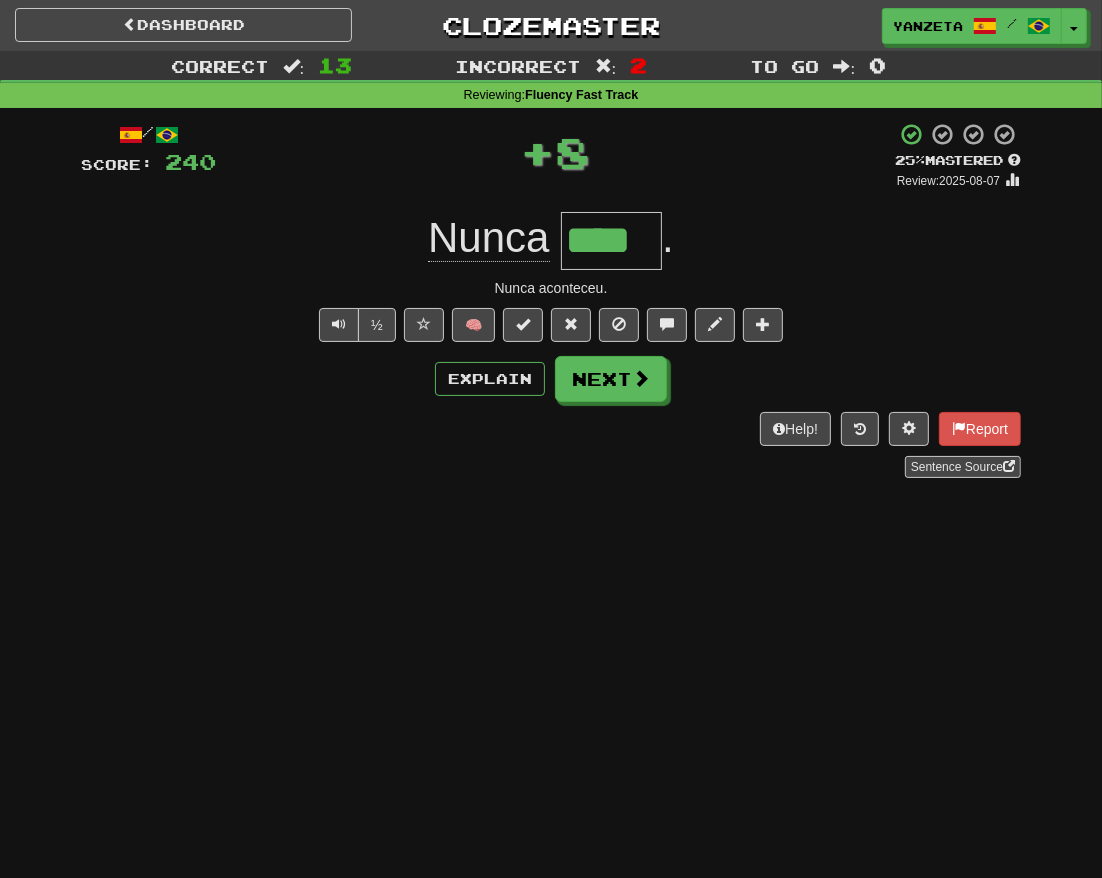 click on "/  Score:   240 + 8 25 %  Mastered Review:  2025-08-07 Nunca   **** . Nunca aconteceu. ½ 🧠 Explain Next  Help!  Report Sentence Source" at bounding box center (551, 300) 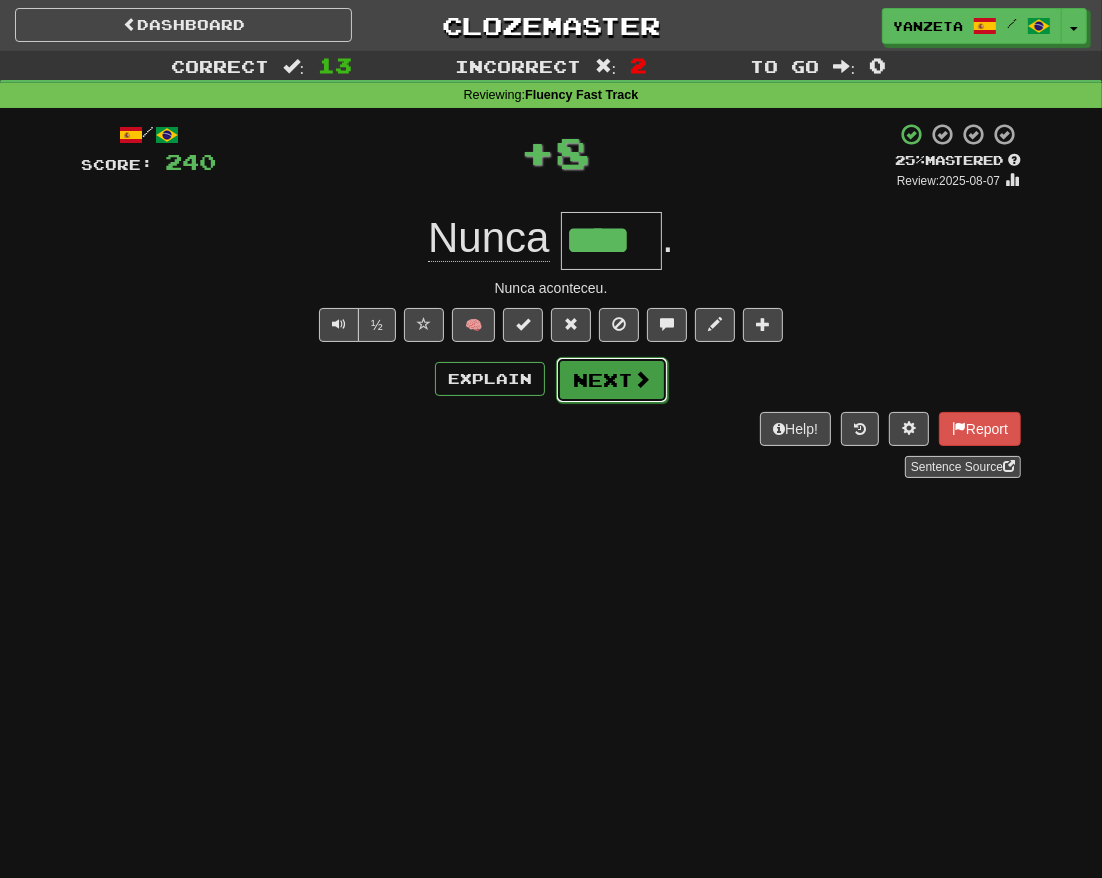 click on "Next" at bounding box center [612, 380] 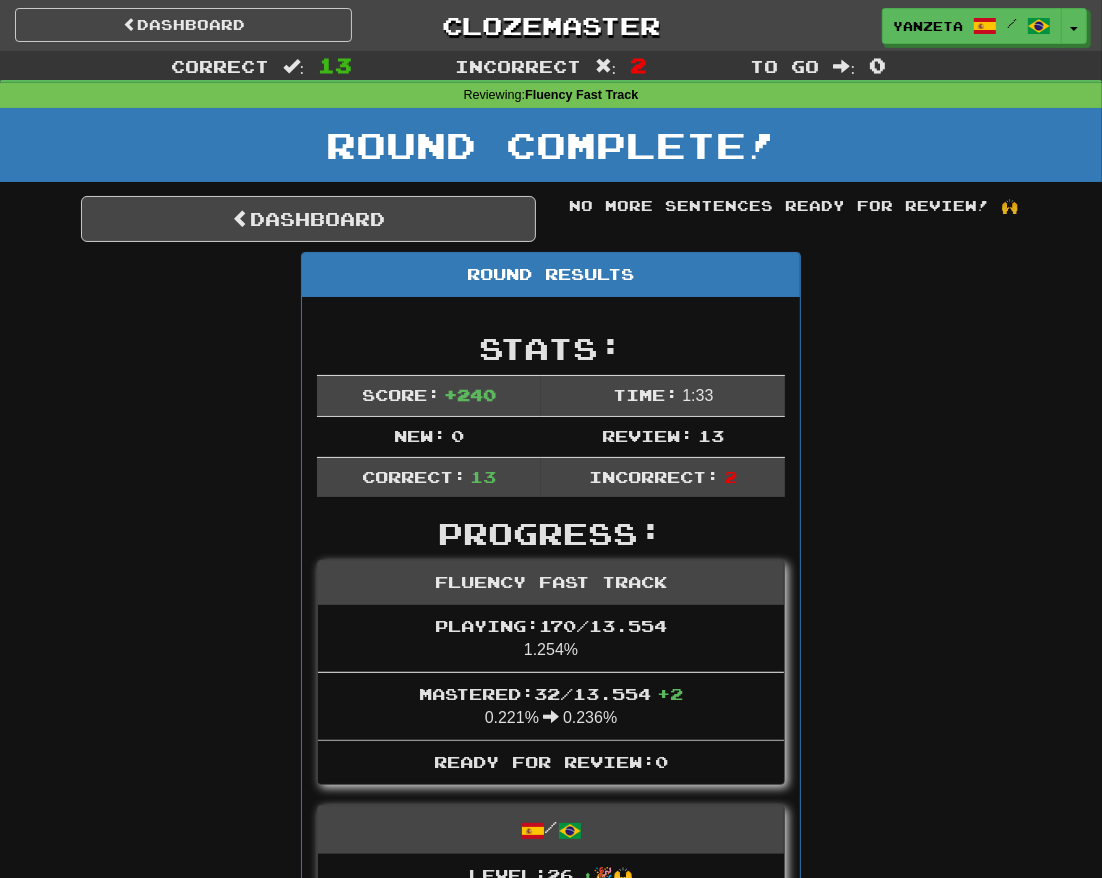 click on "Round Results" at bounding box center (551, 275) 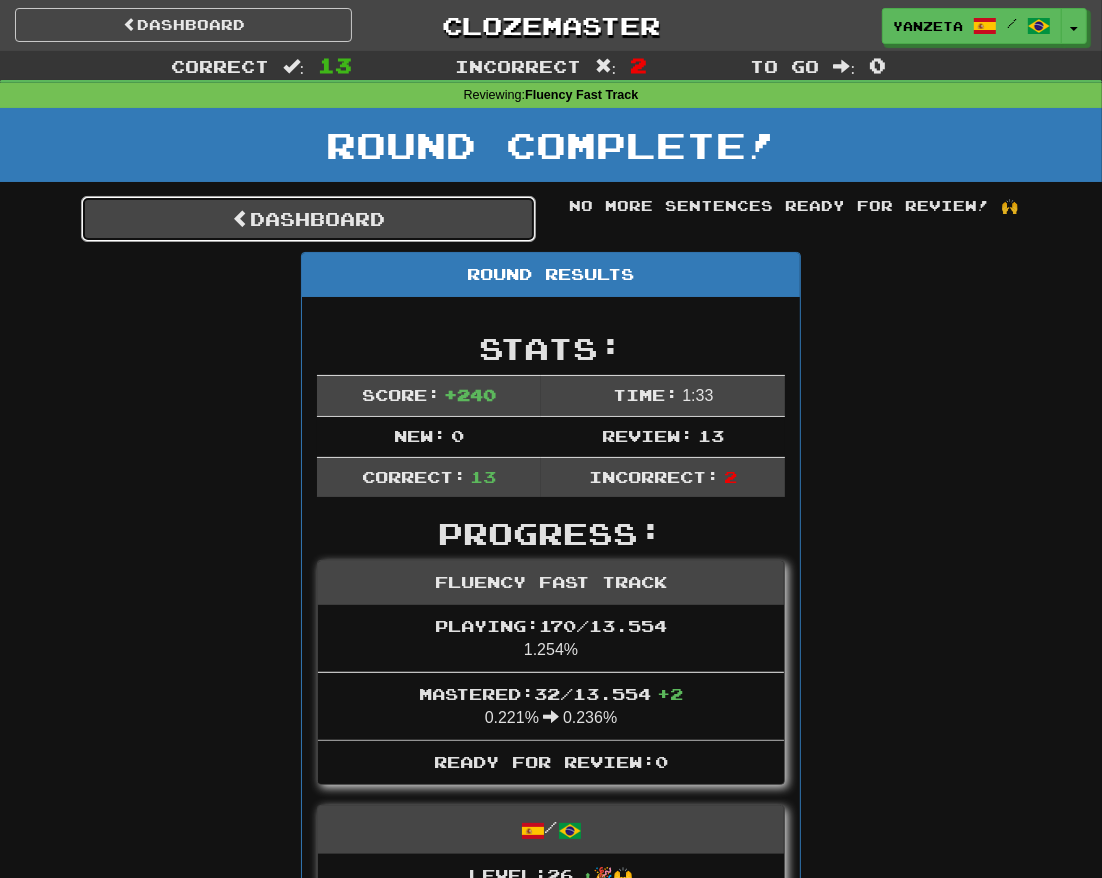 click on "Dashboard" at bounding box center [308, 219] 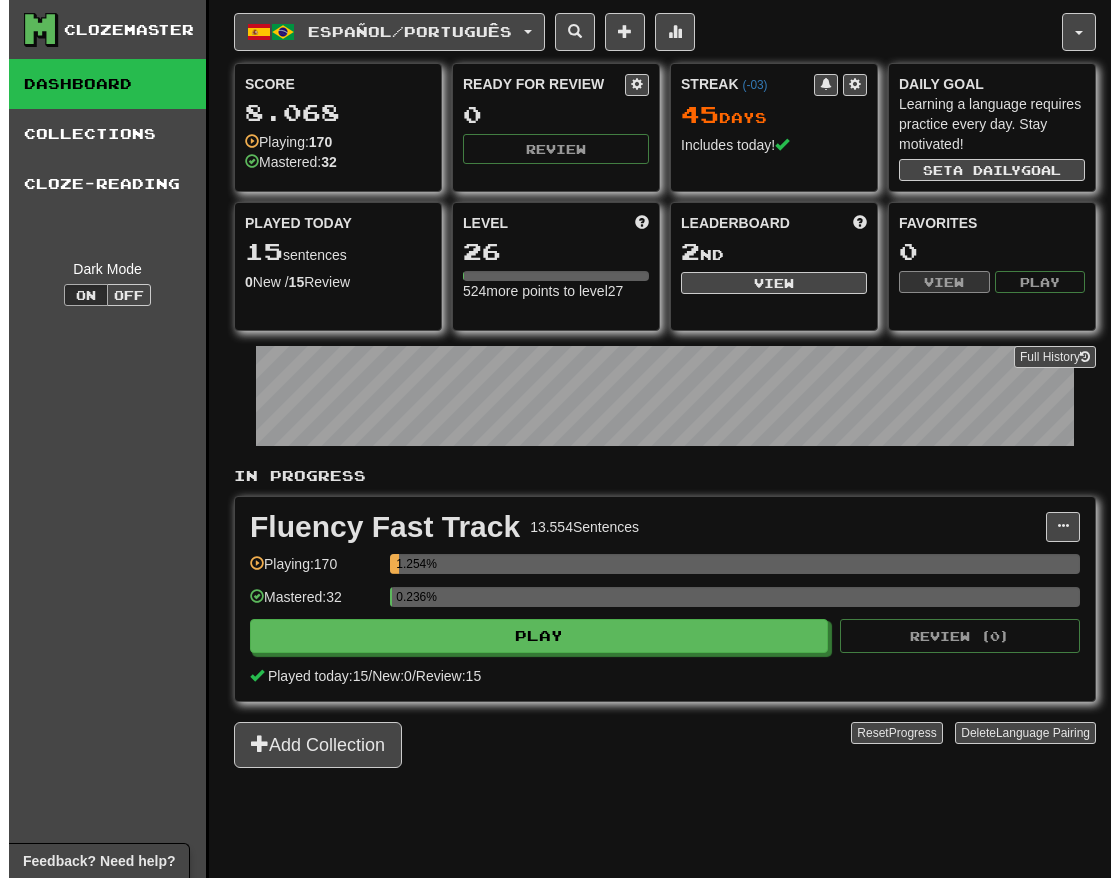 scroll, scrollTop: 0, scrollLeft: 0, axis: both 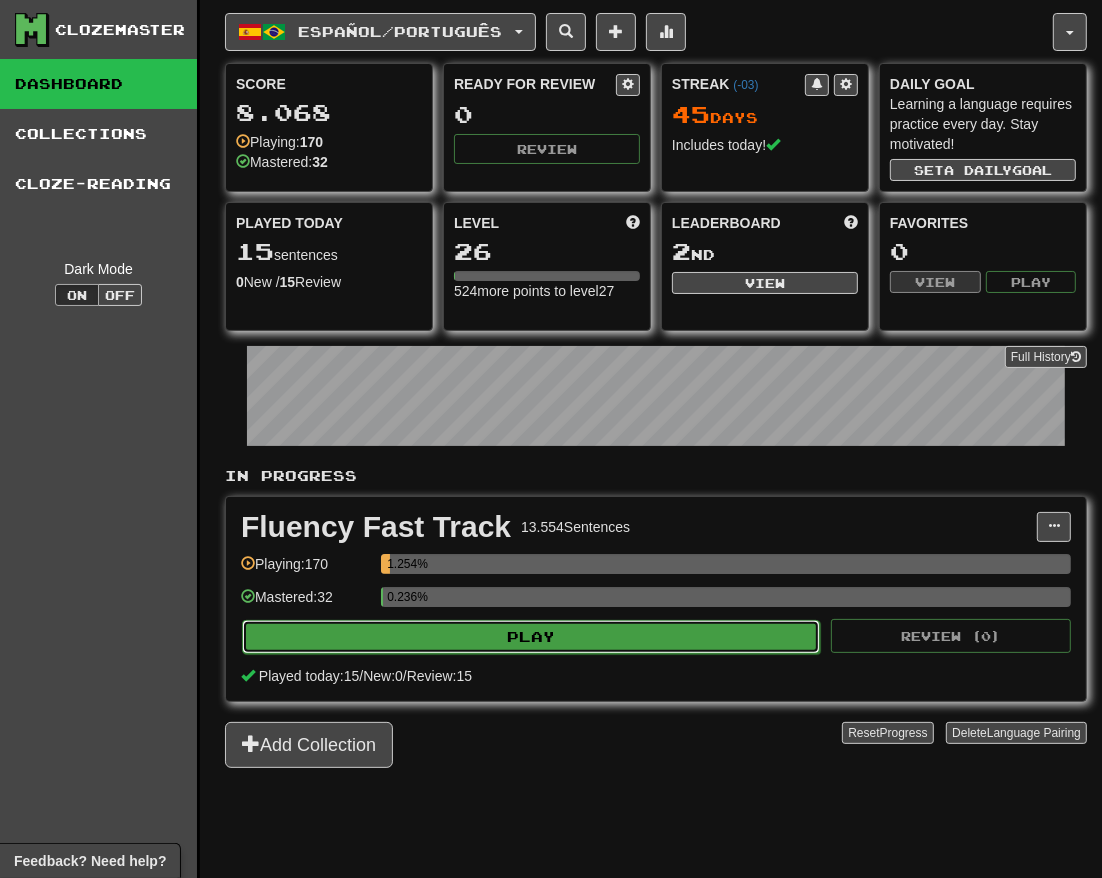 click on "Play" at bounding box center [531, 637] 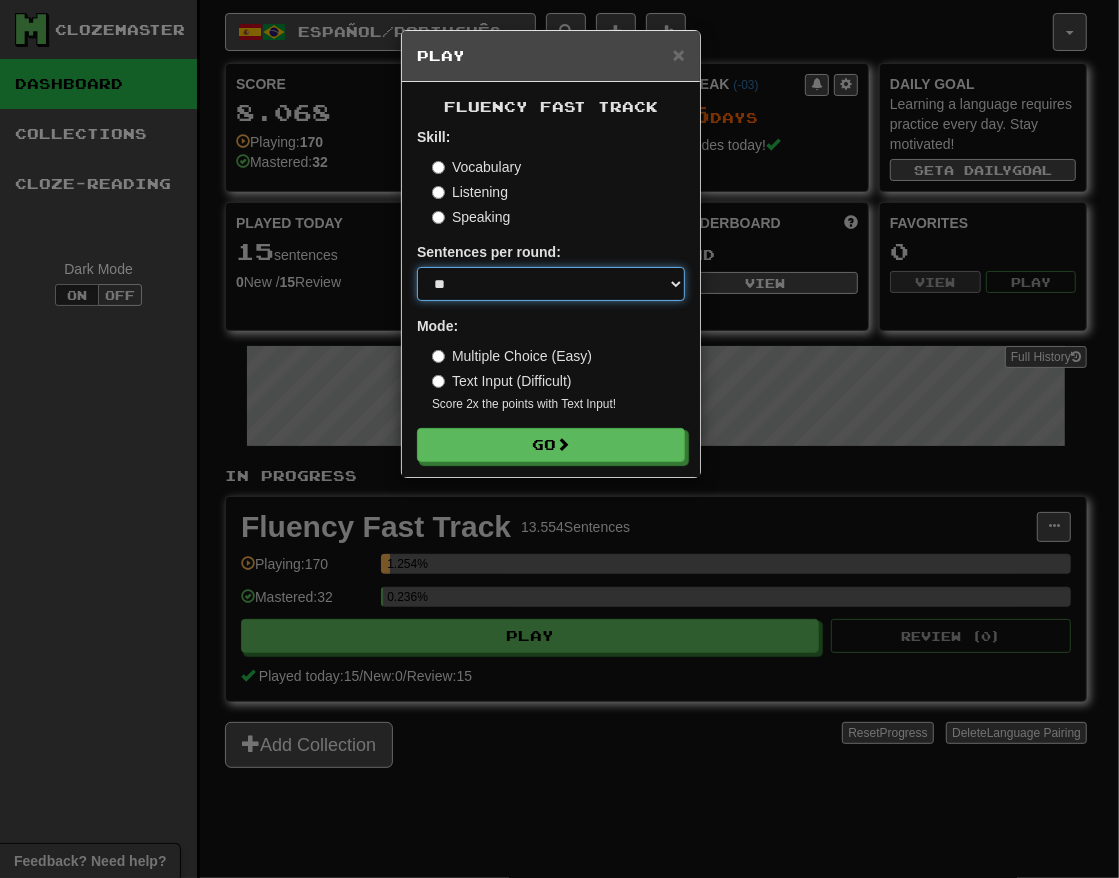 drag, startPoint x: 508, startPoint y: 288, endPoint x: 506, endPoint y: 300, distance: 12.165525 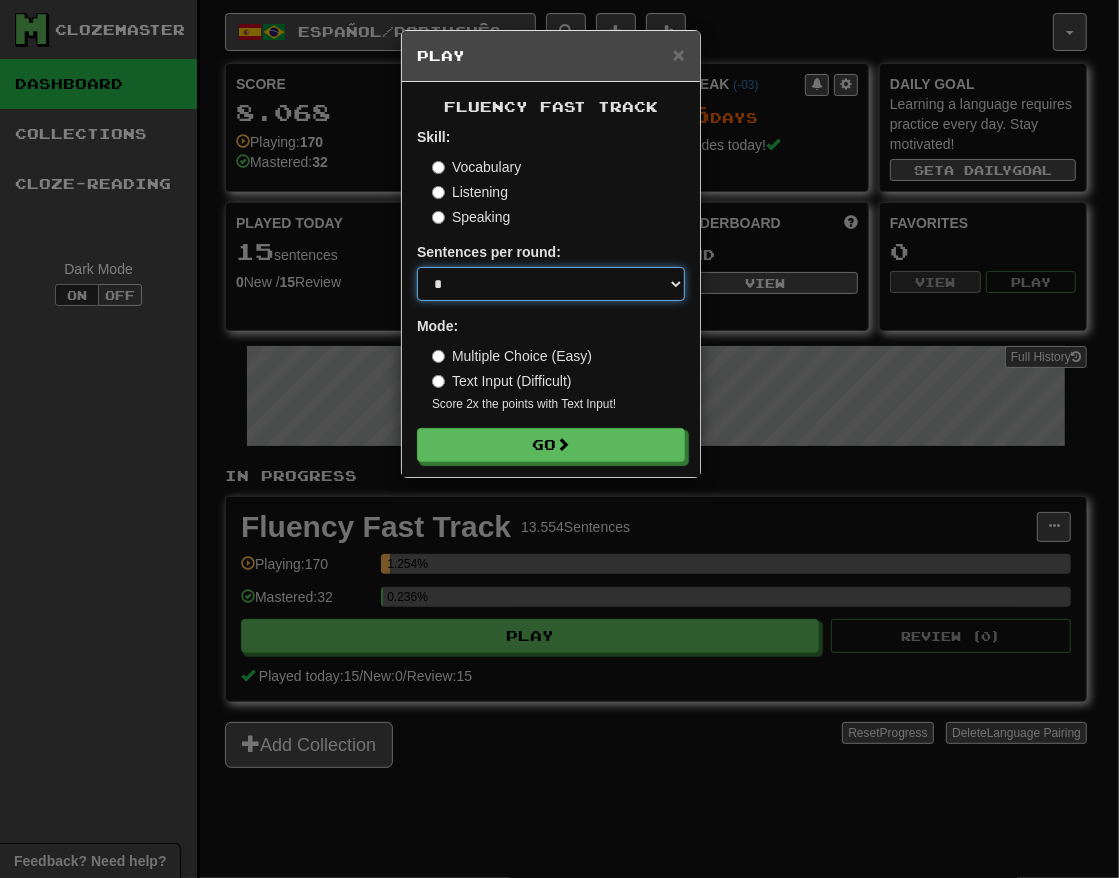 click on "* ** ** ** ** ** *** ********" at bounding box center [551, 284] 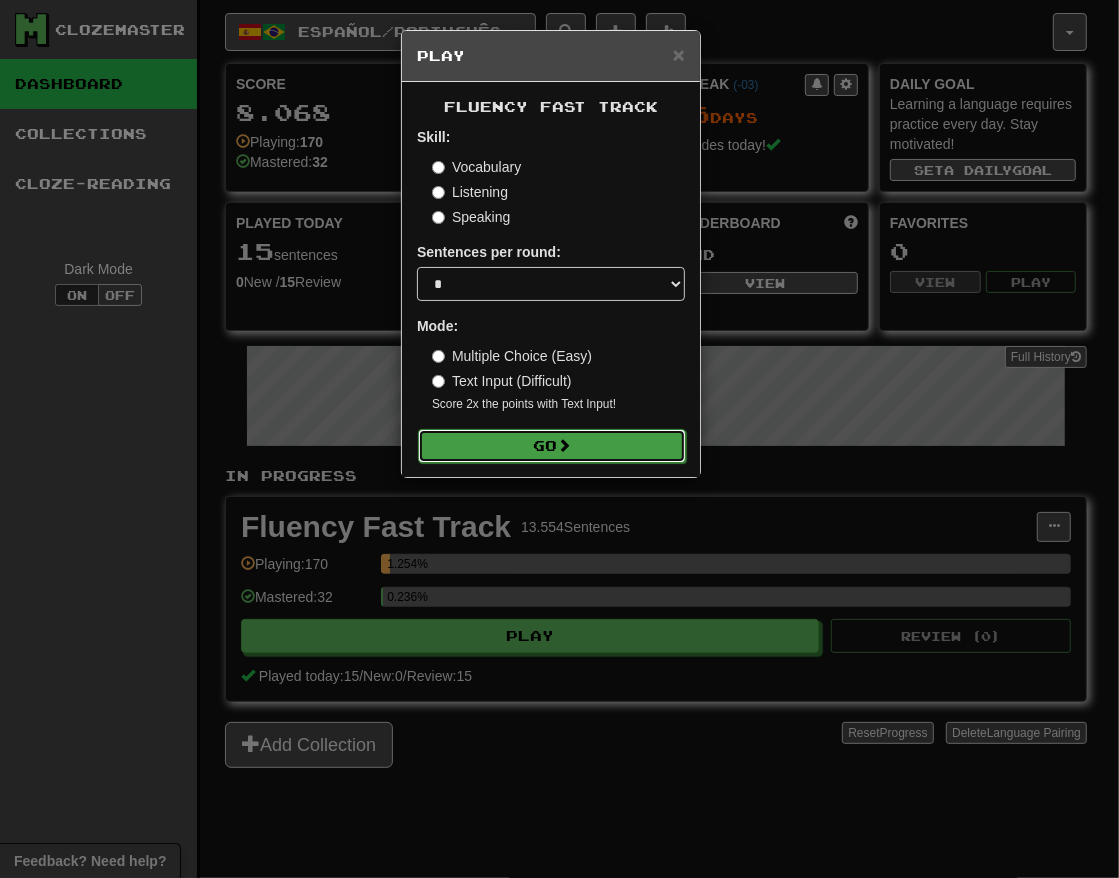 click on "Go" at bounding box center [552, 446] 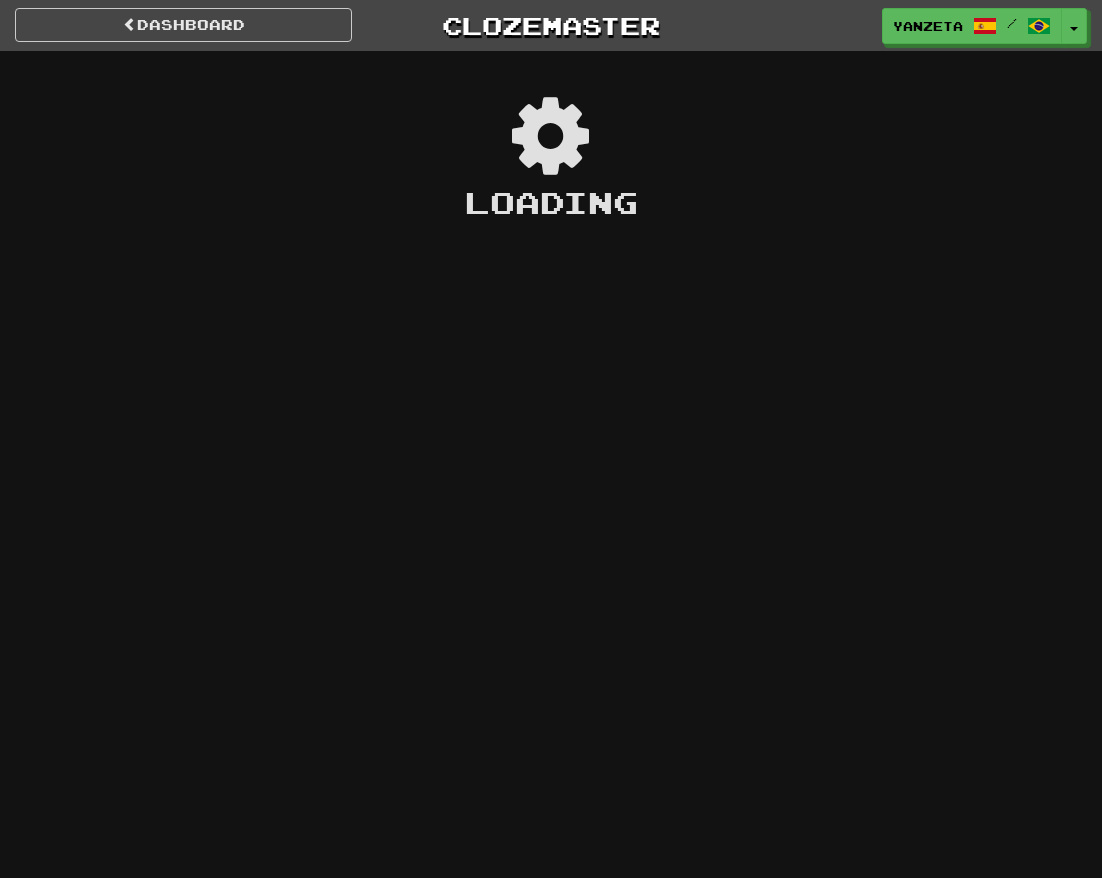 scroll, scrollTop: 0, scrollLeft: 0, axis: both 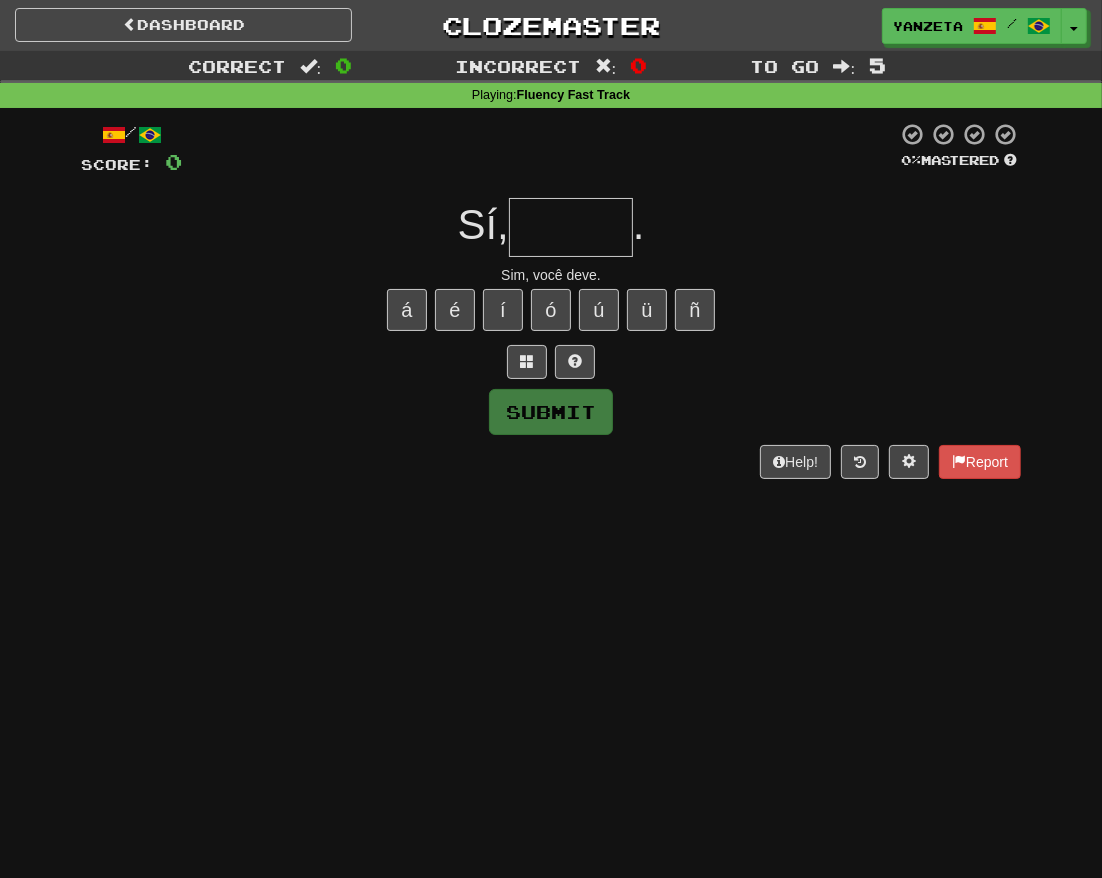 type on "*****" 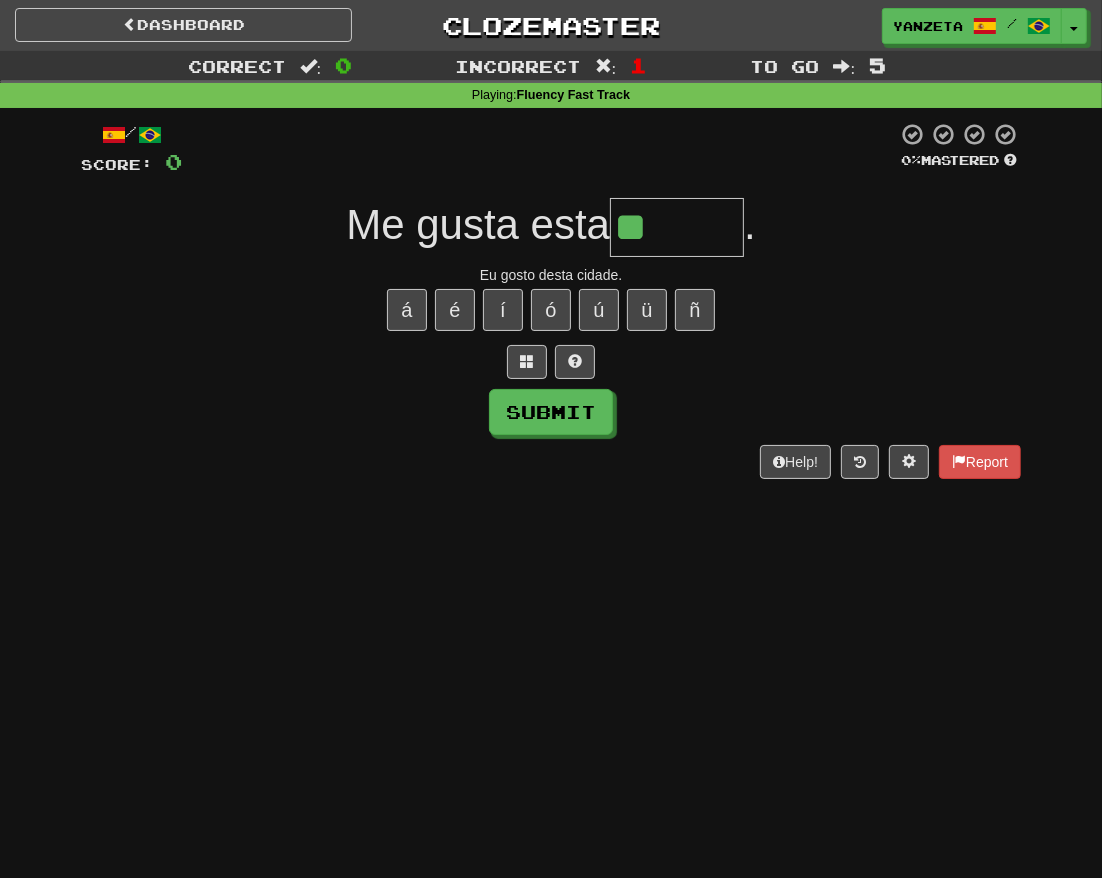 type on "******" 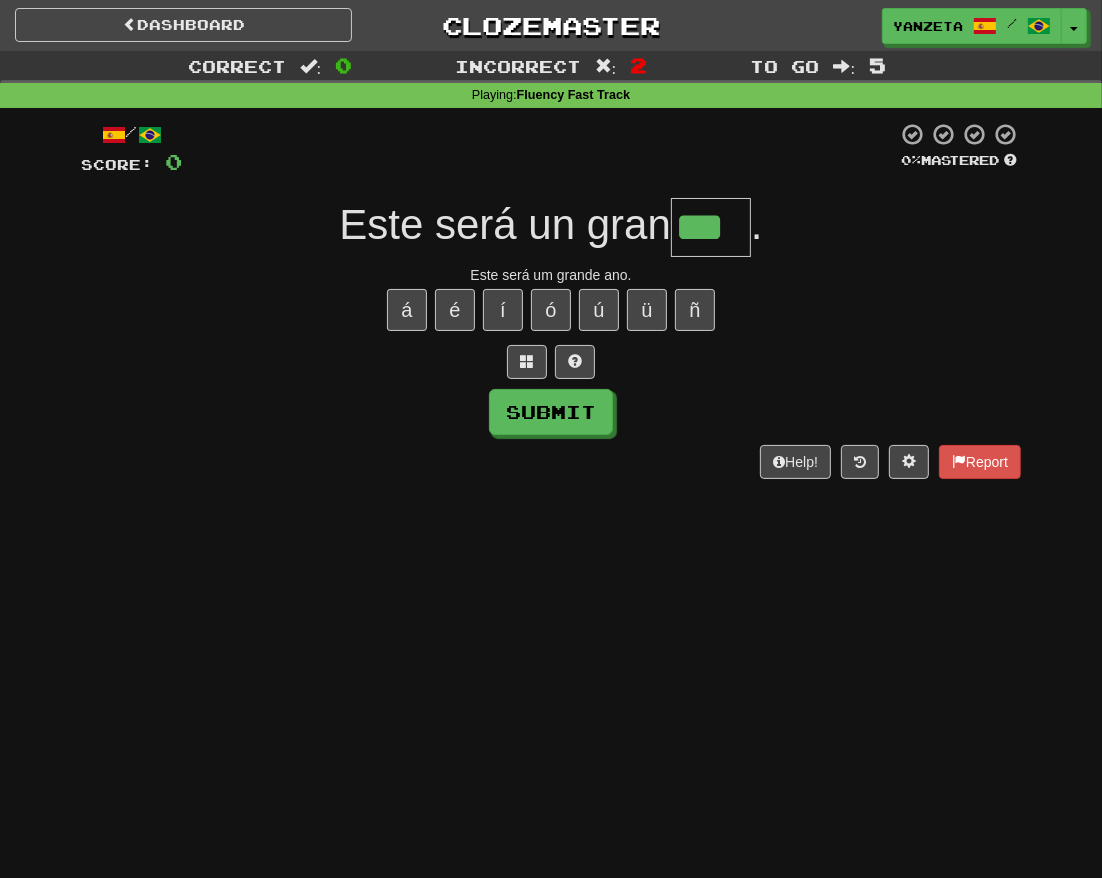 type on "***" 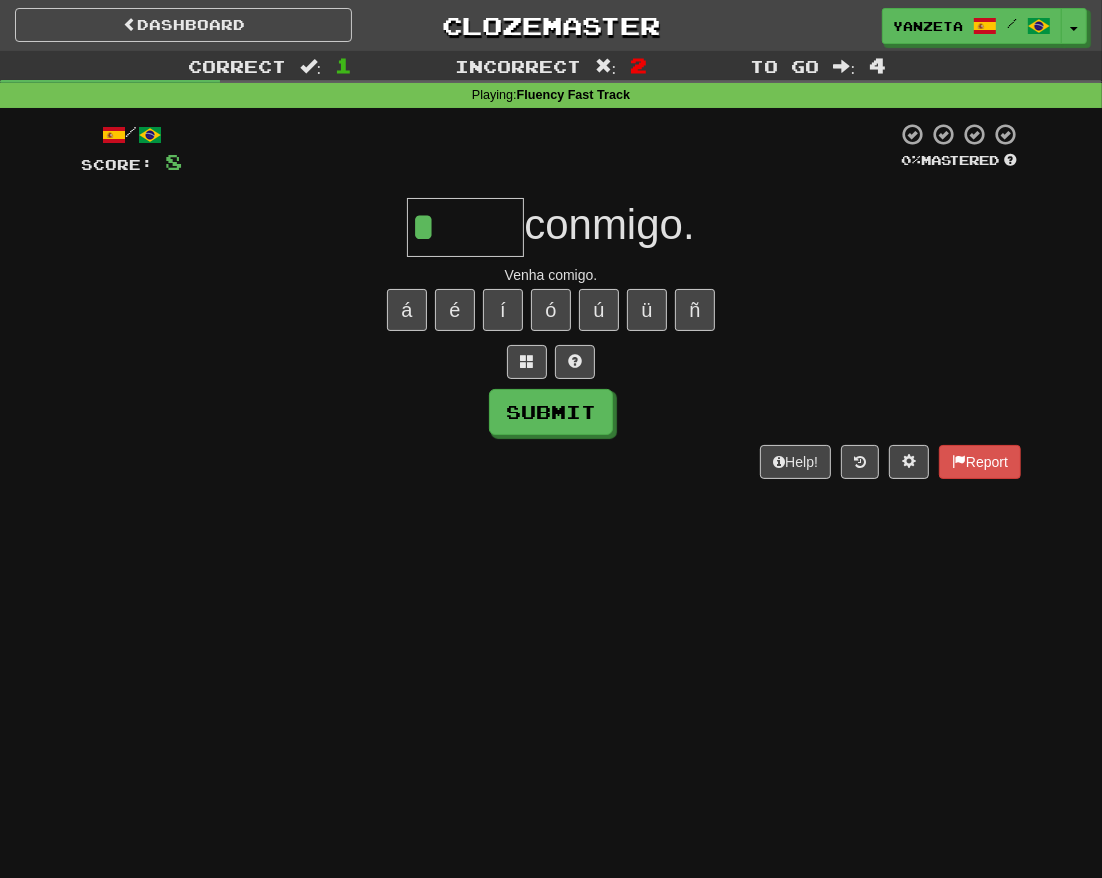 type on "*****" 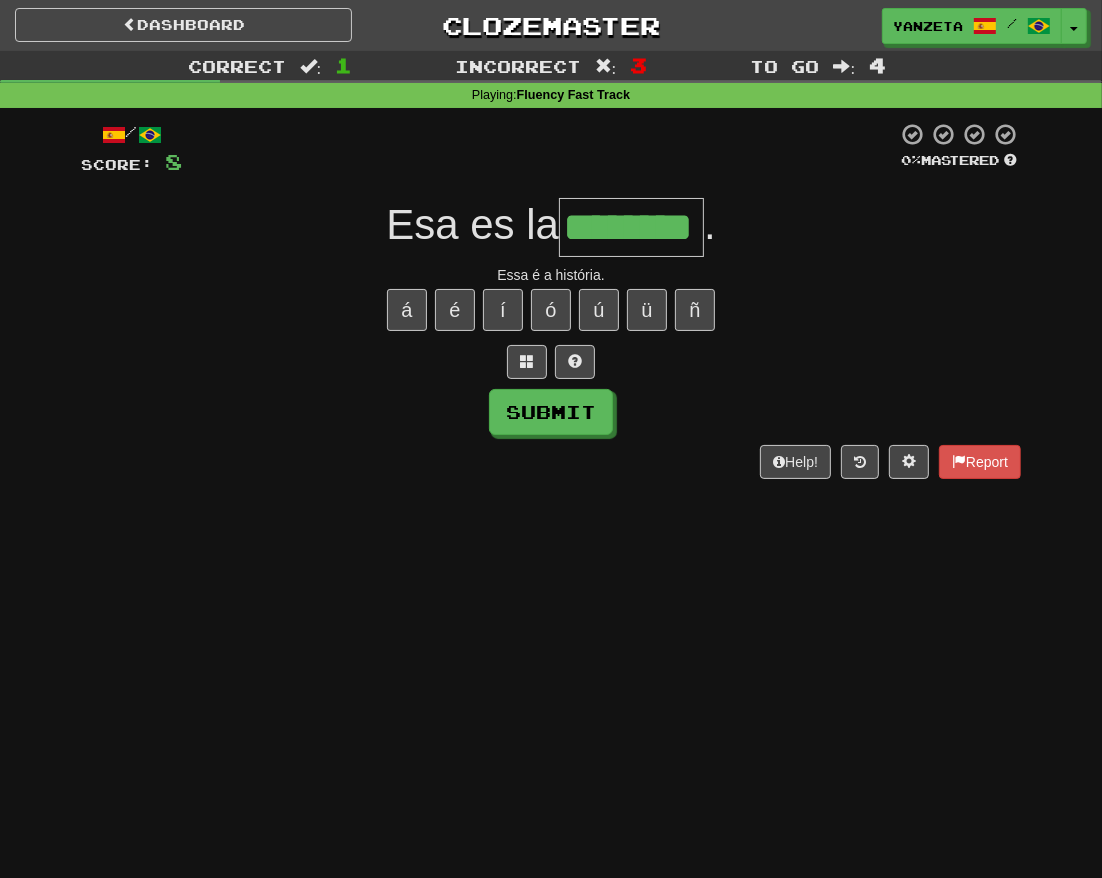 type on "********" 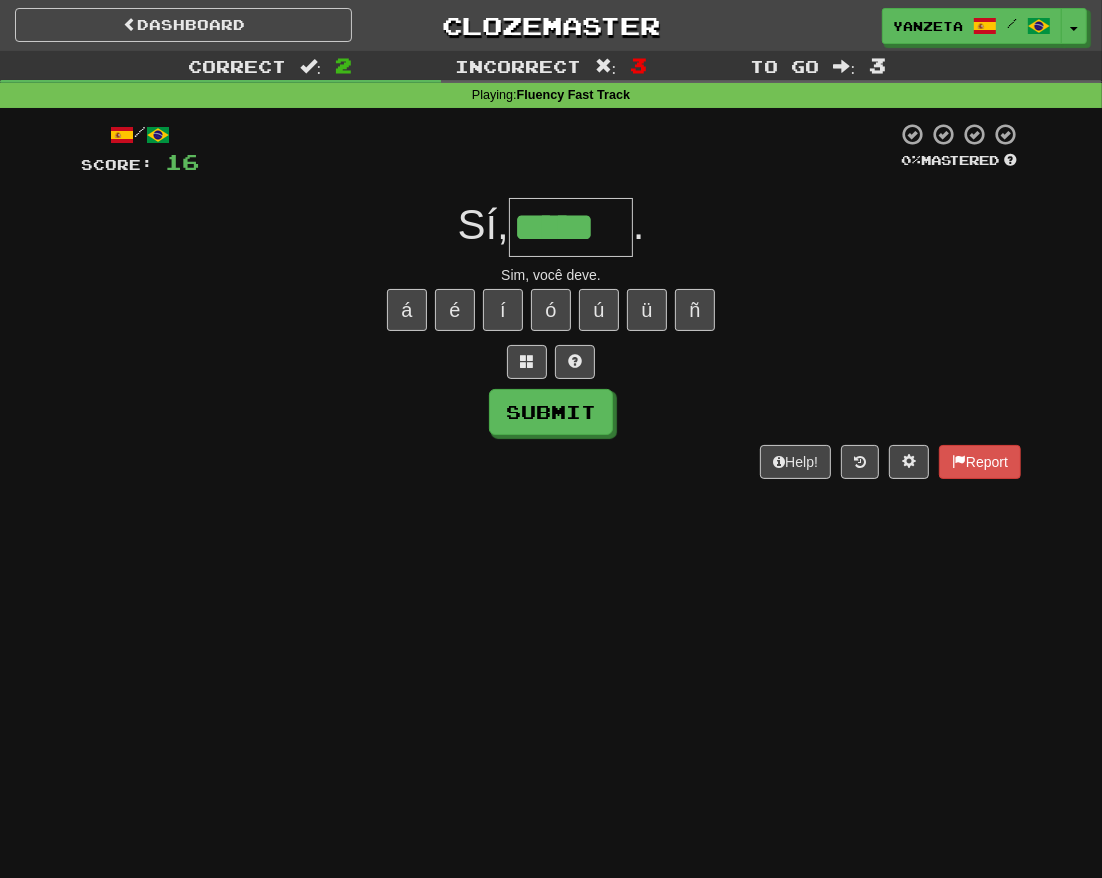 type on "*****" 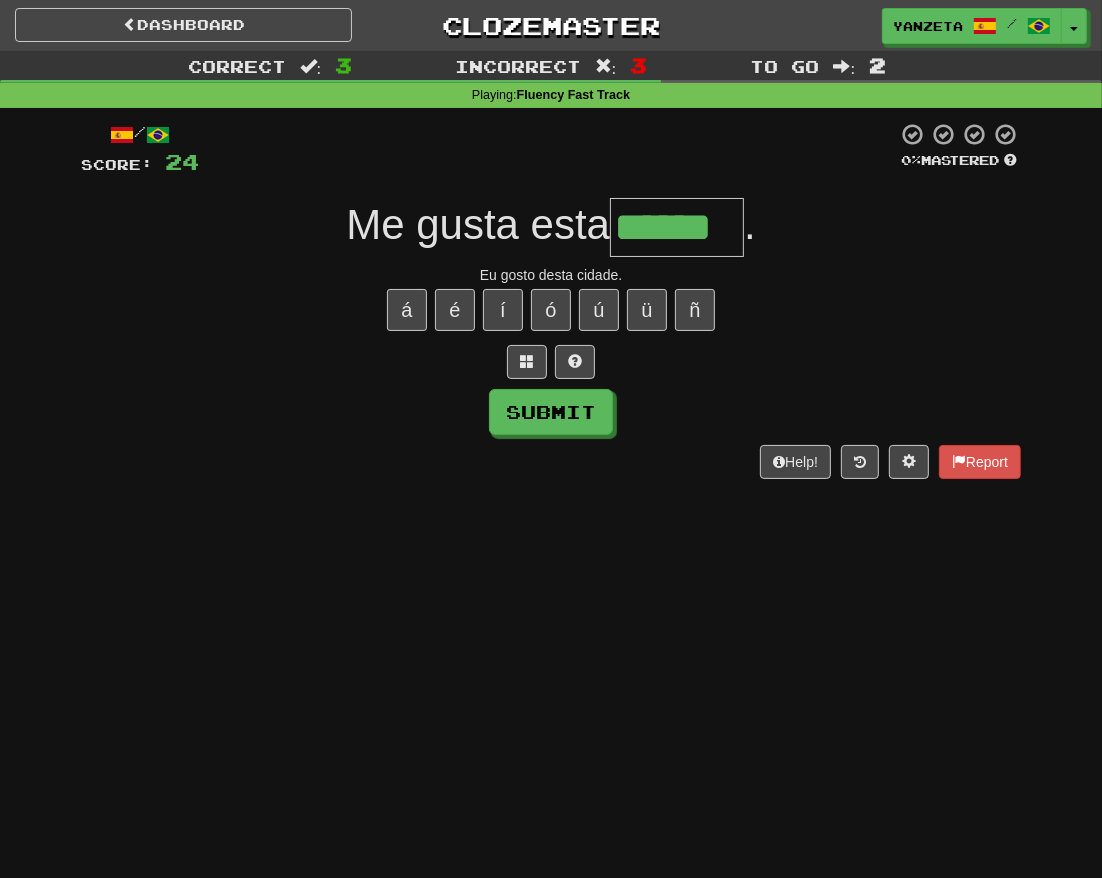 type on "******" 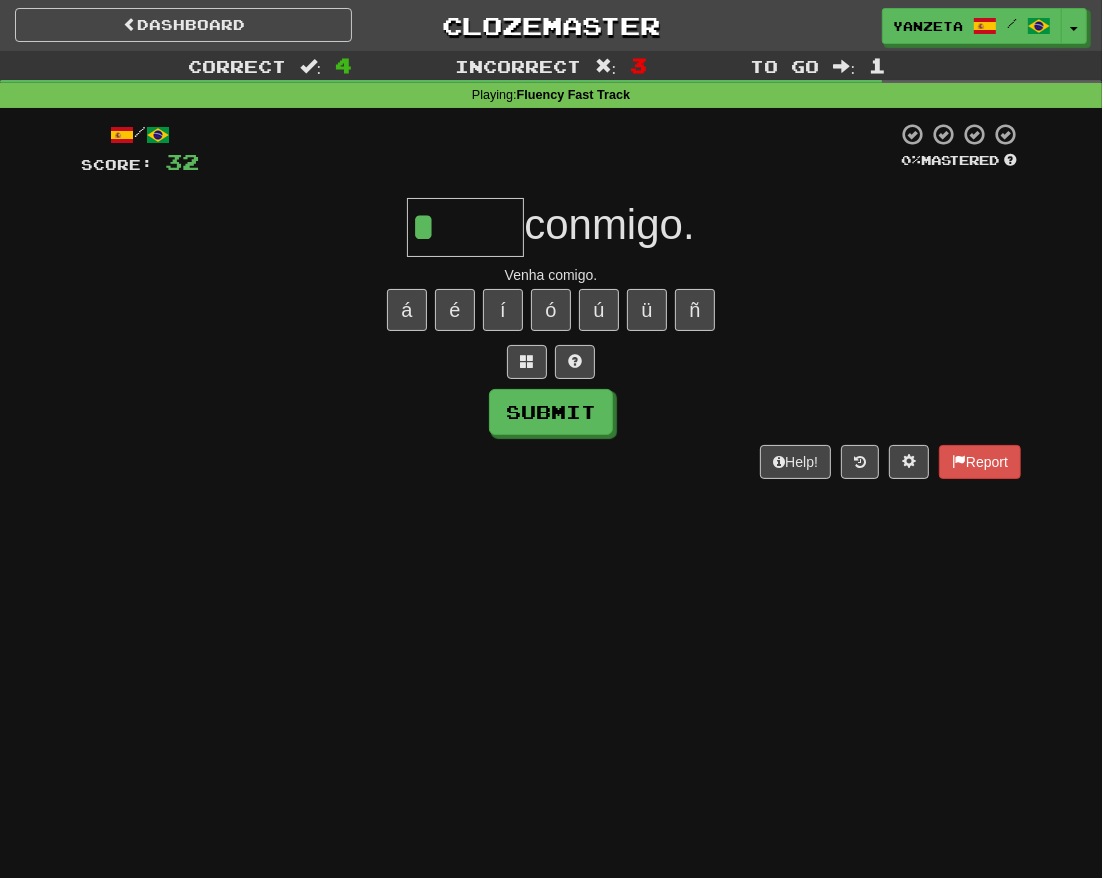 type on "*****" 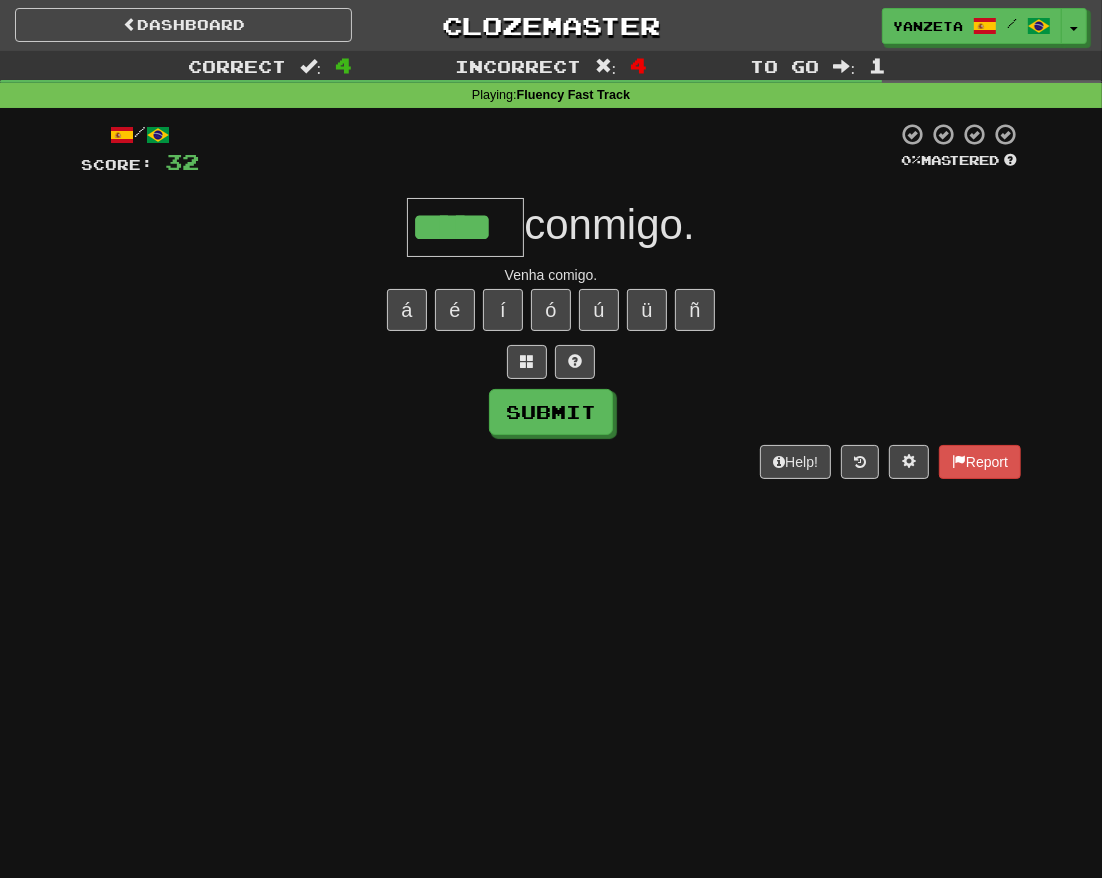 type on "*****" 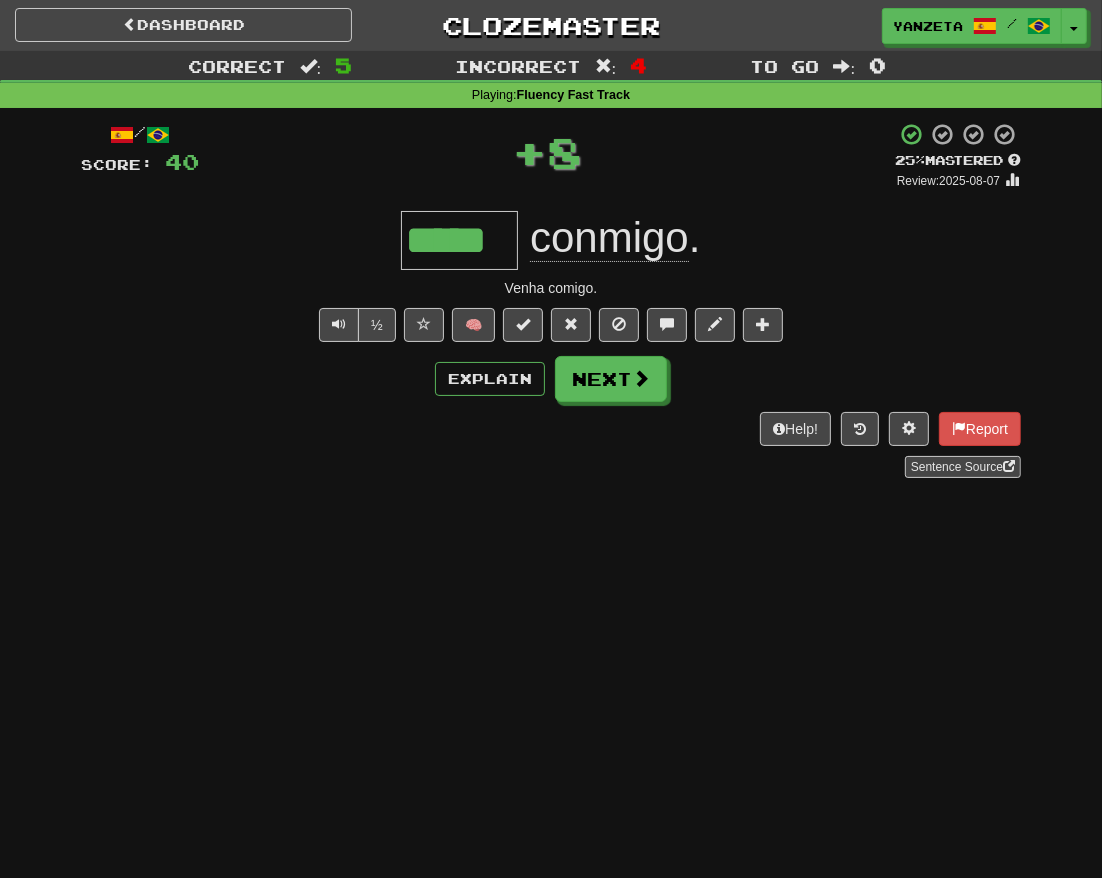 click on "/  Score:   40 + 8 25 %  Mastered Review:  2025-08-07 *****   conmigo . Venha comigo. ½ 🧠 Explain Next  Help!  Report Sentence Source" at bounding box center [551, 300] 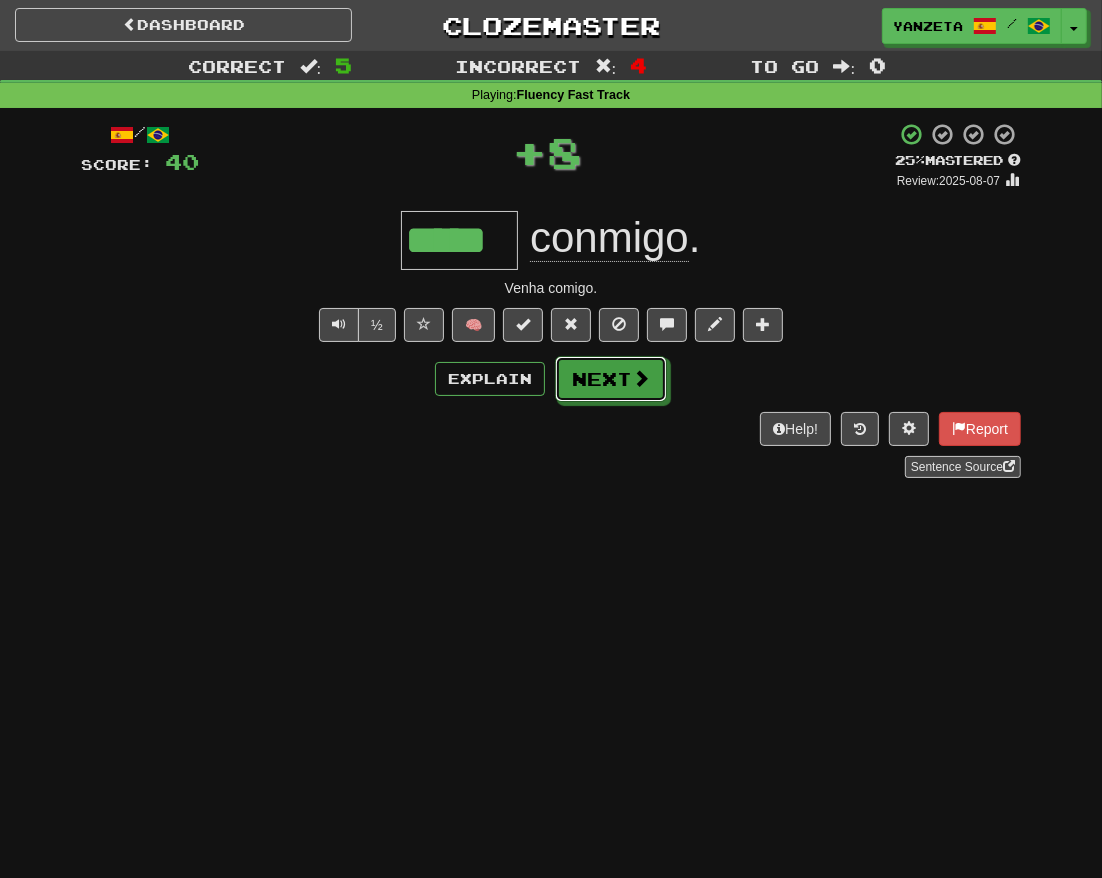 click on "Next" at bounding box center (611, 379) 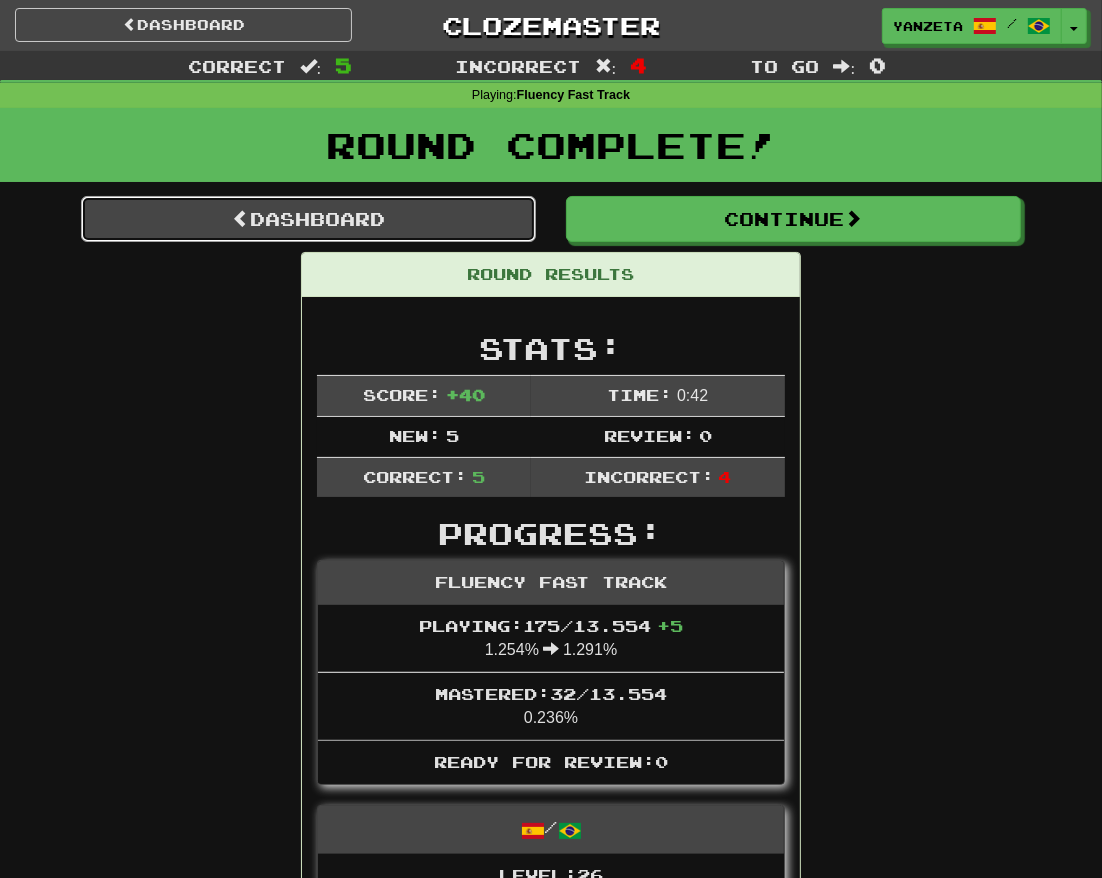 click on "Dashboard" at bounding box center [308, 219] 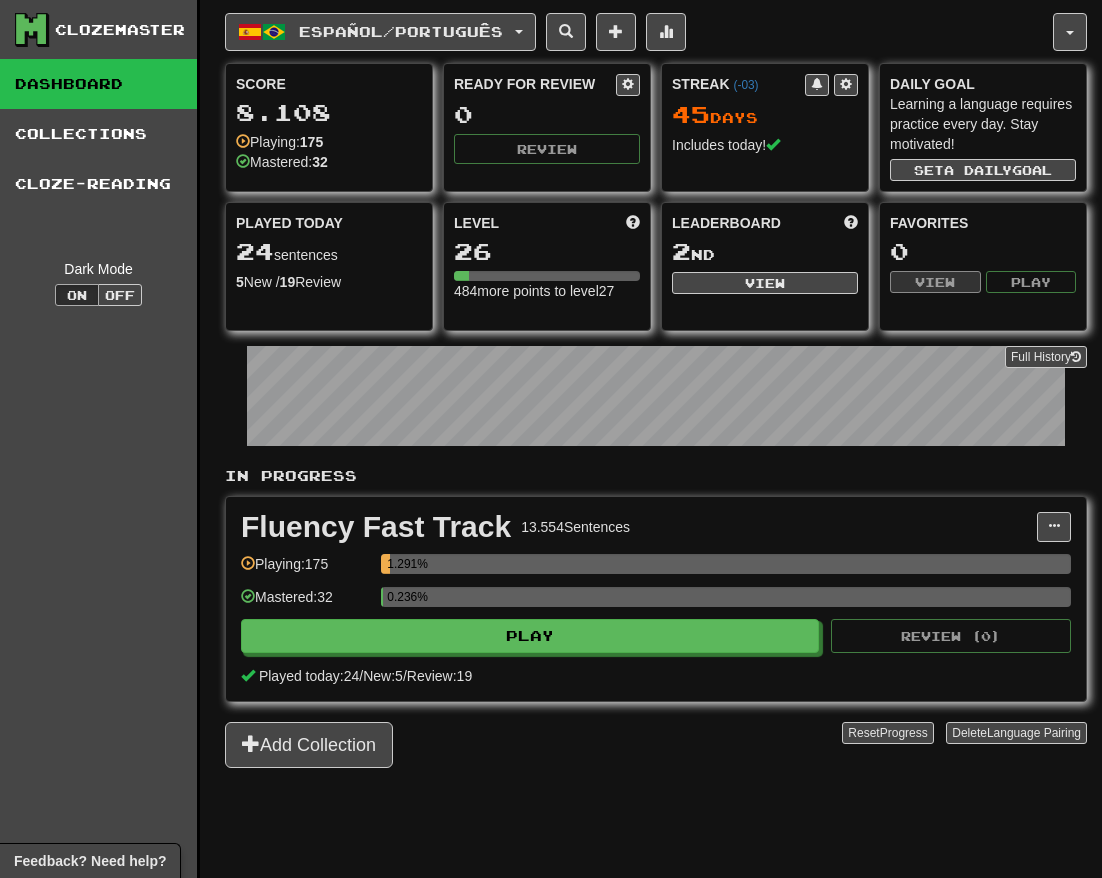 scroll, scrollTop: 0, scrollLeft: 0, axis: both 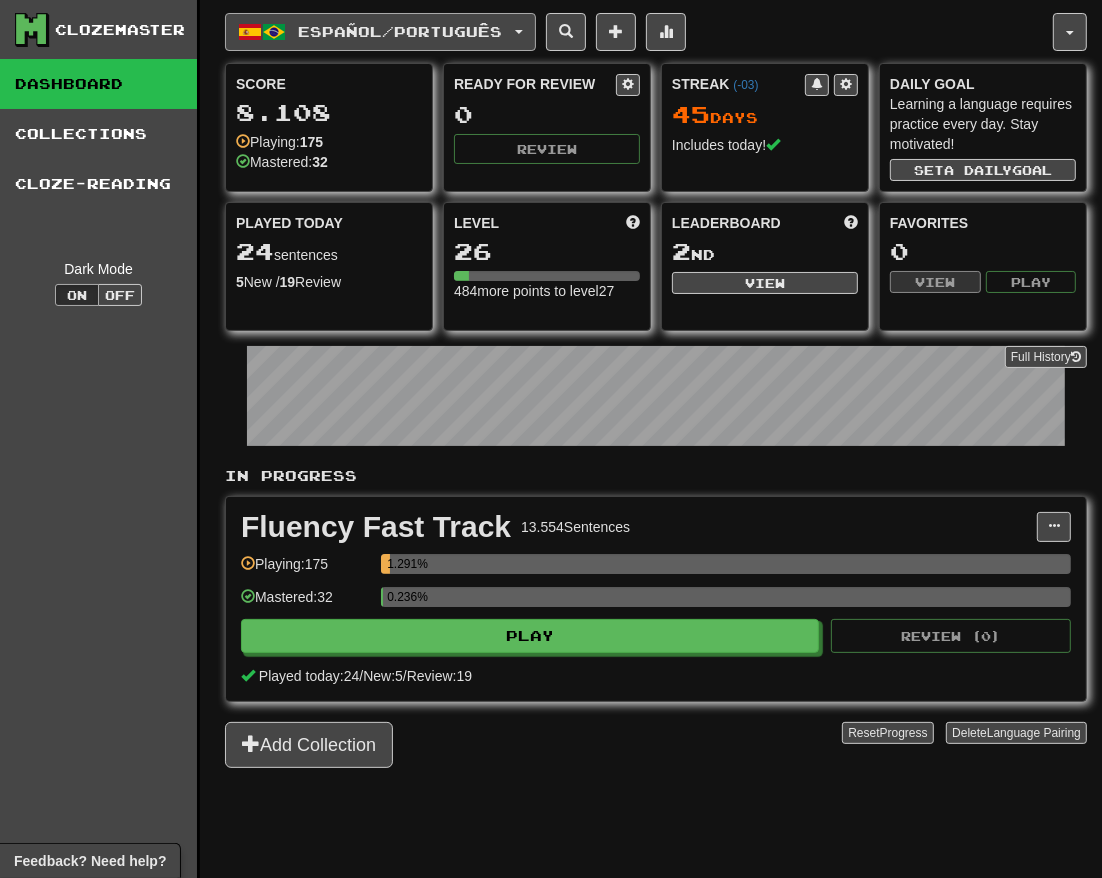 click on "Español  /  Português" at bounding box center [380, 32] 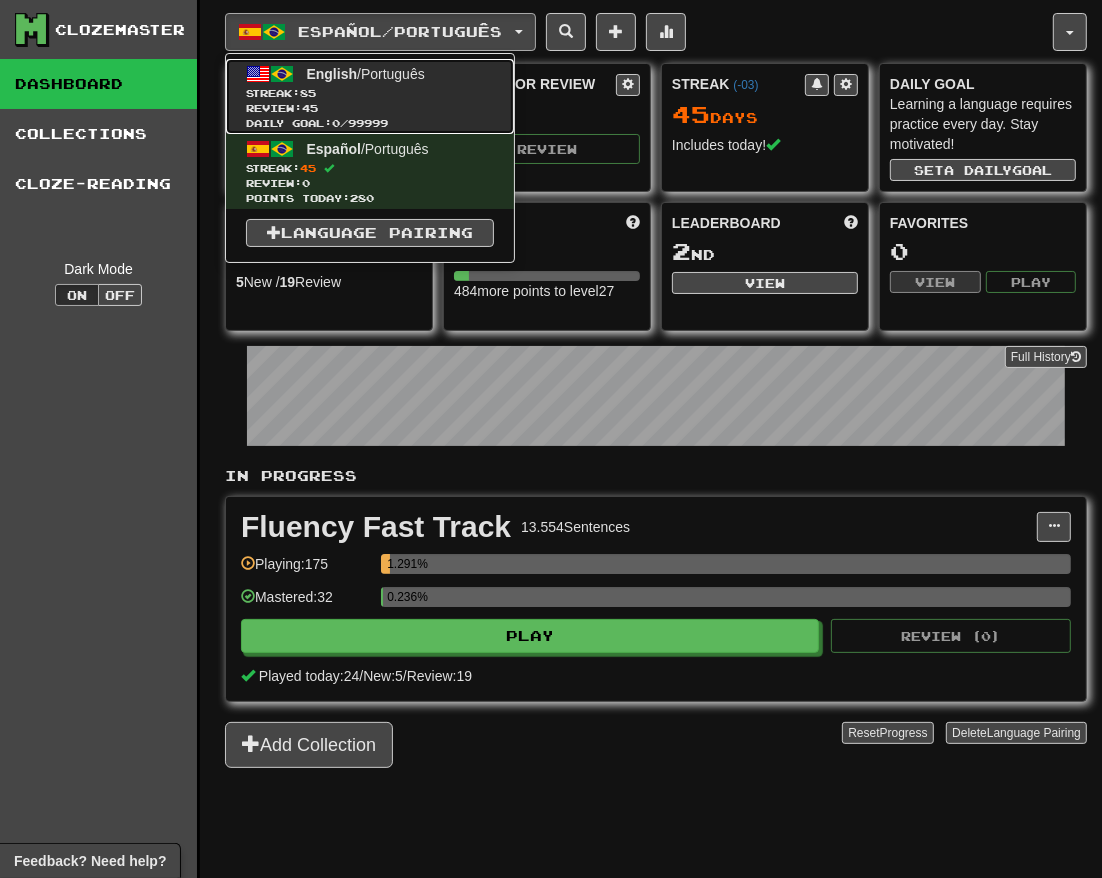 click on "Daily Goal:  0  /  99999" at bounding box center [370, 123] 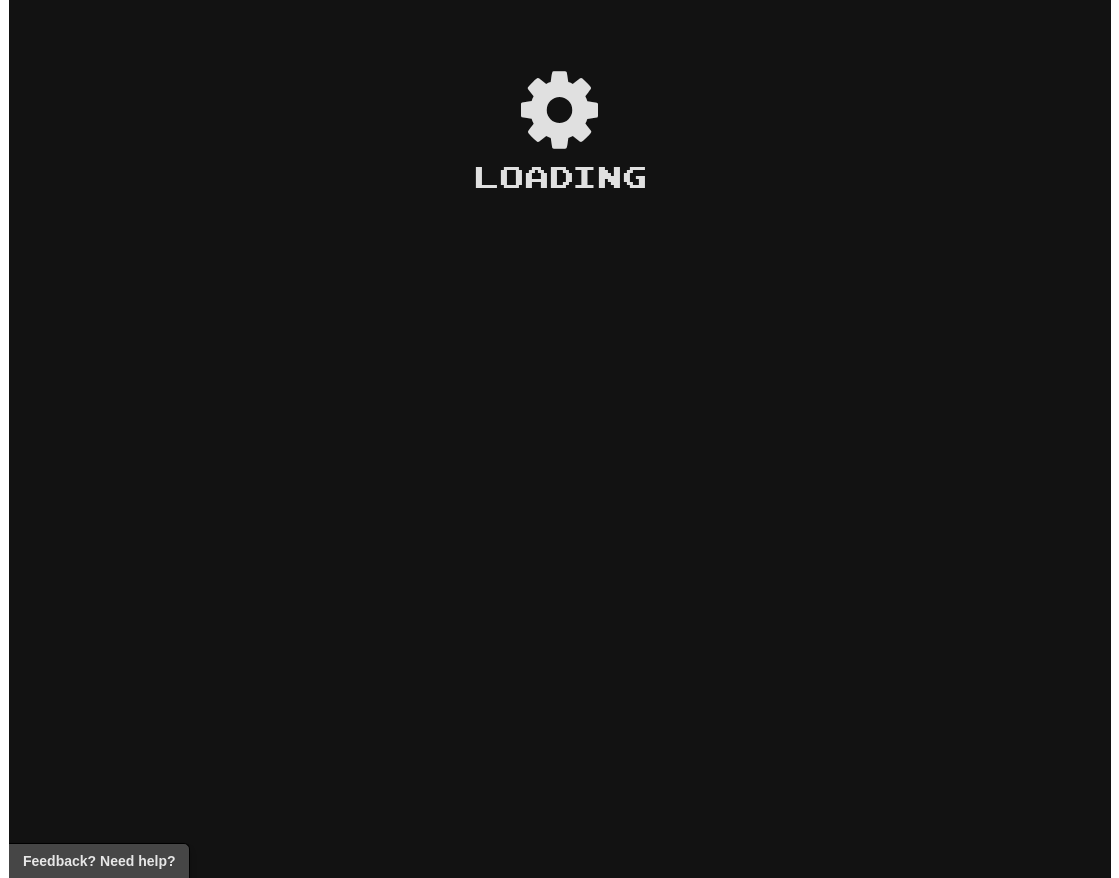 scroll, scrollTop: 0, scrollLeft: 0, axis: both 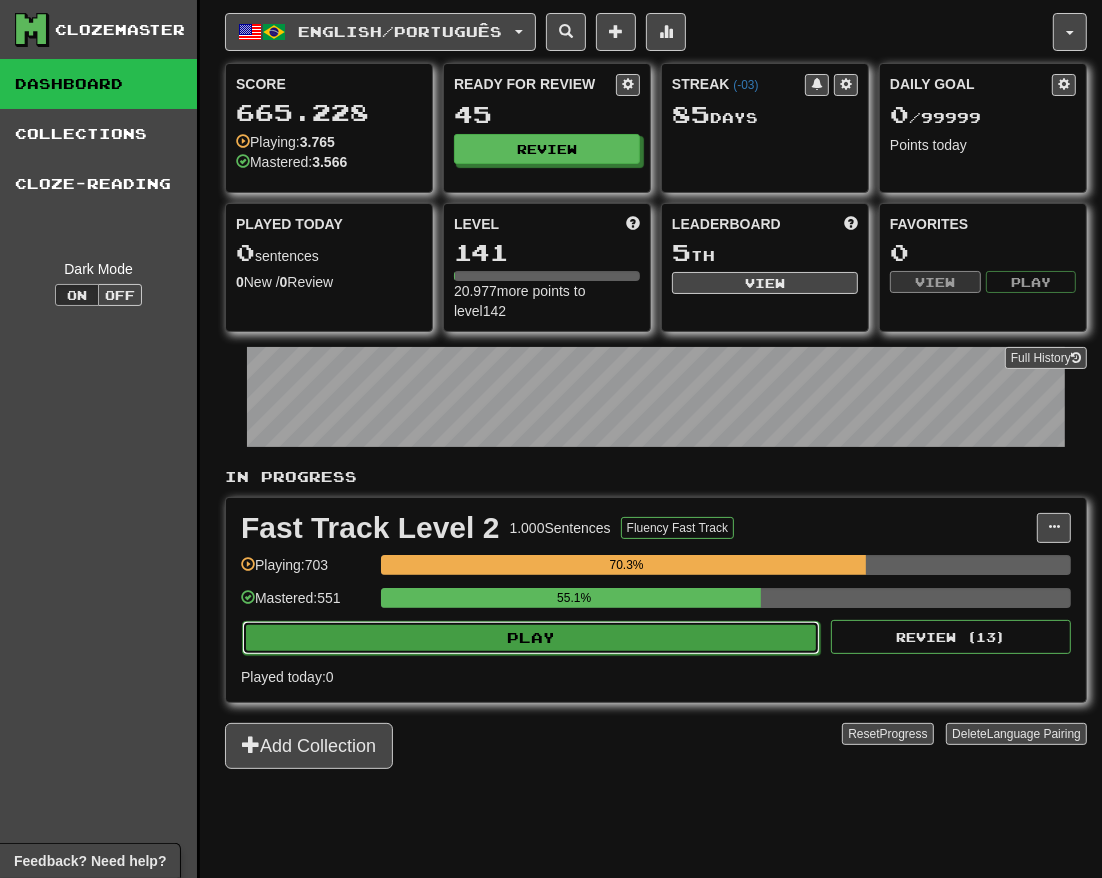 click on "Play" at bounding box center (531, 638) 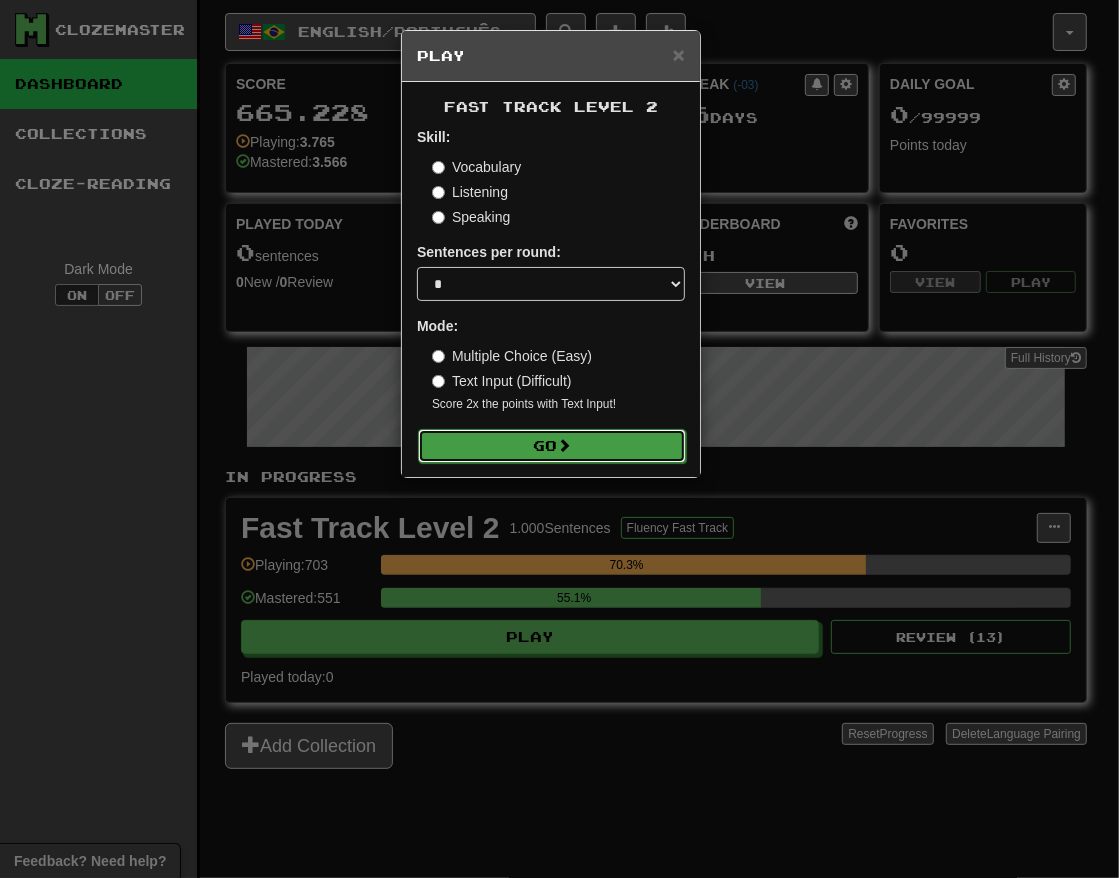 click on "Go" at bounding box center [552, 446] 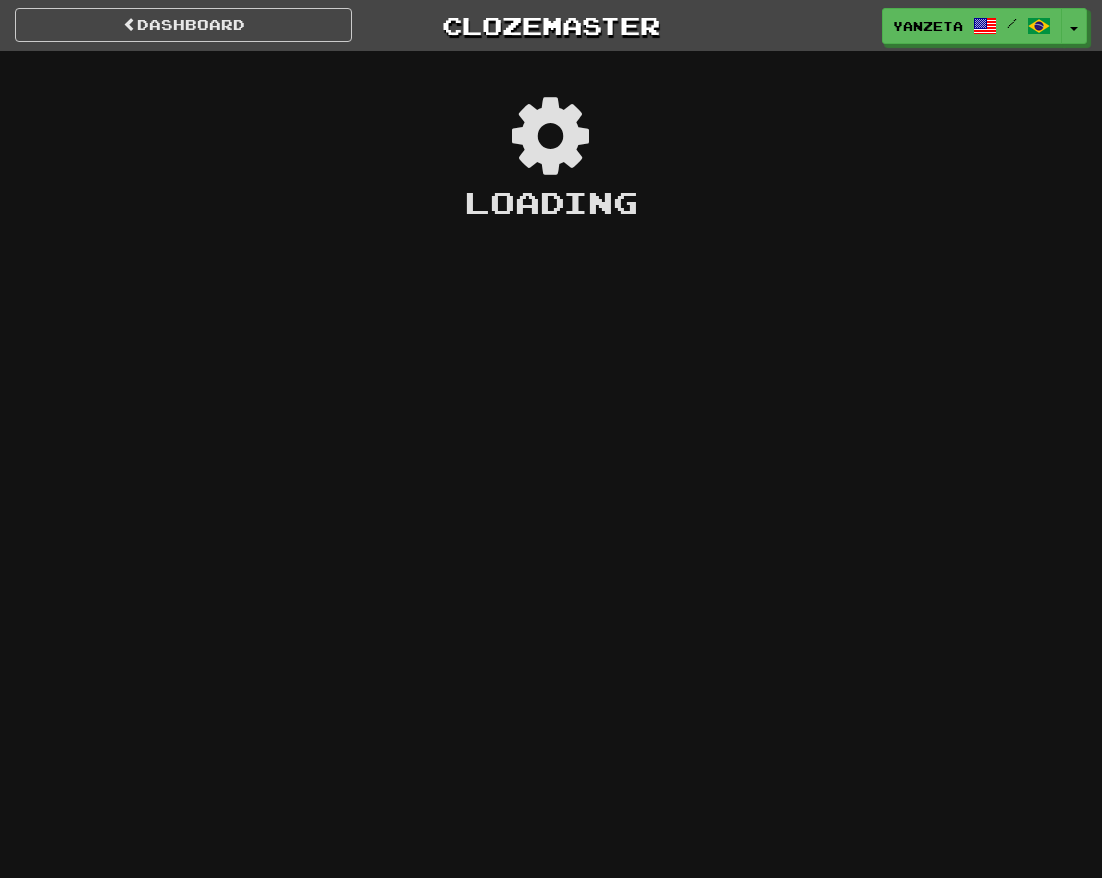 scroll, scrollTop: 0, scrollLeft: 0, axis: both 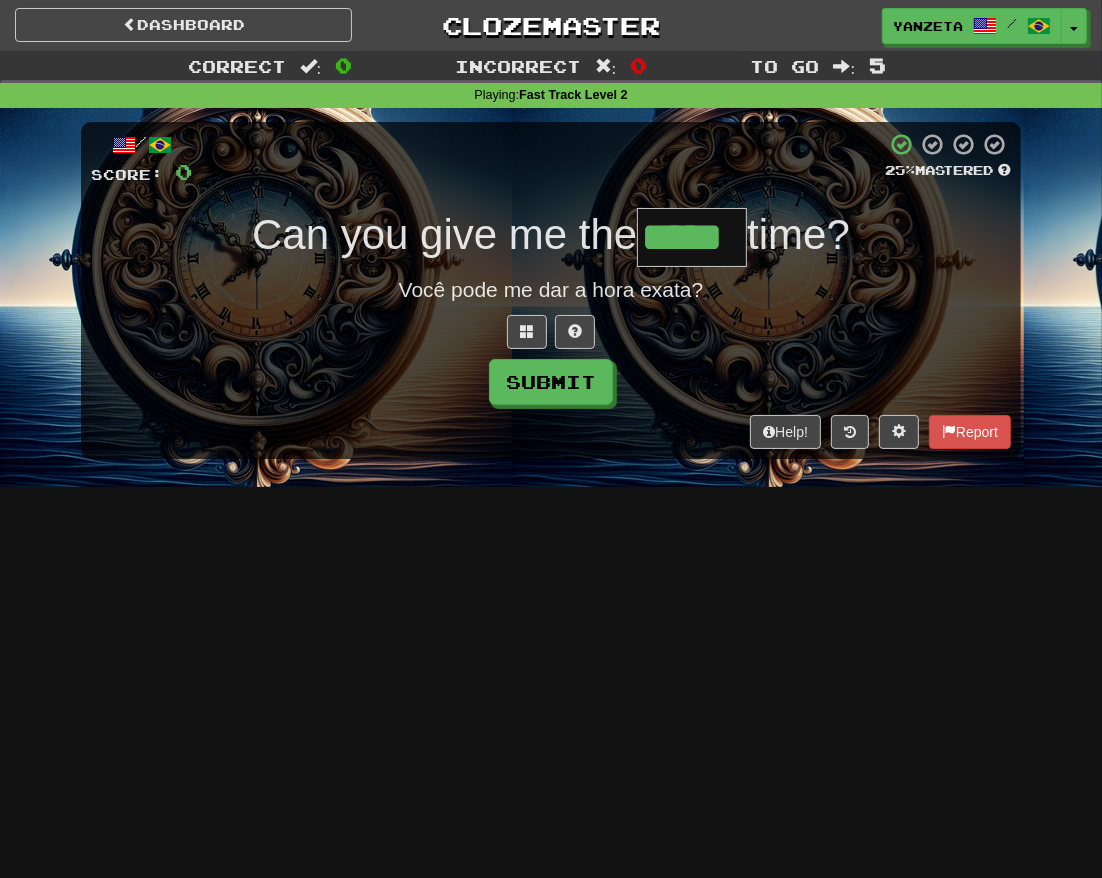 type on "*****" 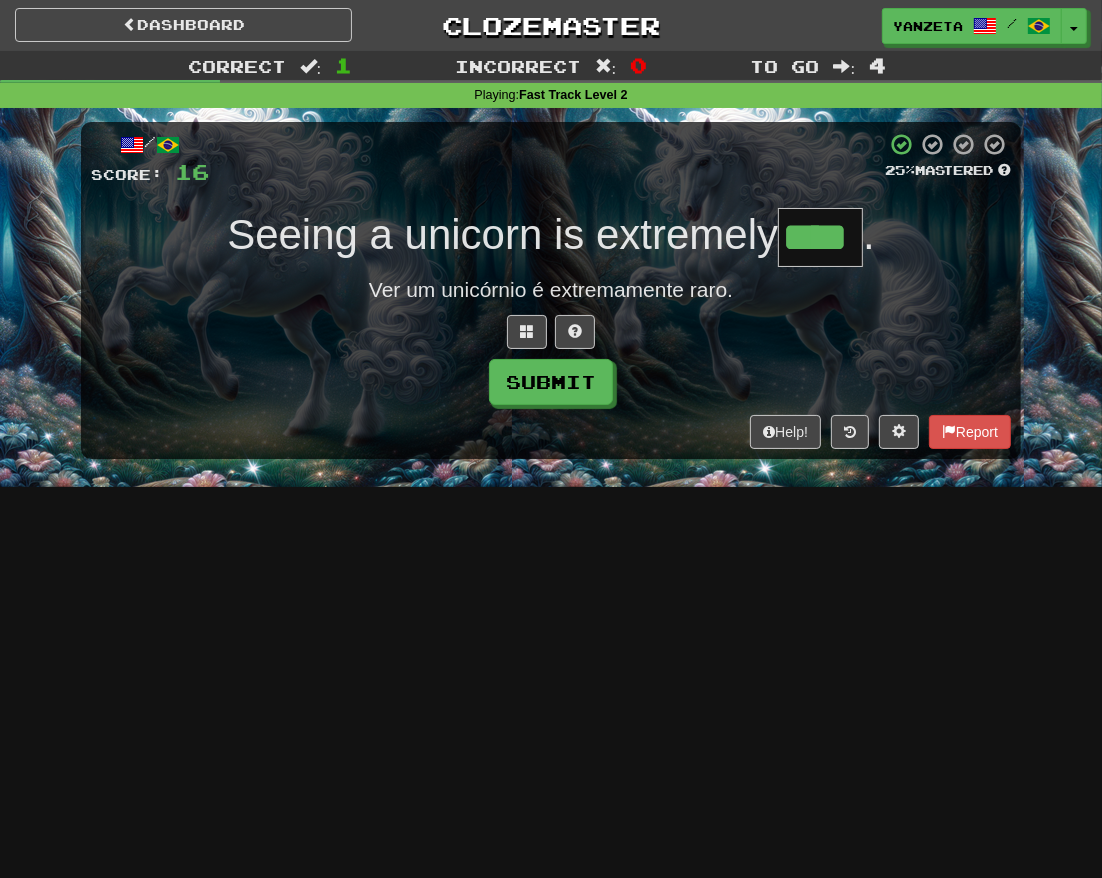type on "****" 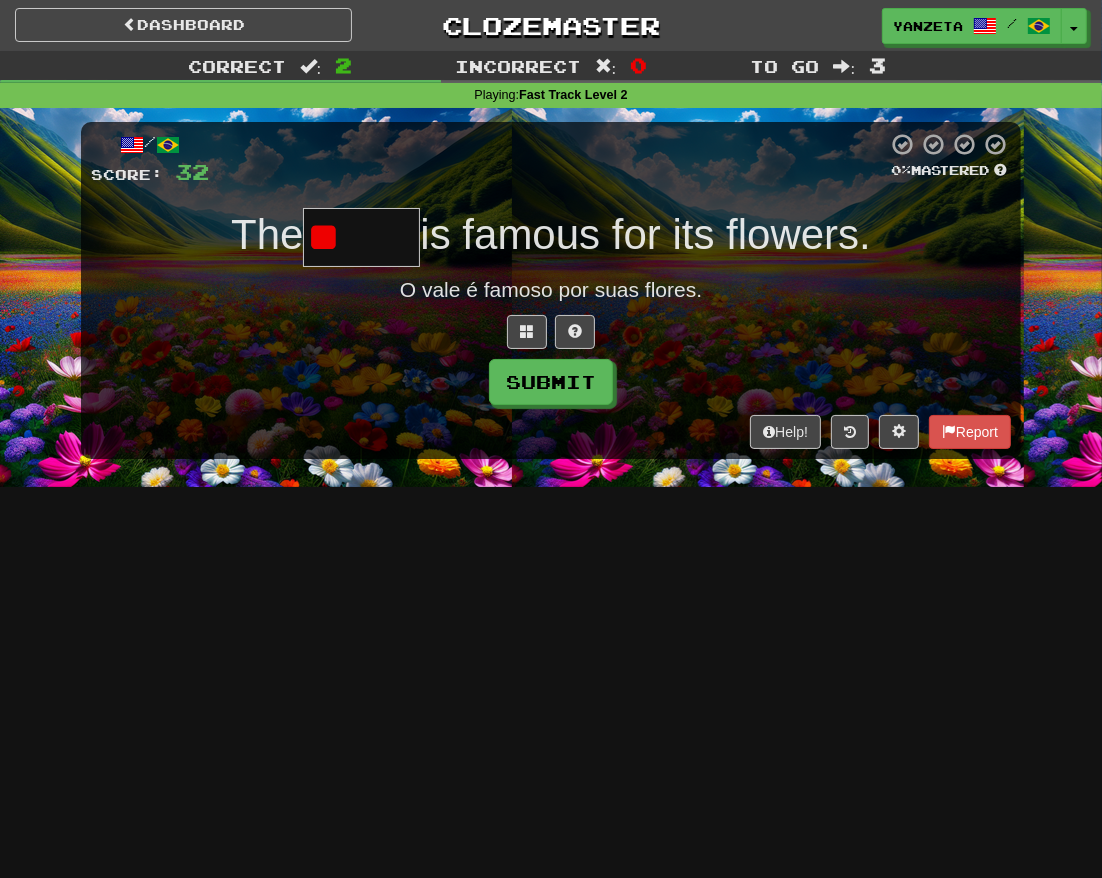 type on "*" 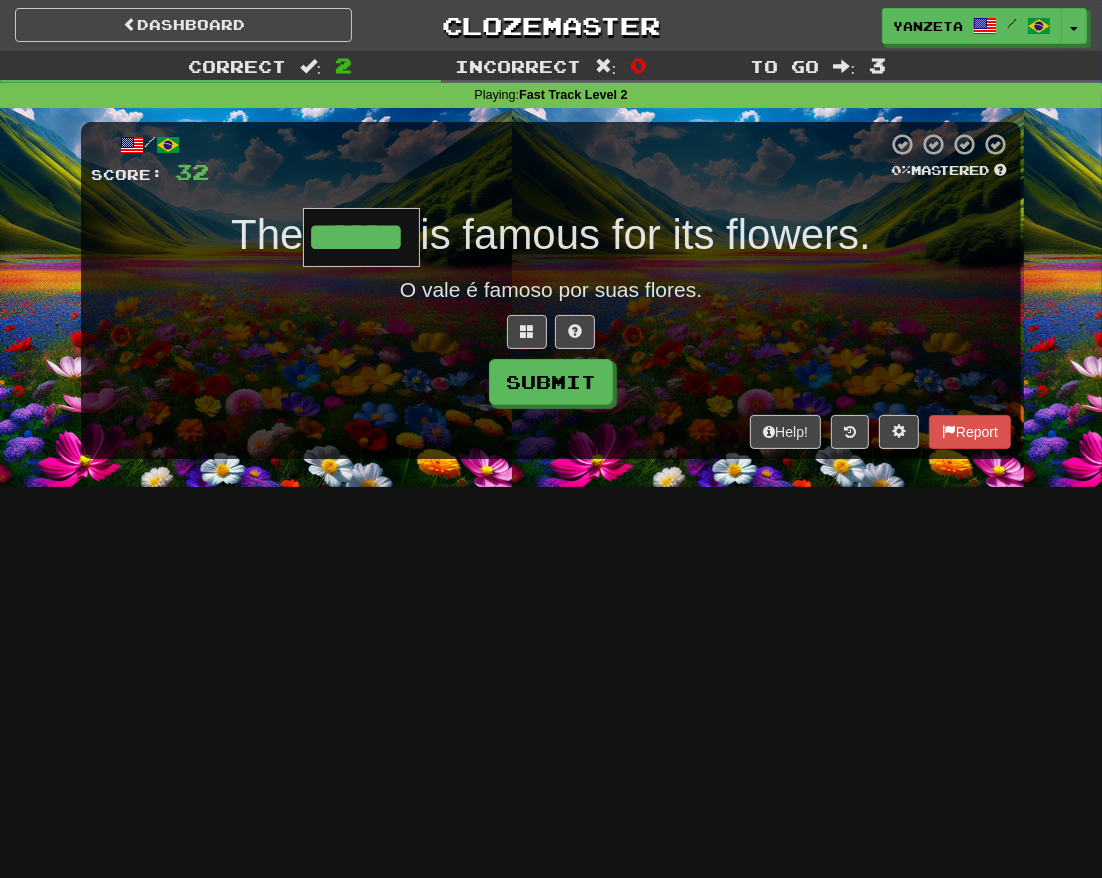 type on "******" 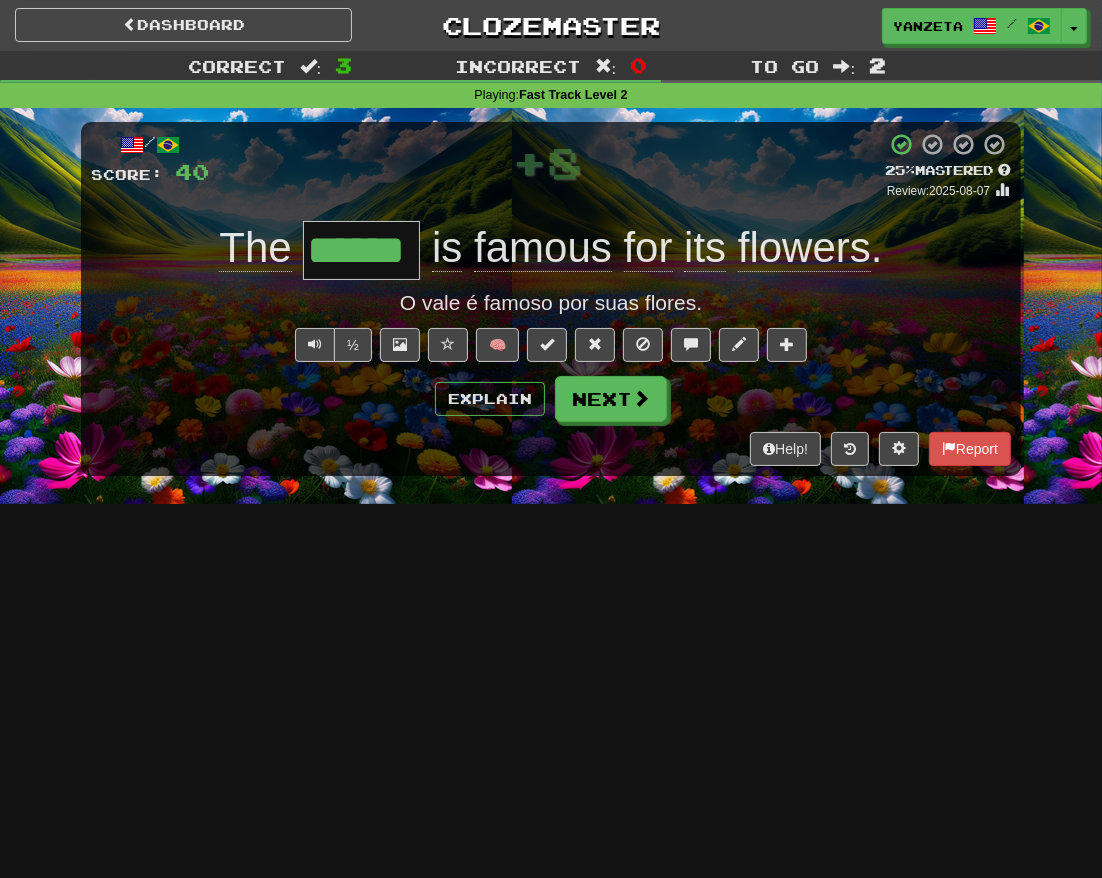type 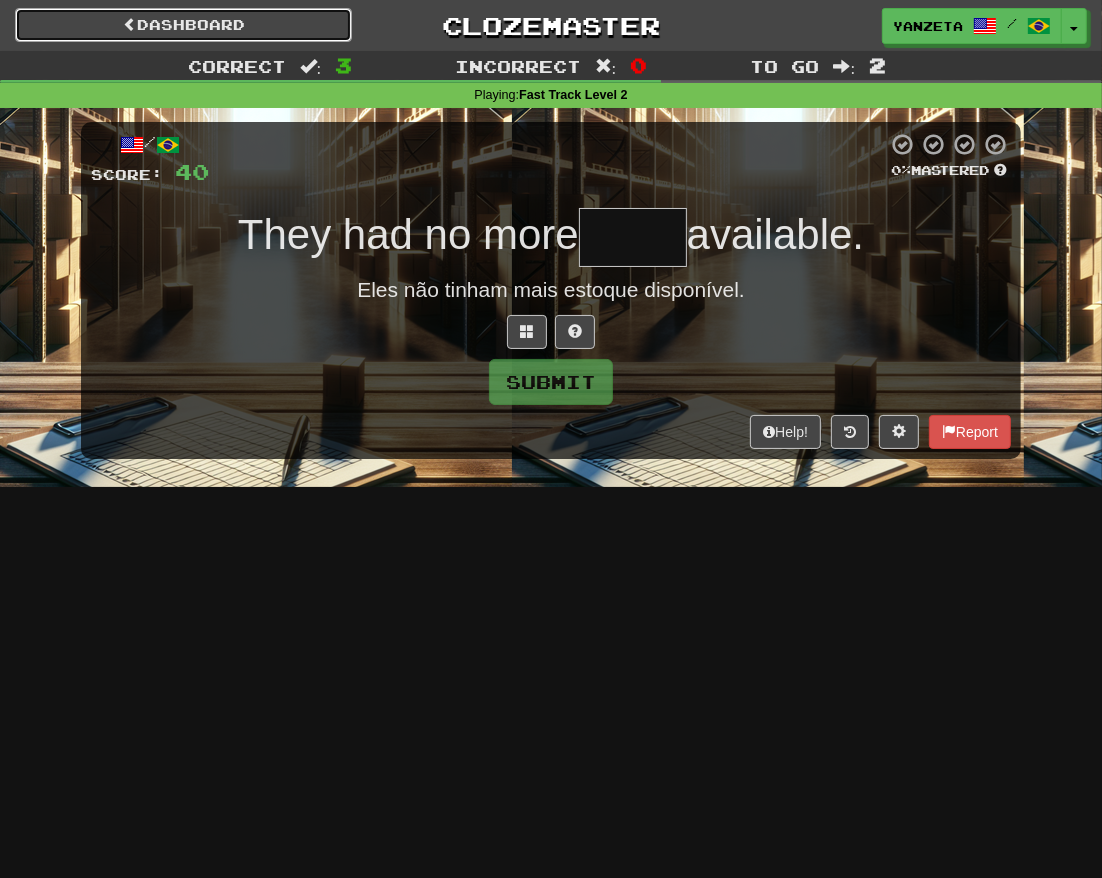 click on "Dashboard" at bounding box center (183, 25) 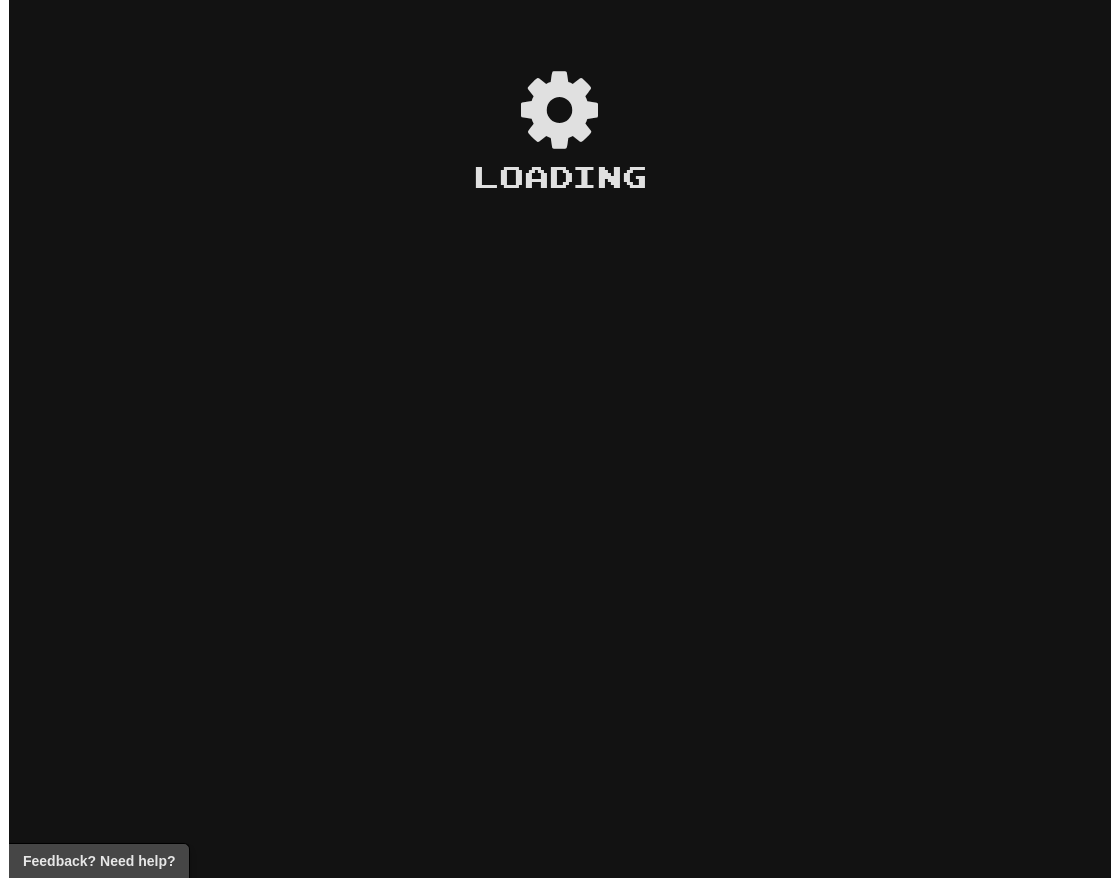 scroll, scrollTop: 0, scrollLeft: 0, axis: both 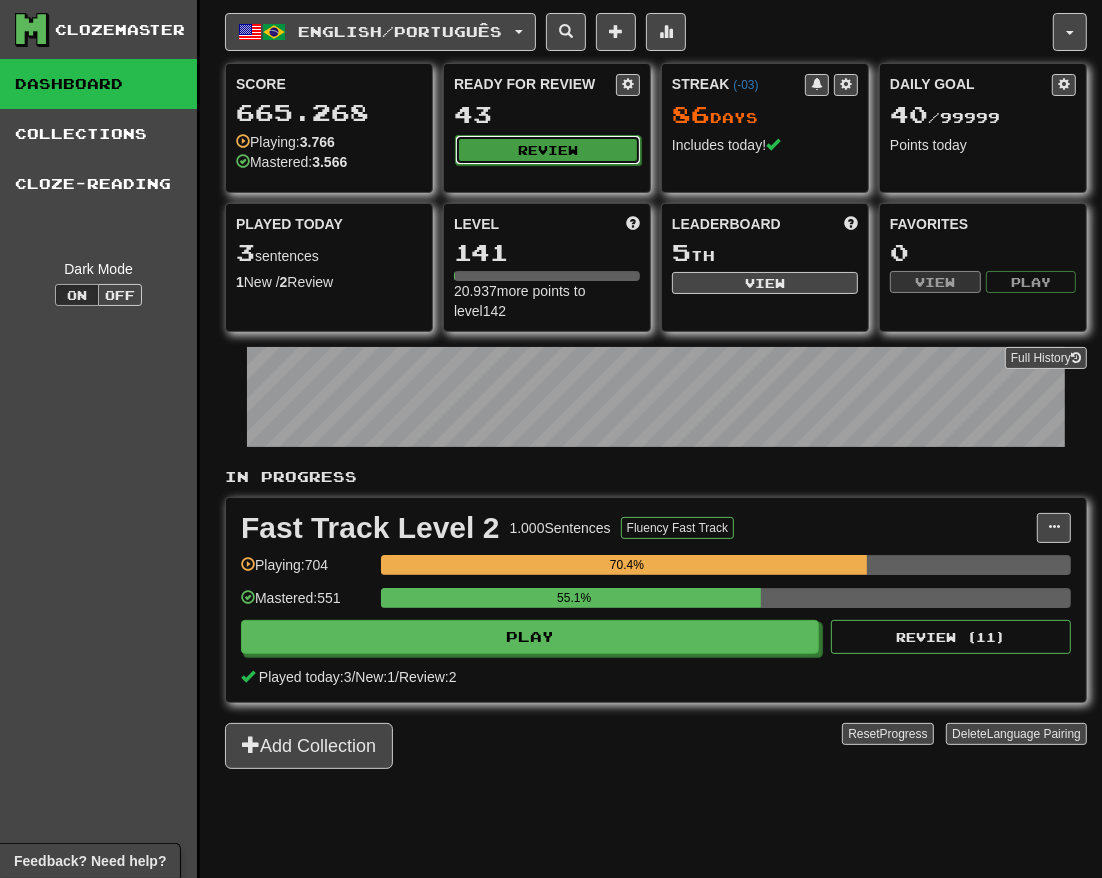 click on "Review" at bounding box center [548, 150] 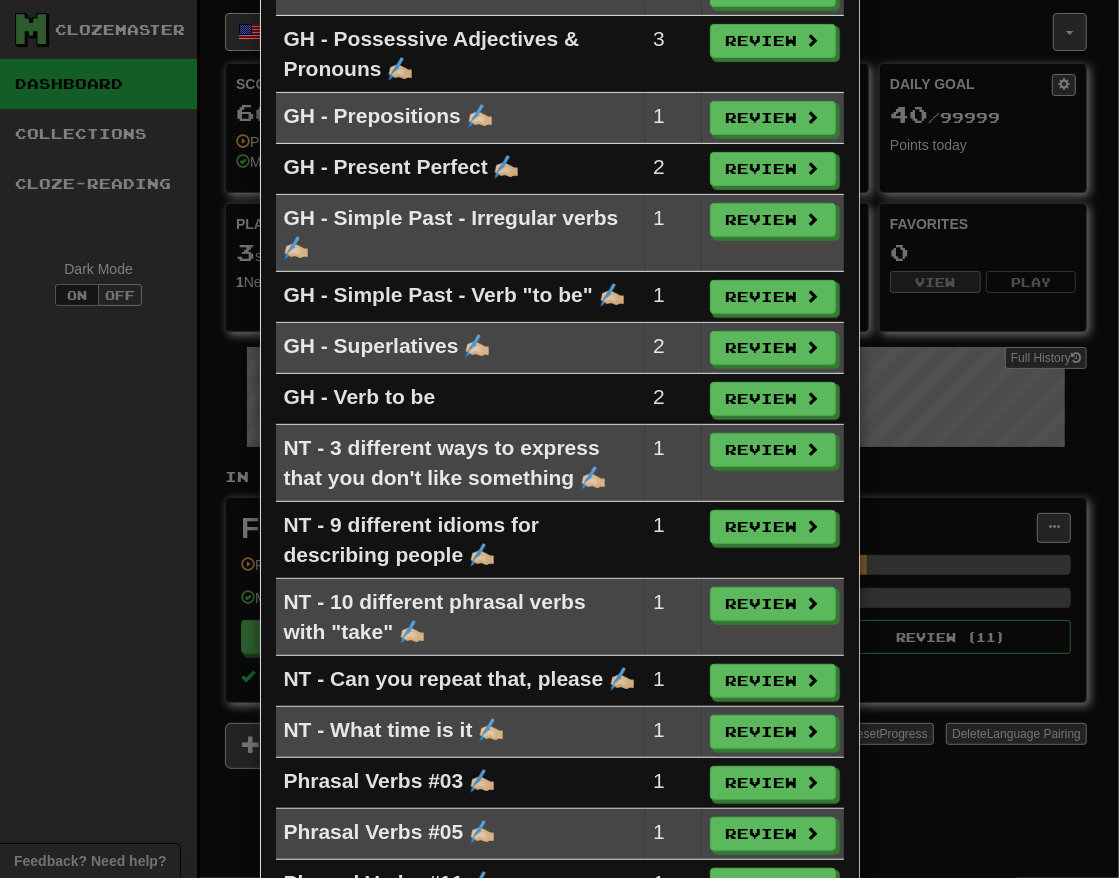 scroll, scrollTop: 0, scrollLeft: 0, axis: both 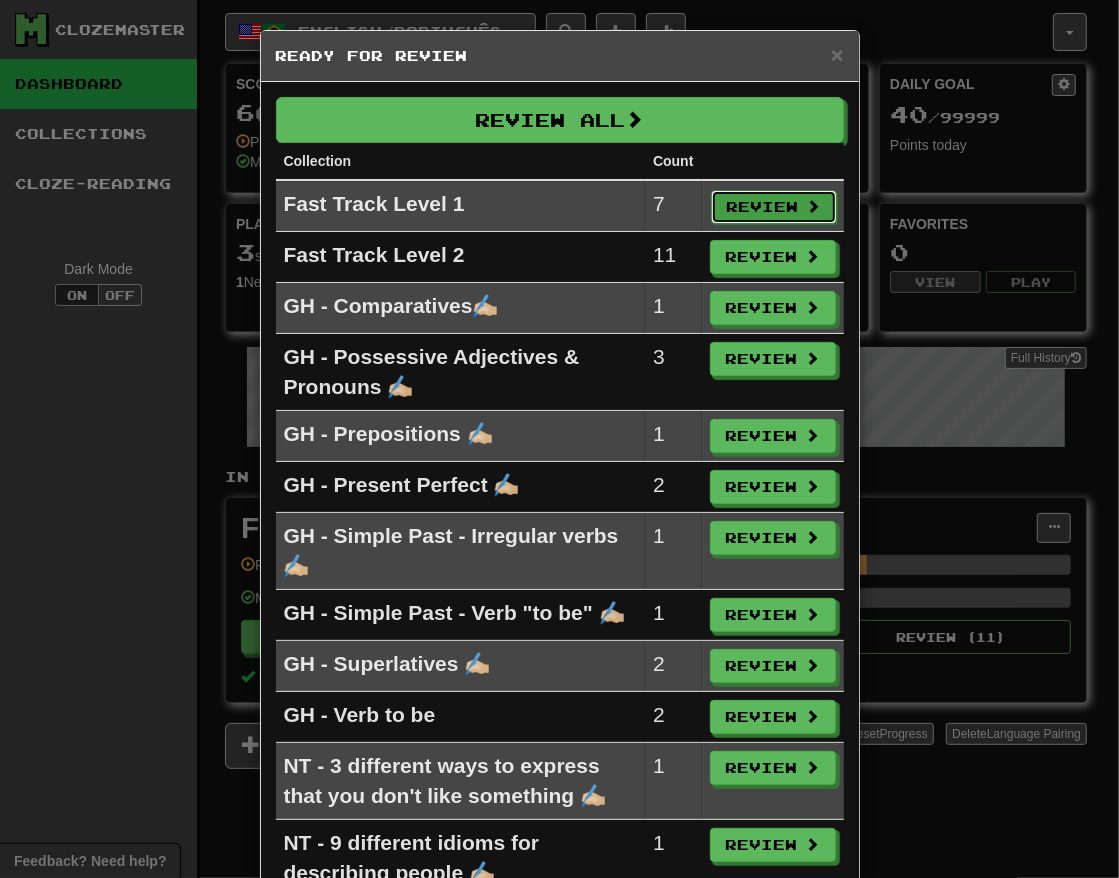 click on "Review" at bounding box center [774, 207] 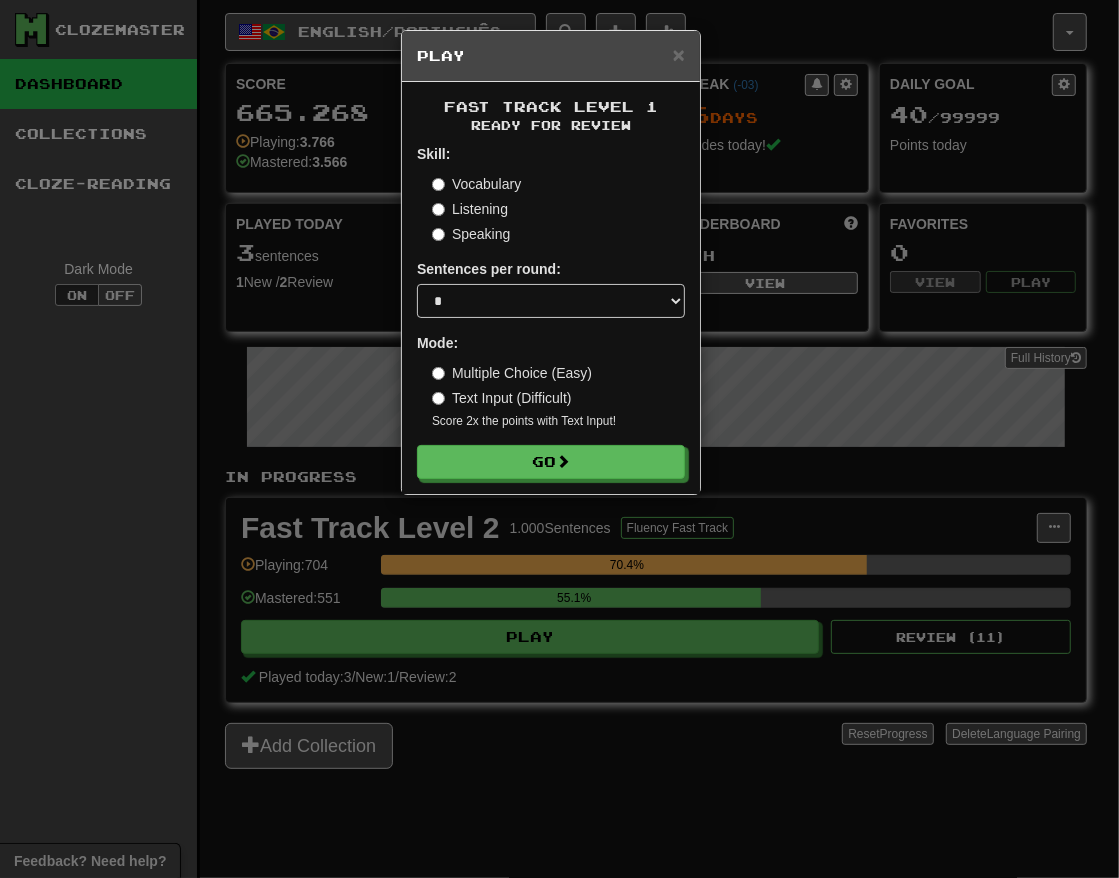click on "Skill: Vocabulary Listening Speaking Sentences per round: * ** ** ** ** ** *** ******** Mode: Multiple Choice (Easy) Text Input (Difficult) Score 2x the points with Text Input ! Go" at bounding box center (551, 311) 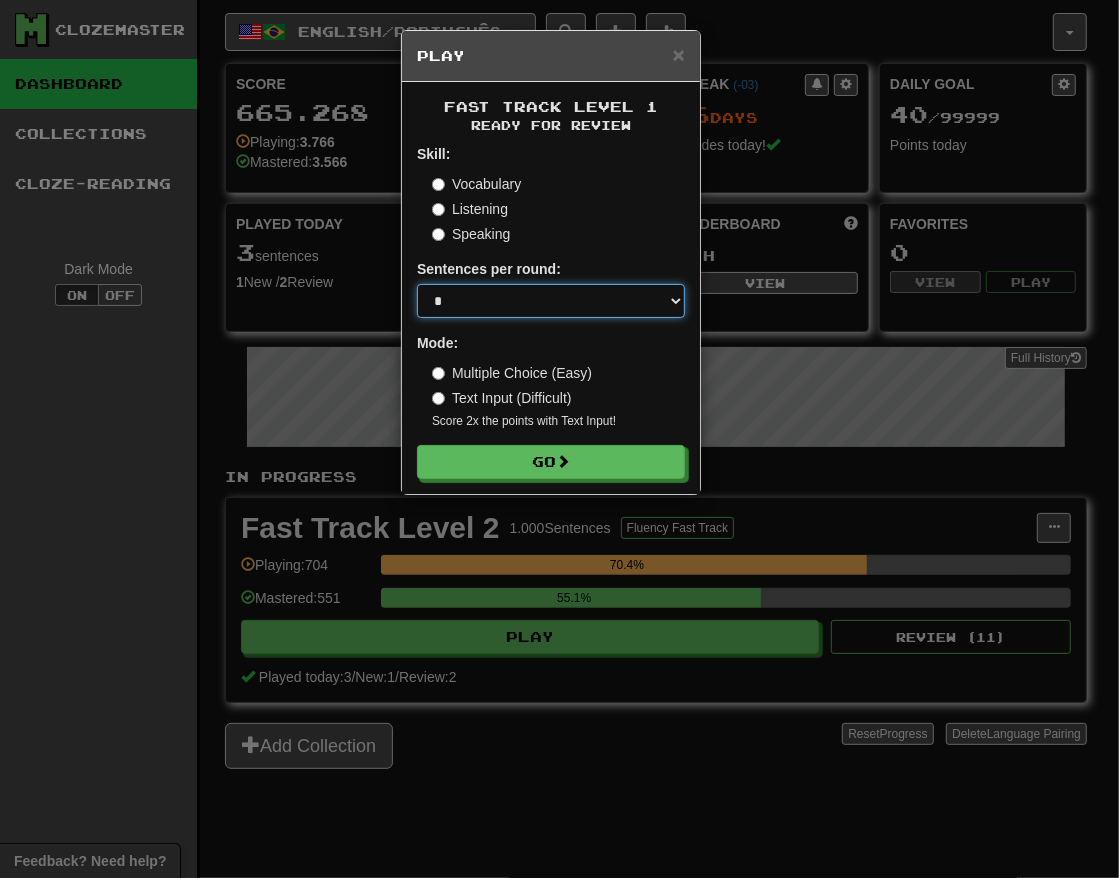 click on "* ** ** ** ** ** *** ********" at bounding box center [551, 301] 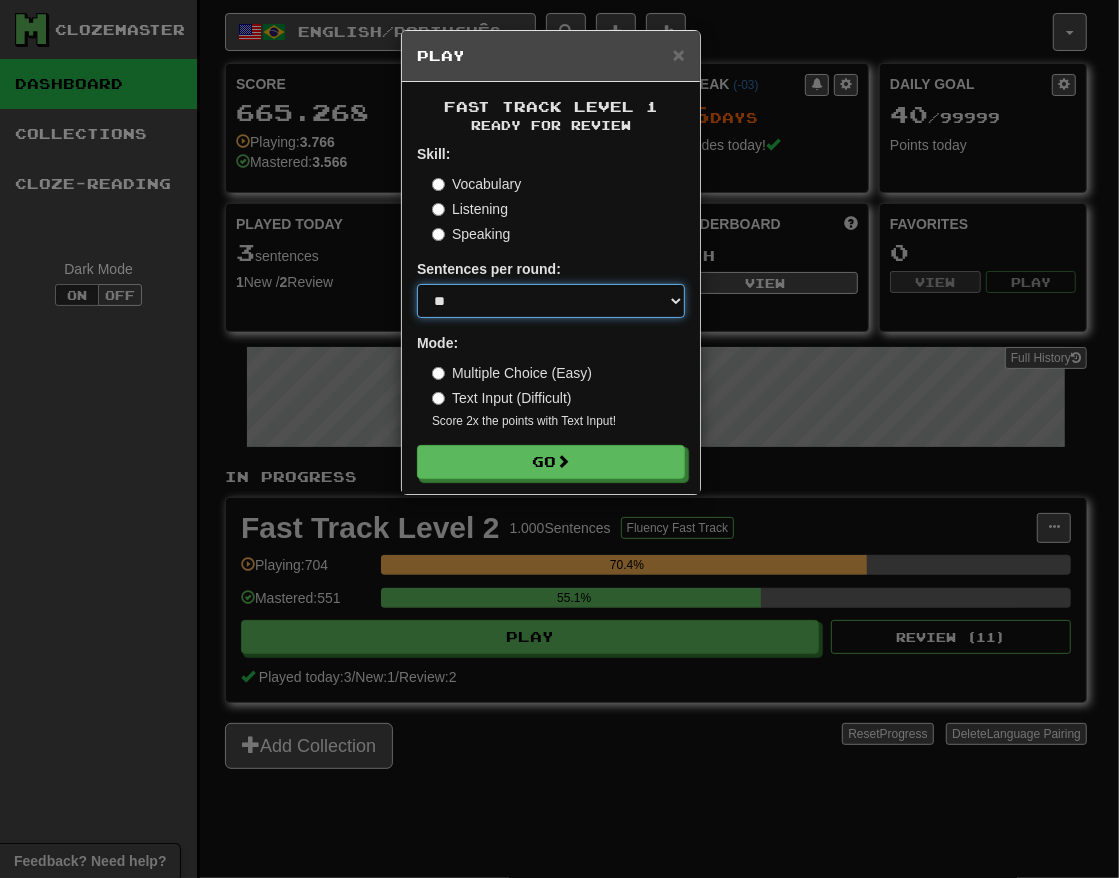 click on "* ** ** ** ** ** *** ********" at bounding box center (551, 301) 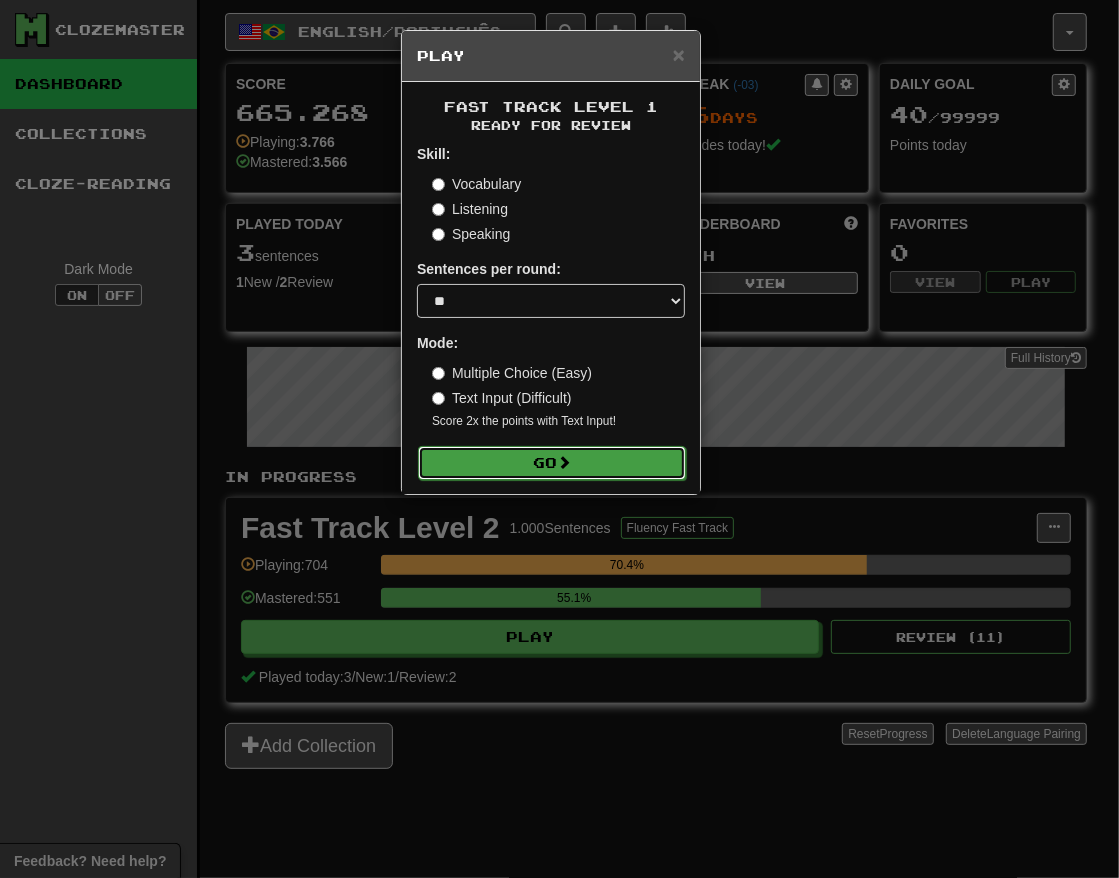 click on "Go" at bounding box center [552, 463] 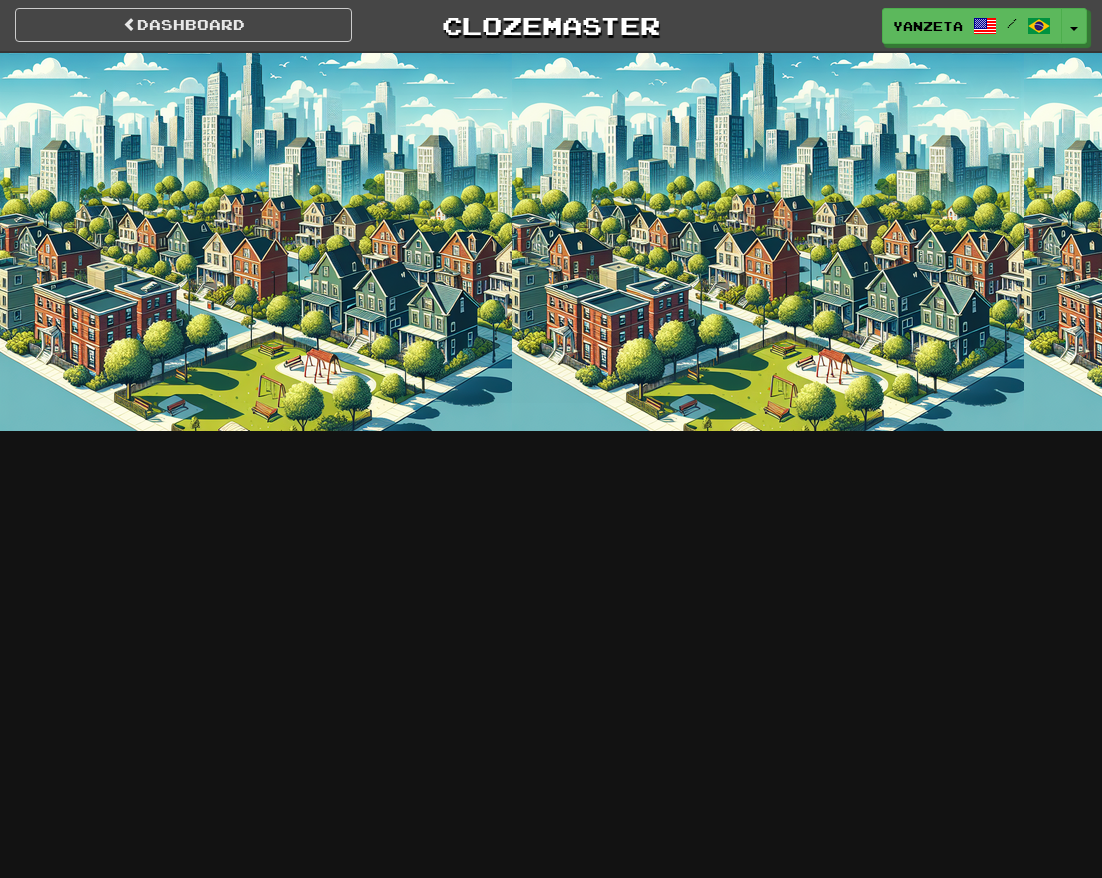 scroll, scrollTop: 0, scrollLeft: 0, axis: both 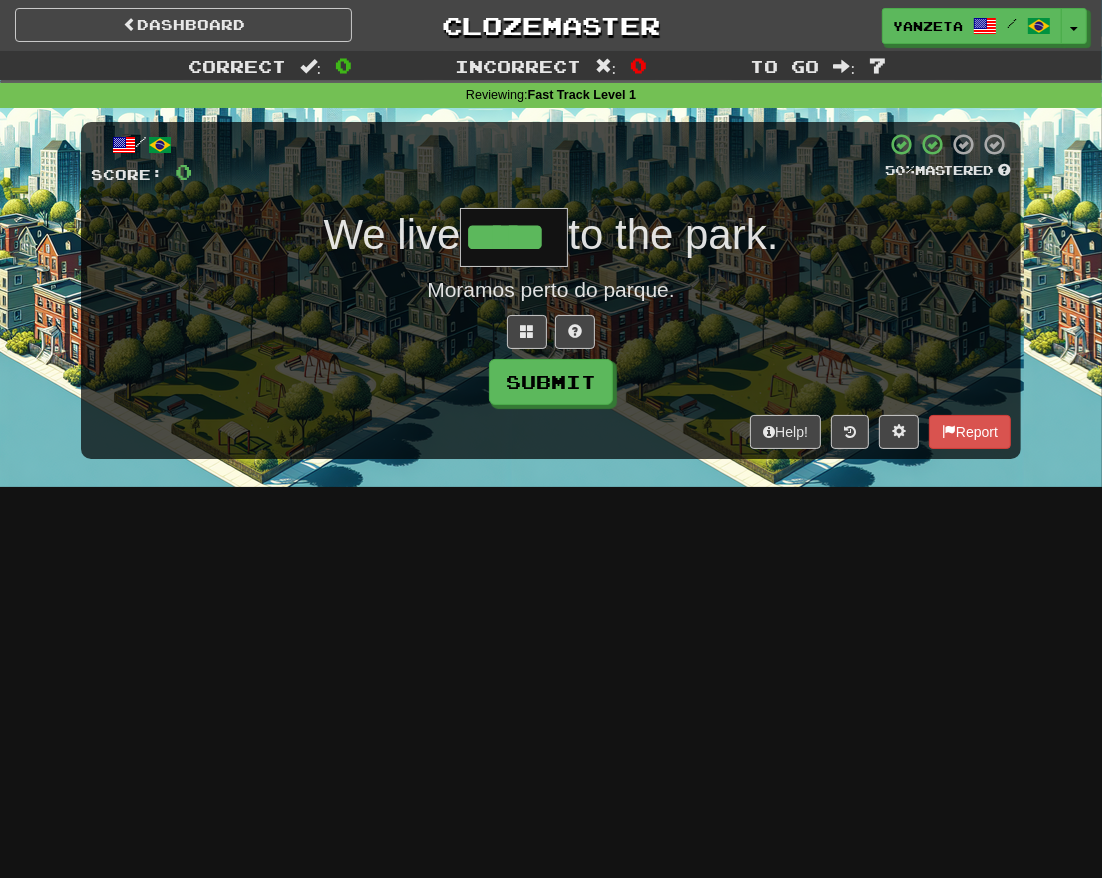 type on "*****" 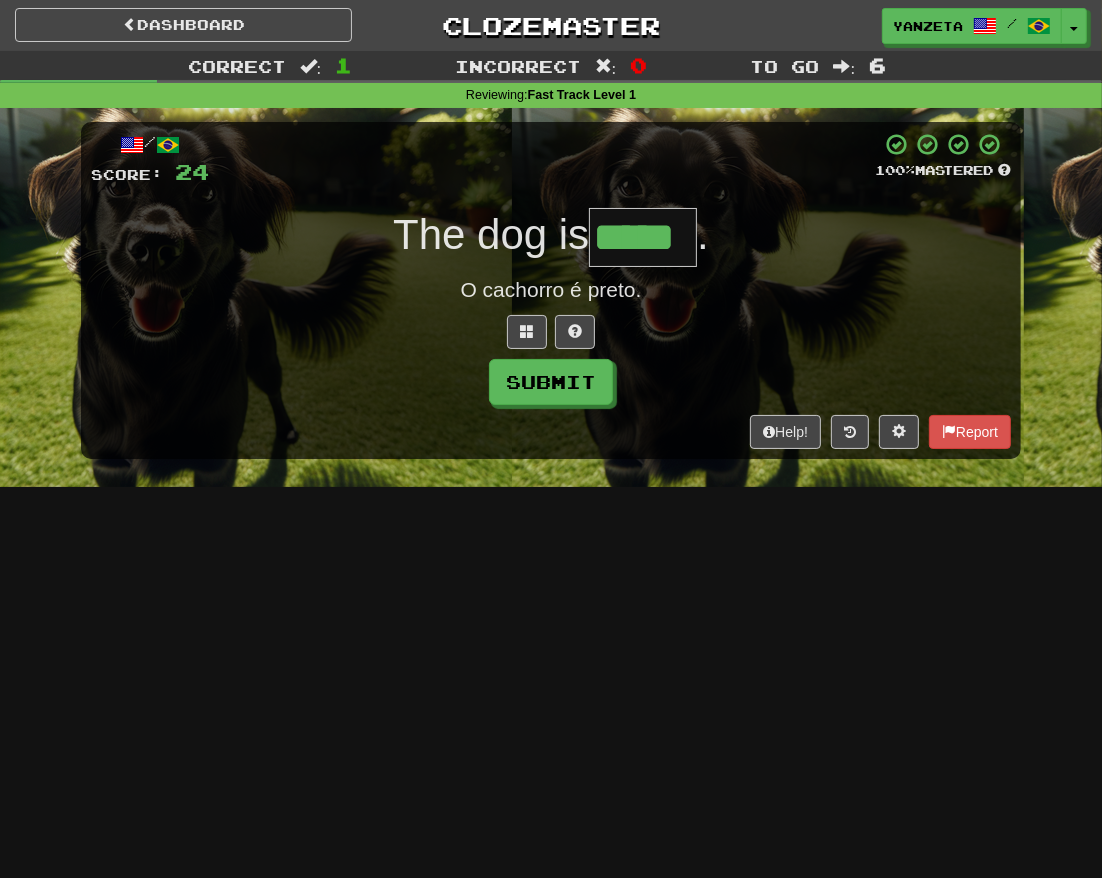 type on "*****" 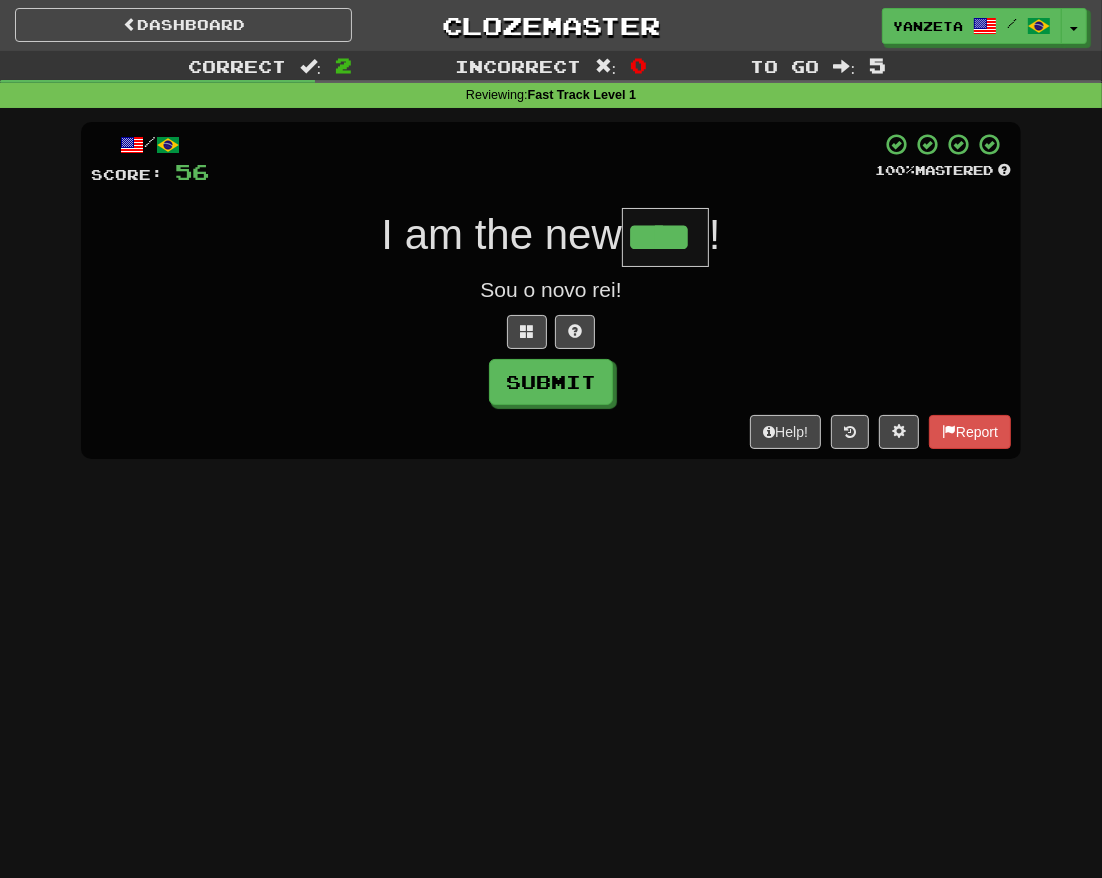 type on "****" 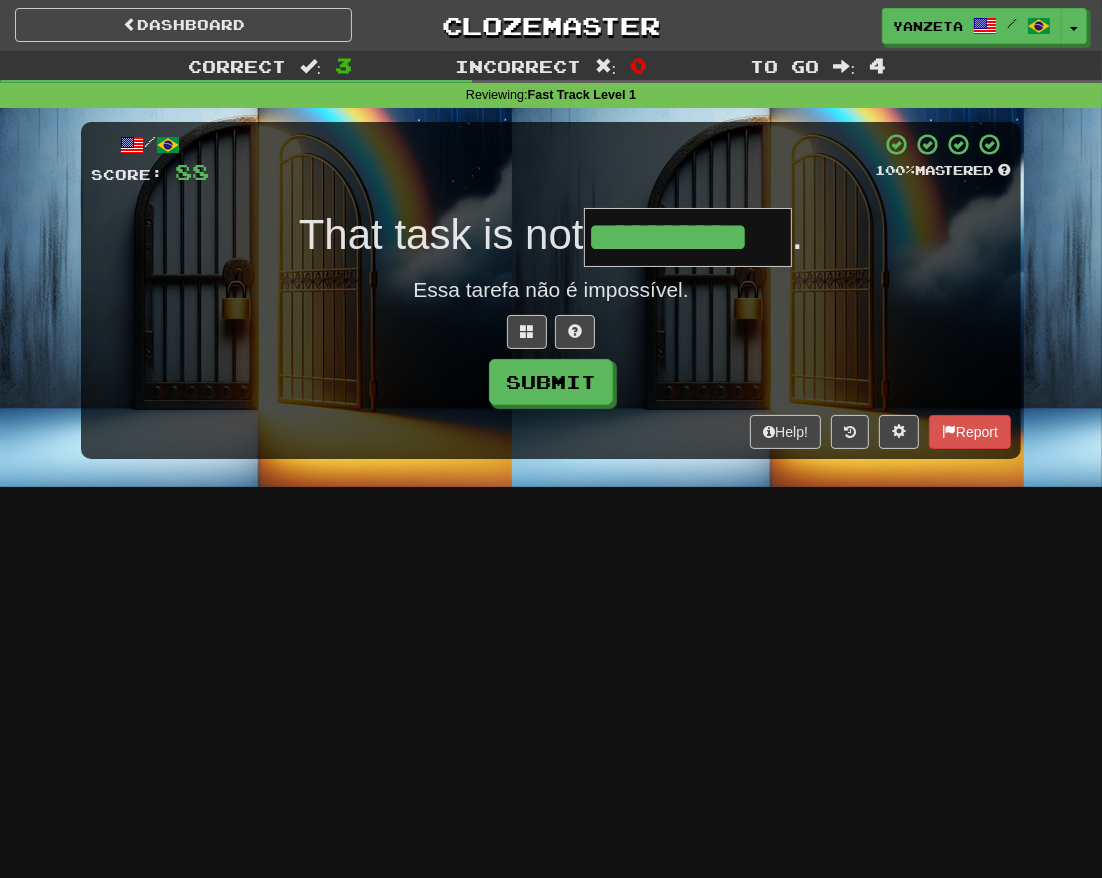 type on "**********" 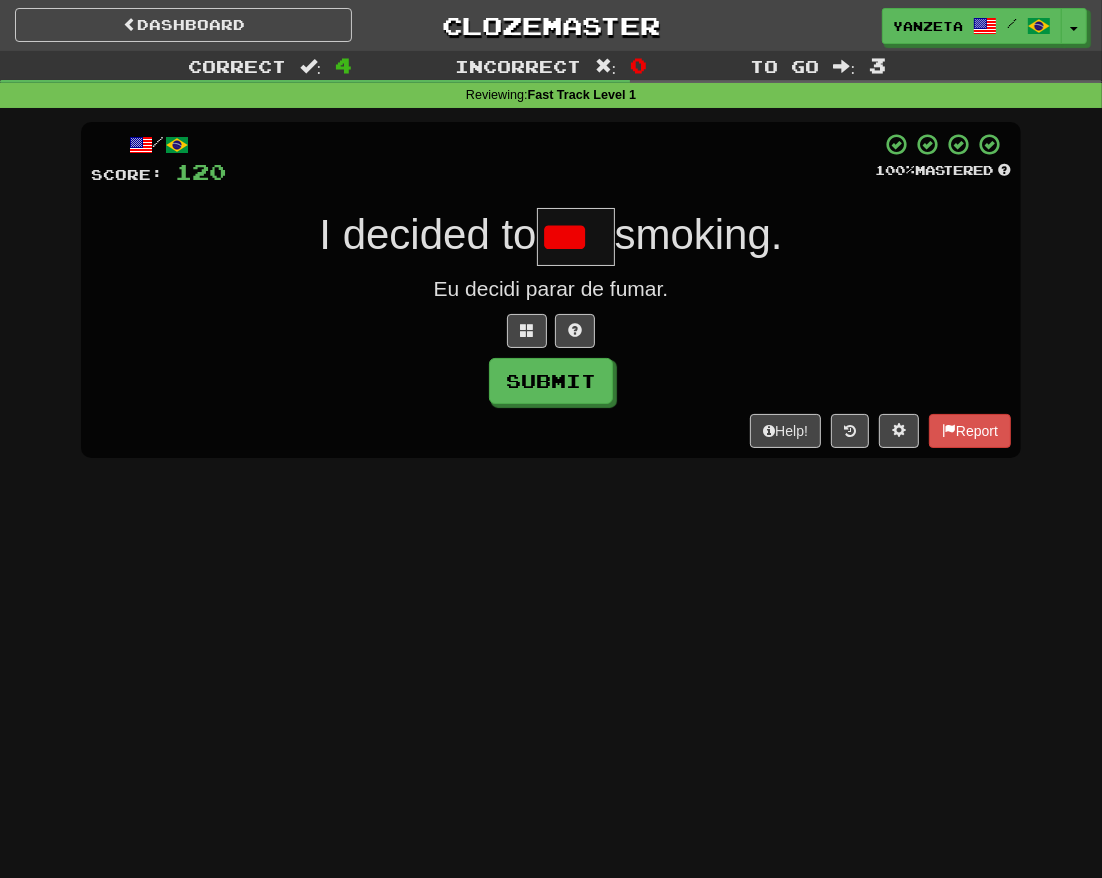 scroll, scrollTop: 0, scrollLeft: 0, axis: both 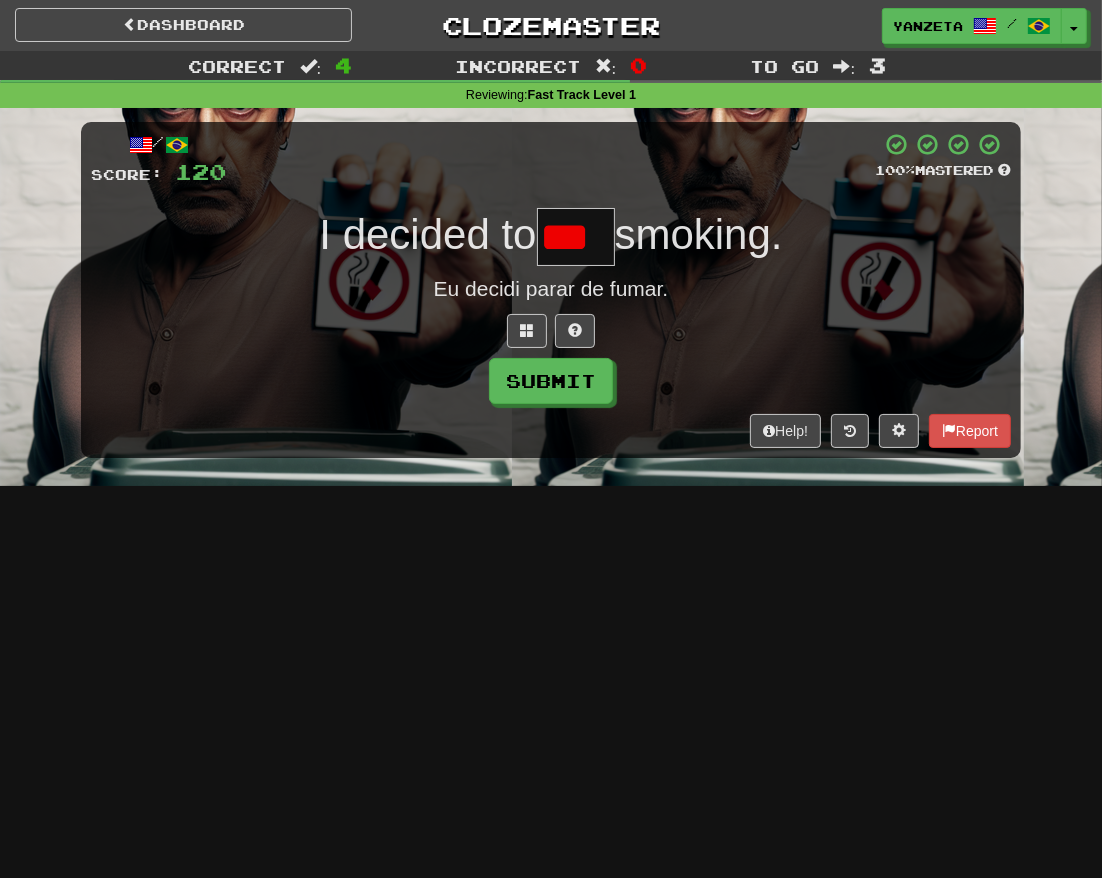 type on "**" 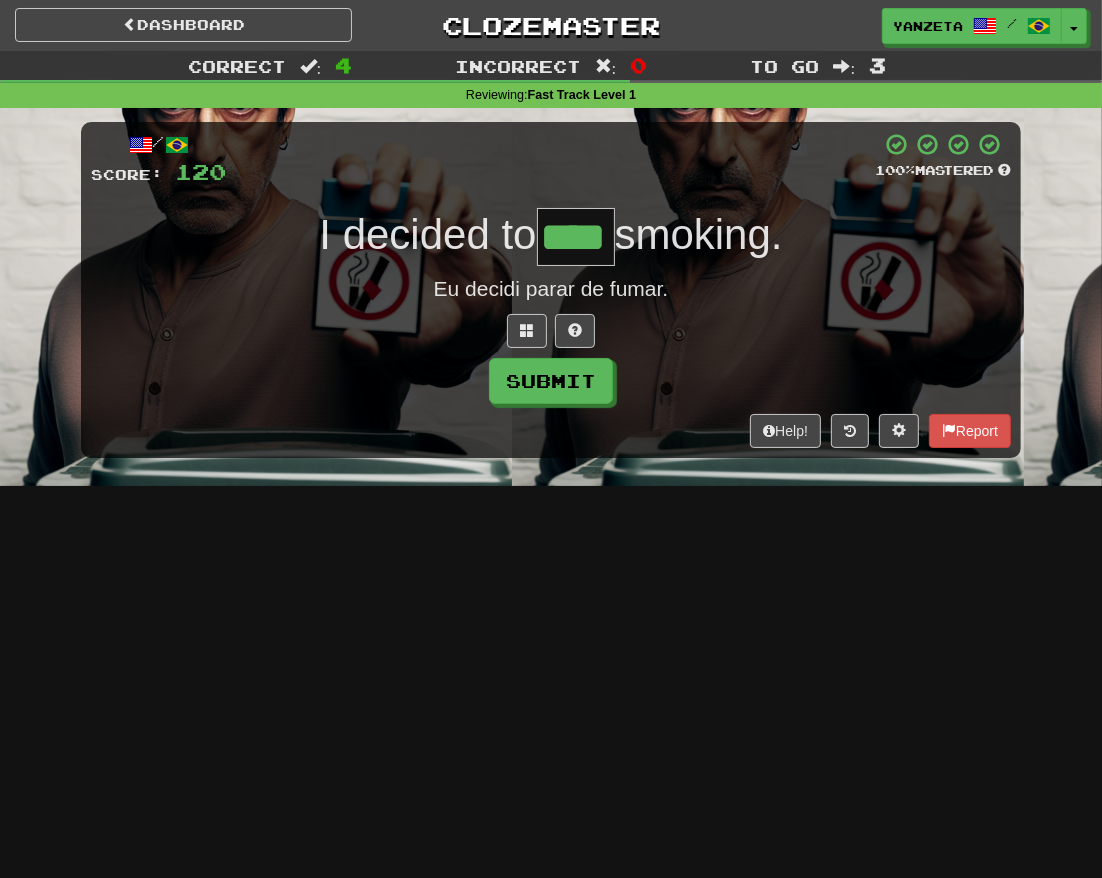 type on "****" 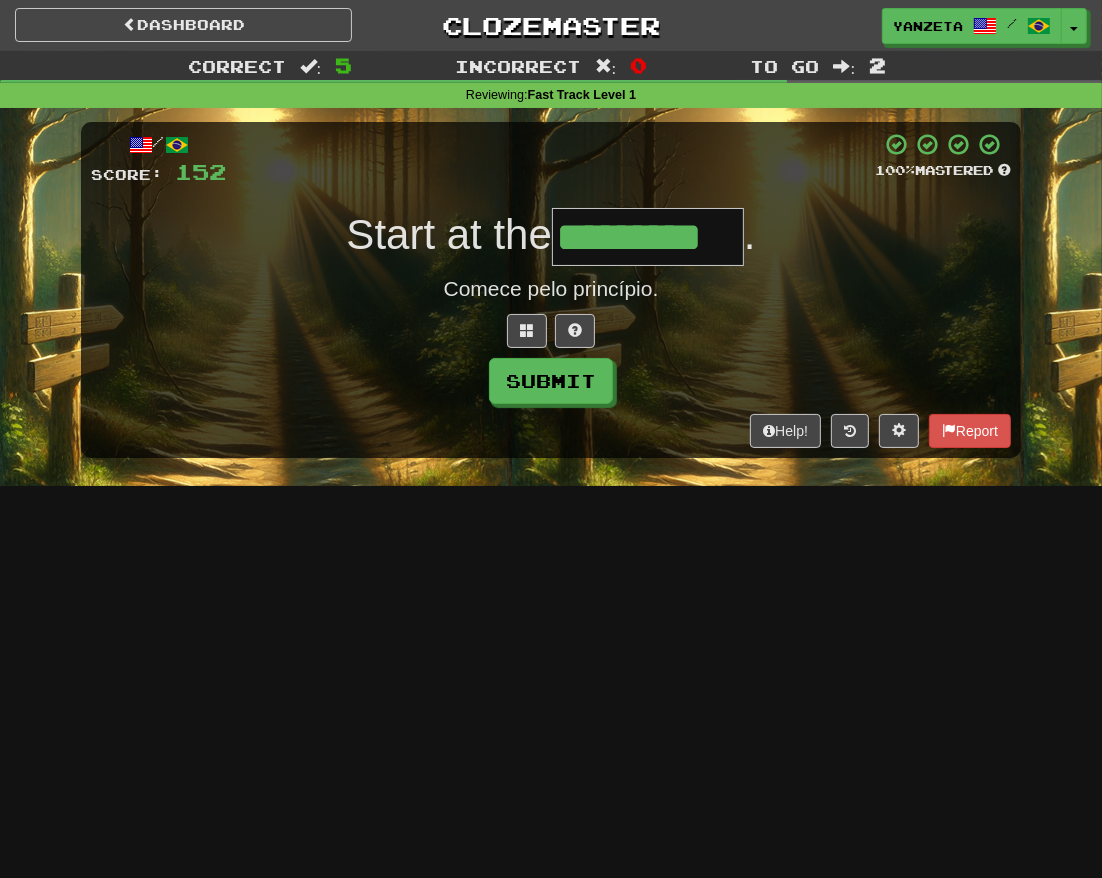 type on "*********" 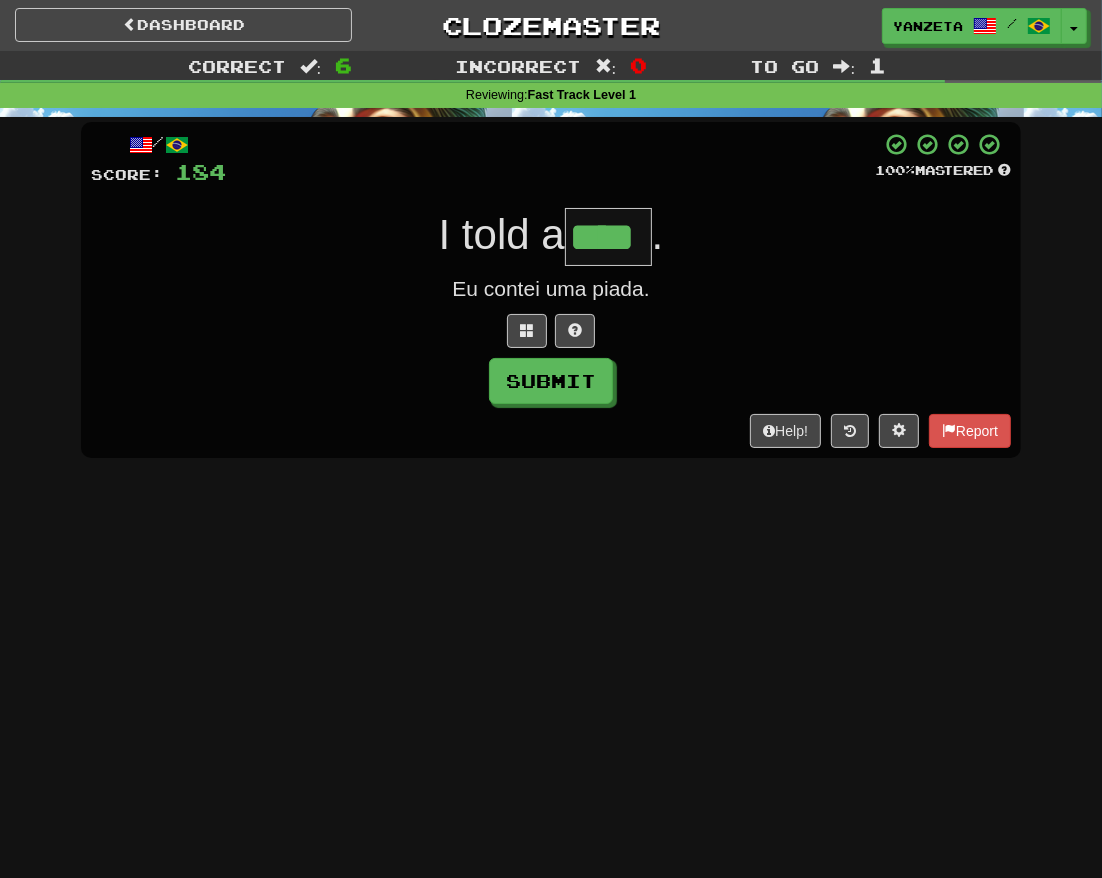 type on "****" 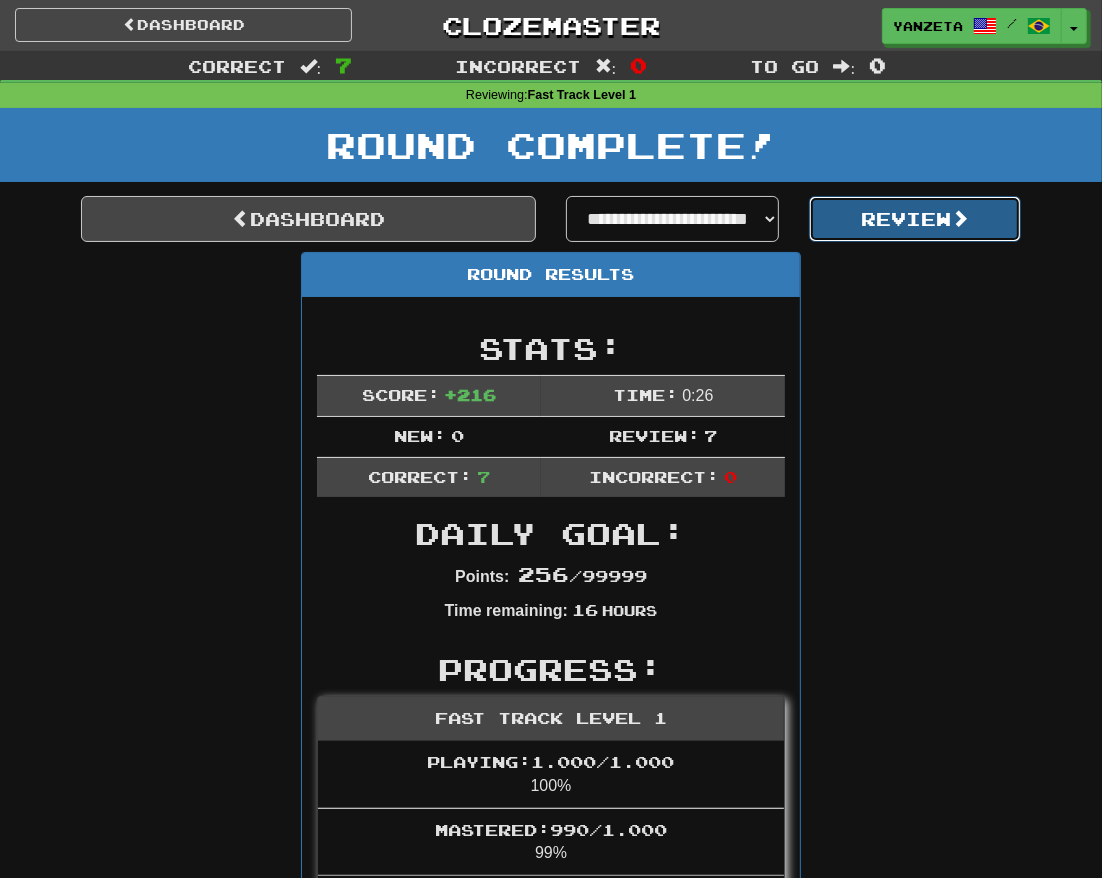 click on "Review" at bounding box center [915, 219] 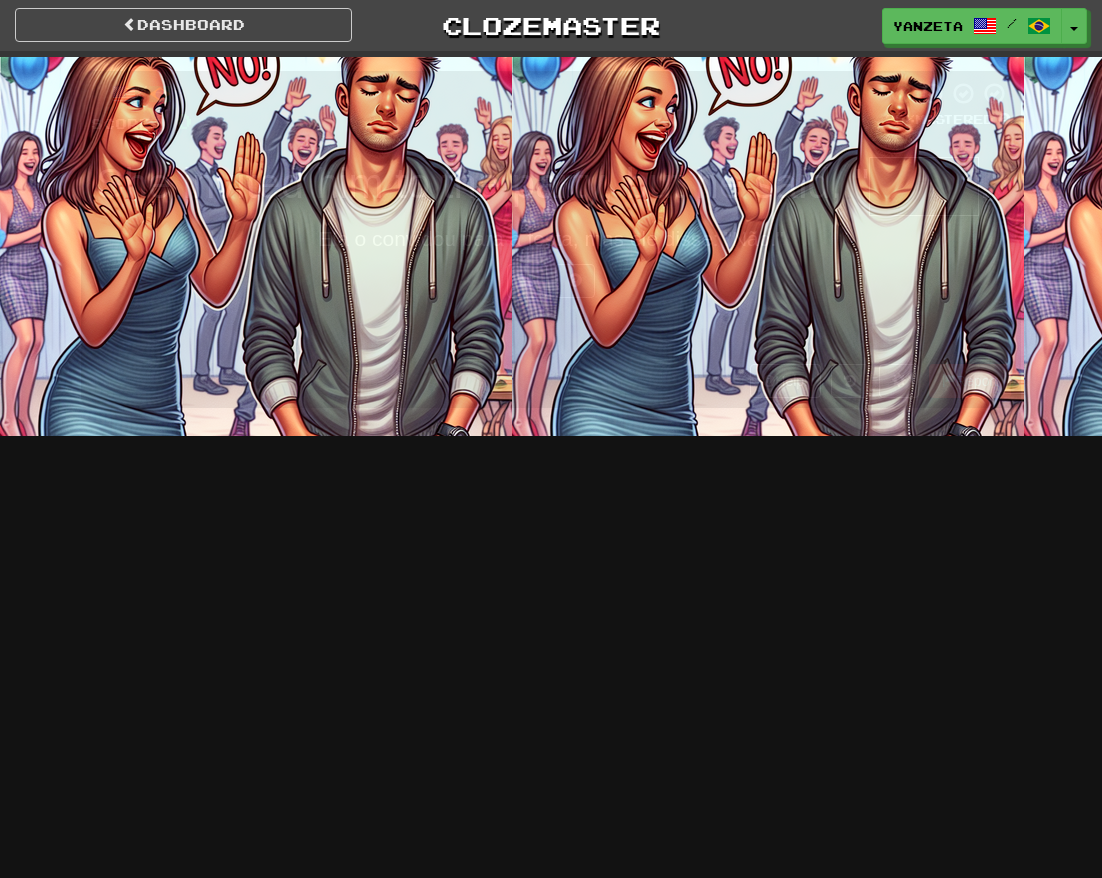 scroll, scrollTop: 0, scrollLeft: 0, axis: both 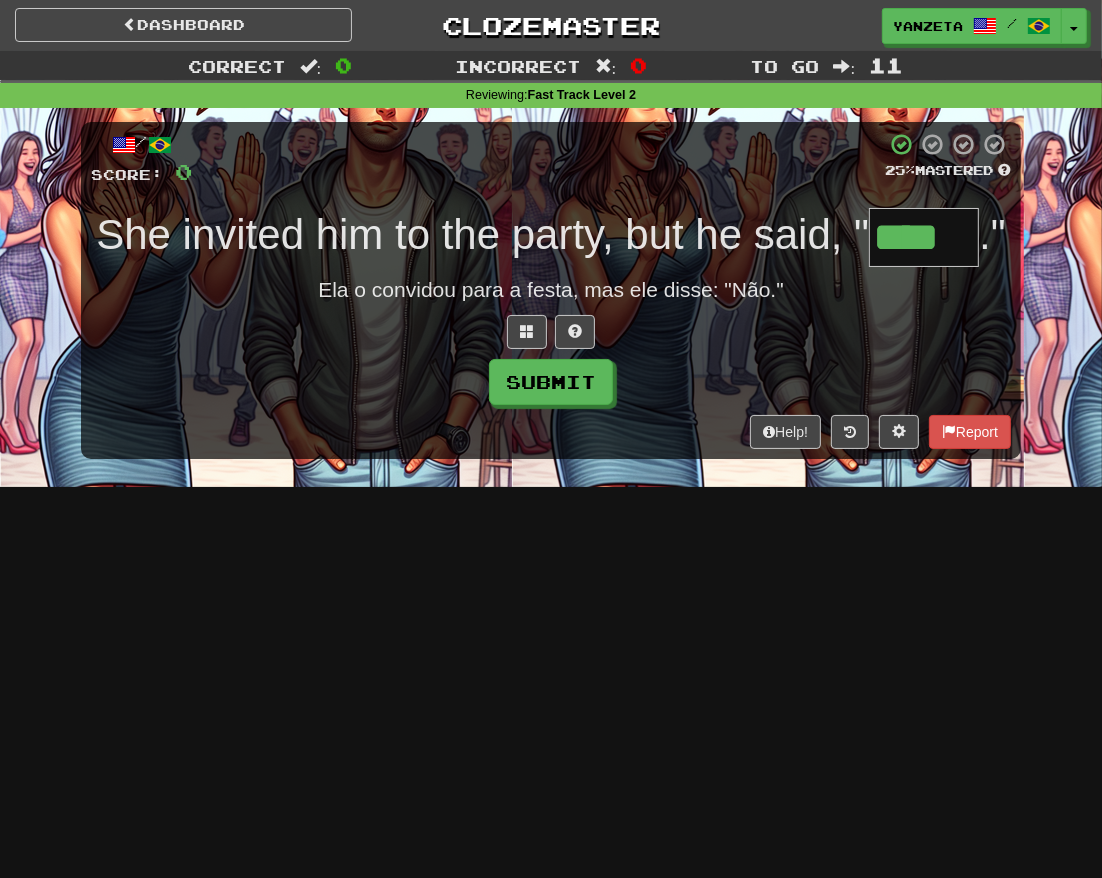 type on "****" 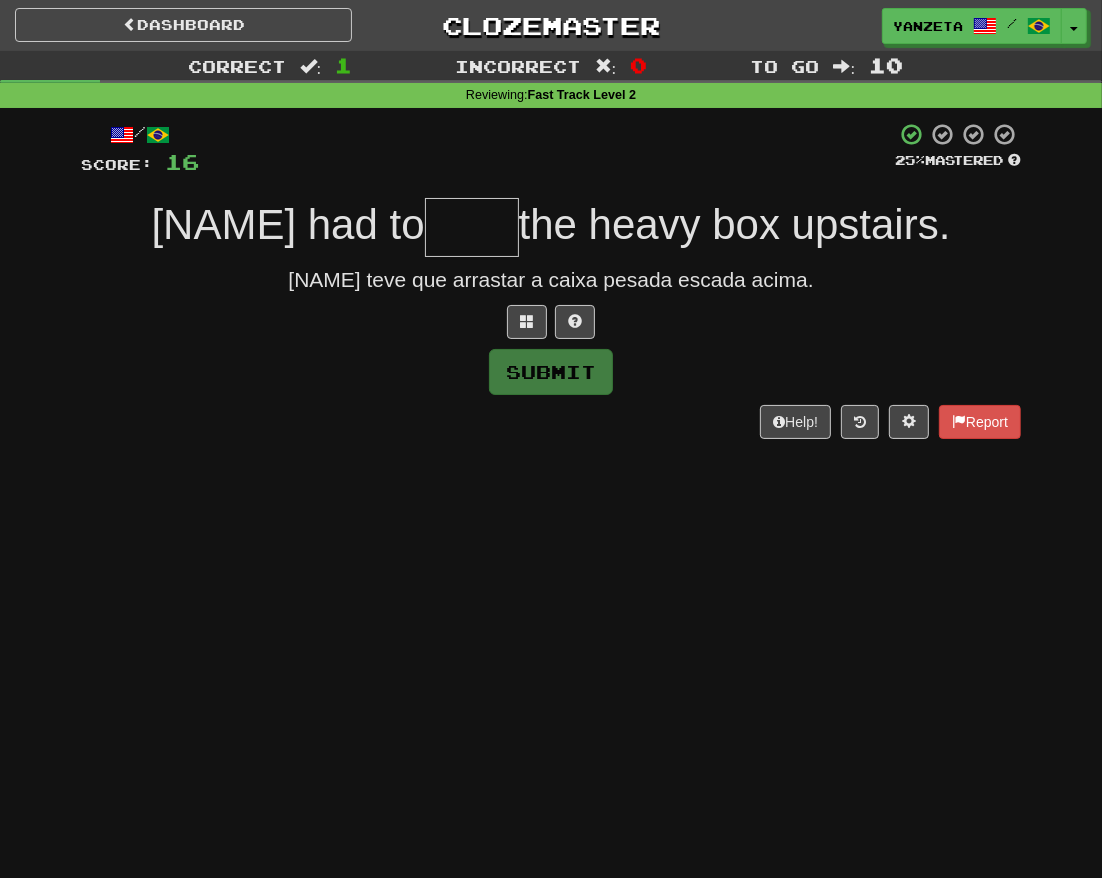 type on "*" 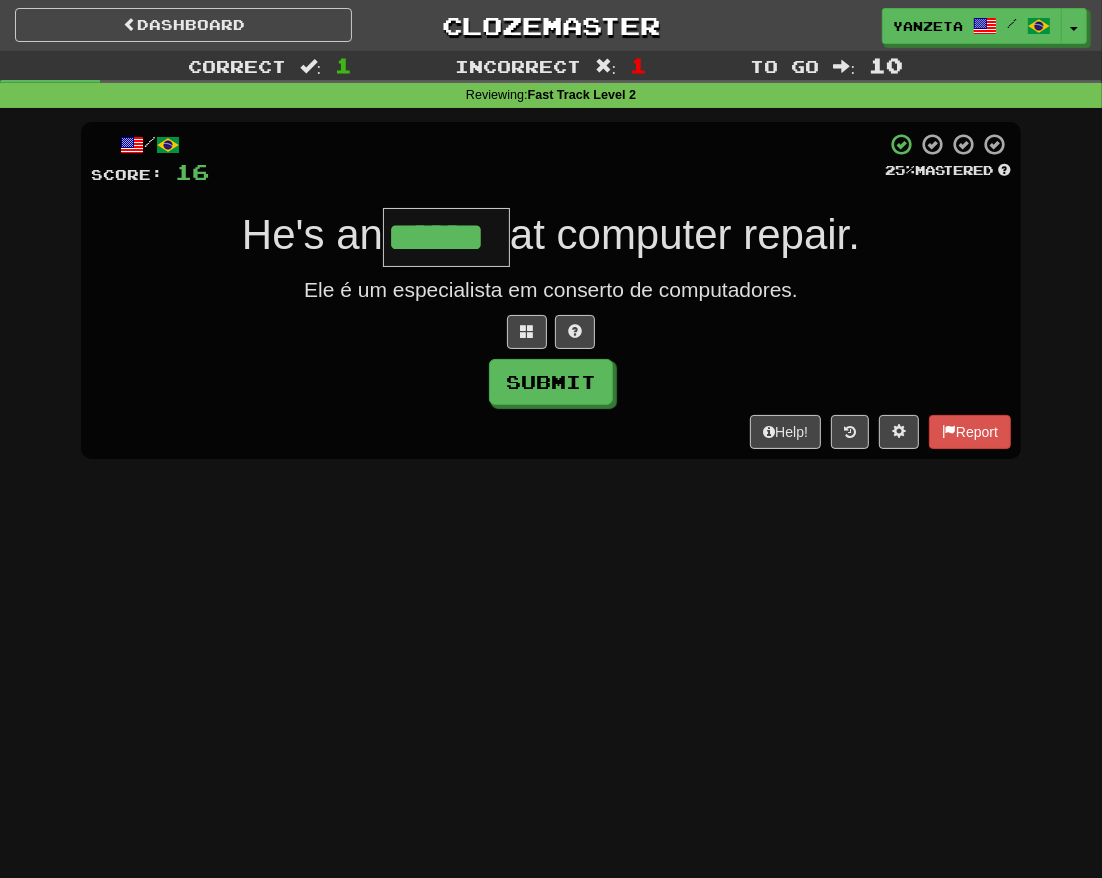 type on "******" 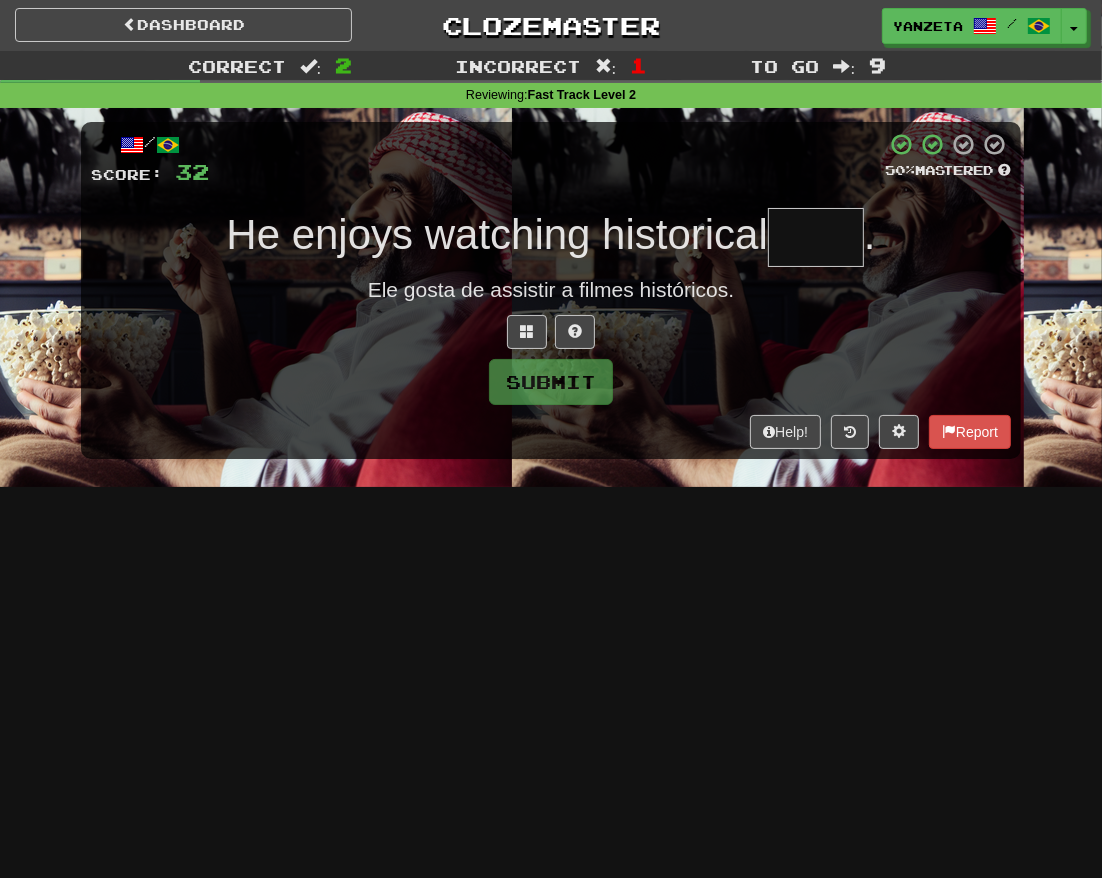 type on "*" 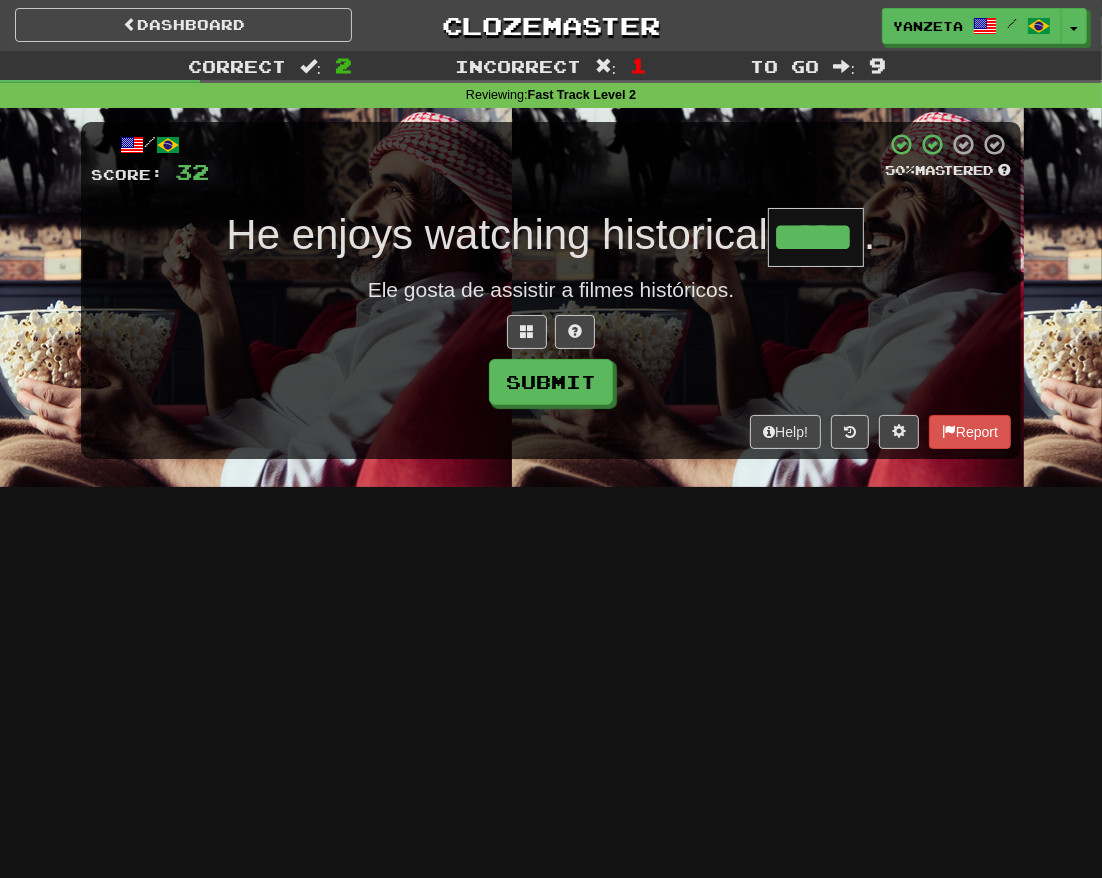 type on "*****" 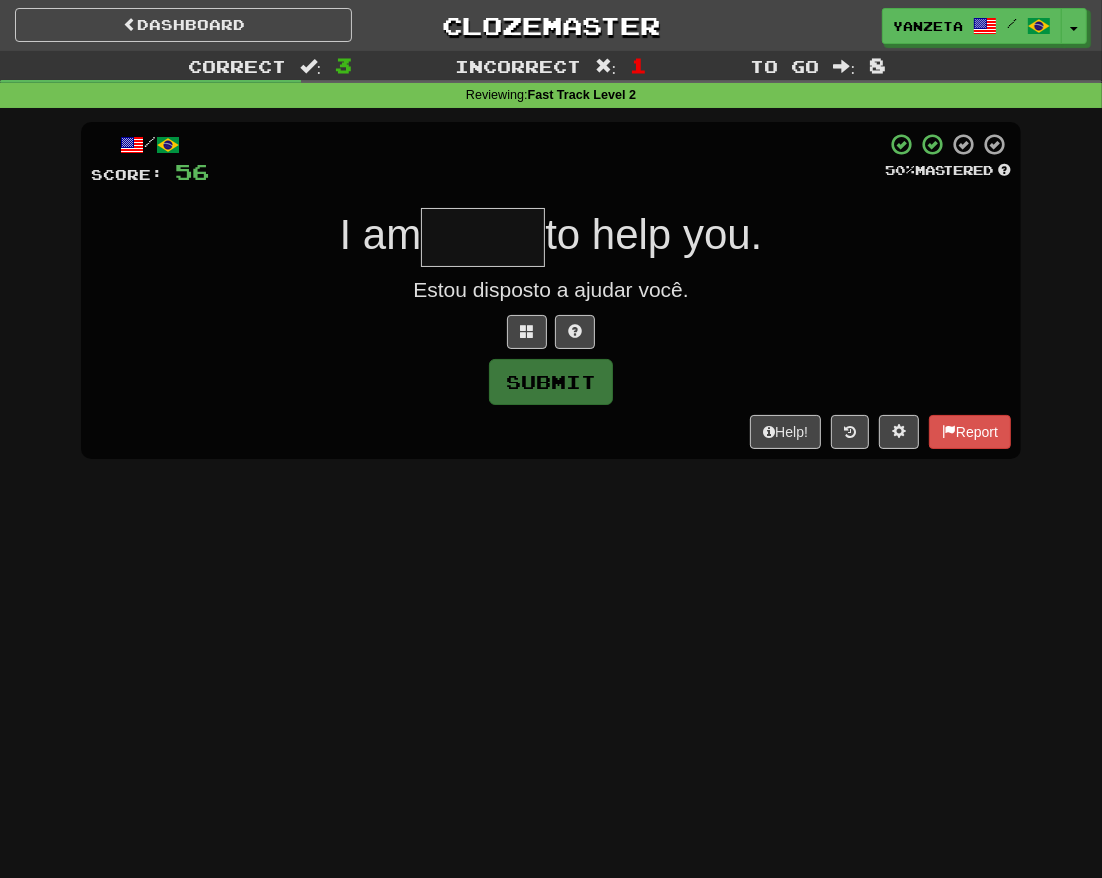type on "*" 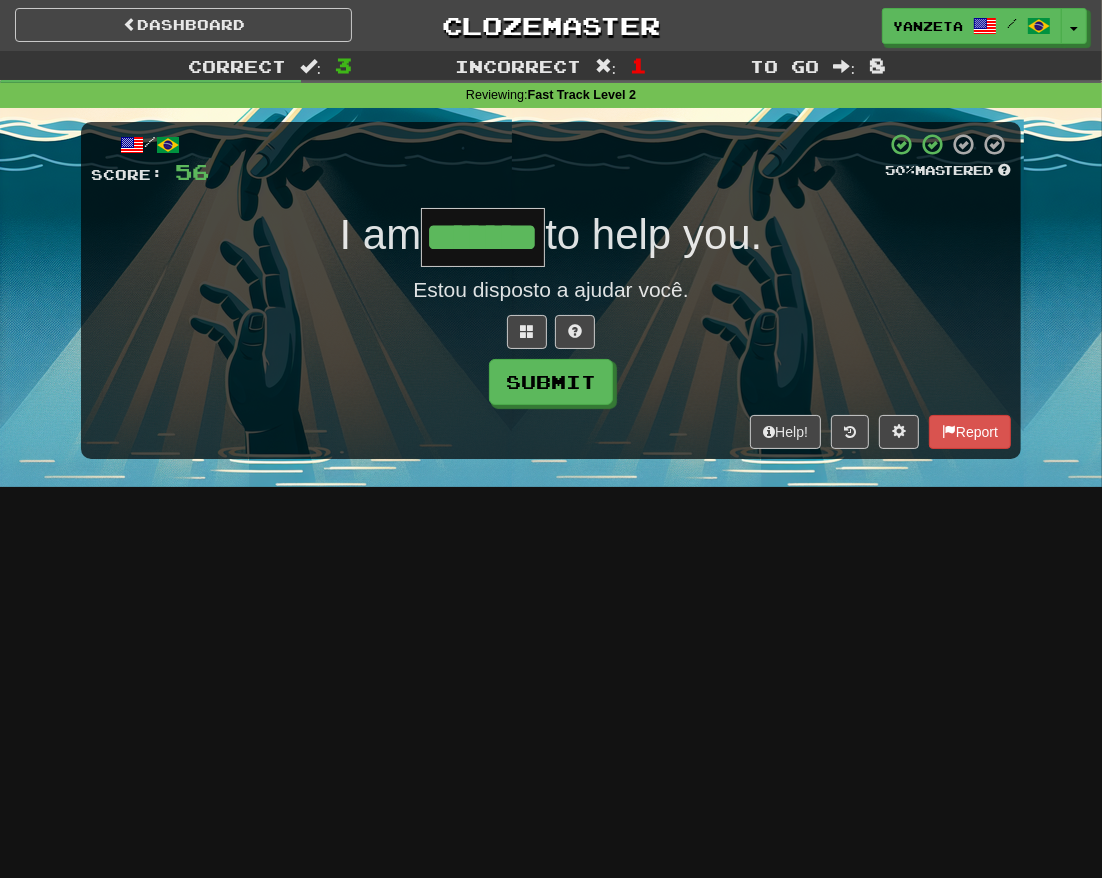 type on "*******" 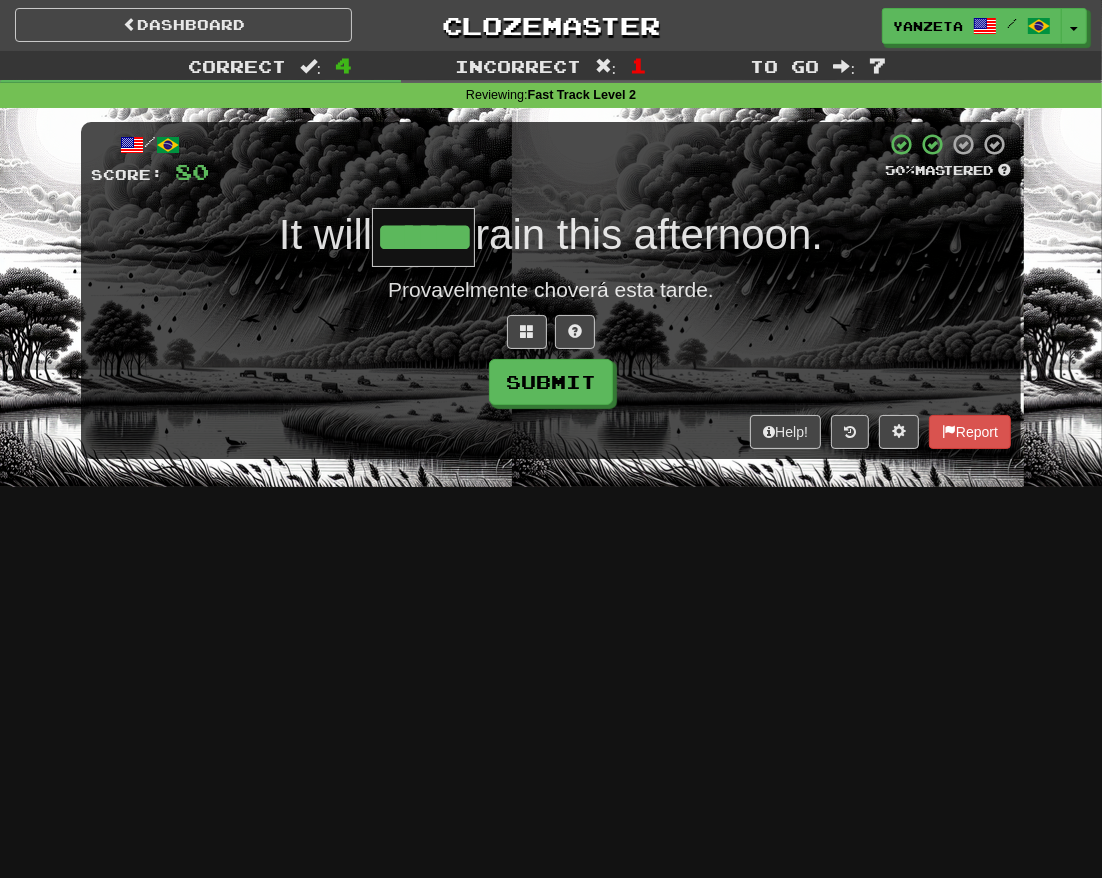 type on "******" 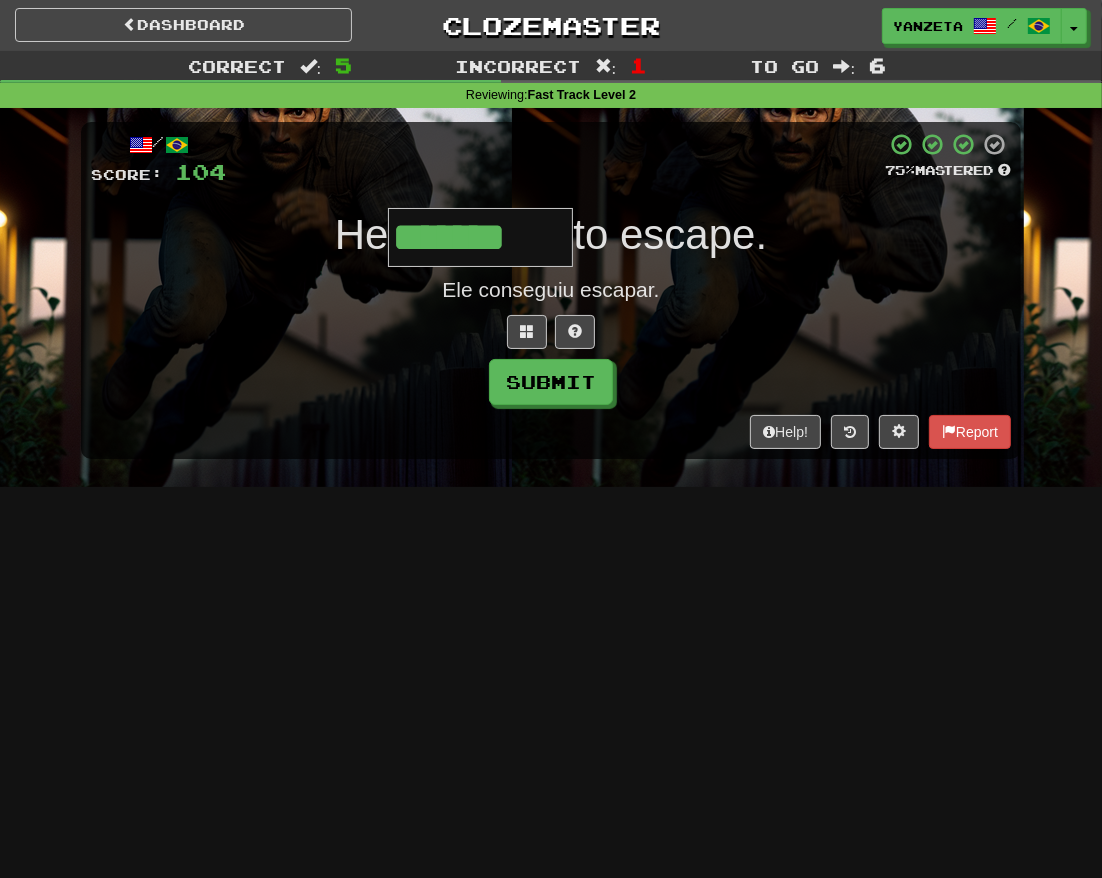 type on "*******" 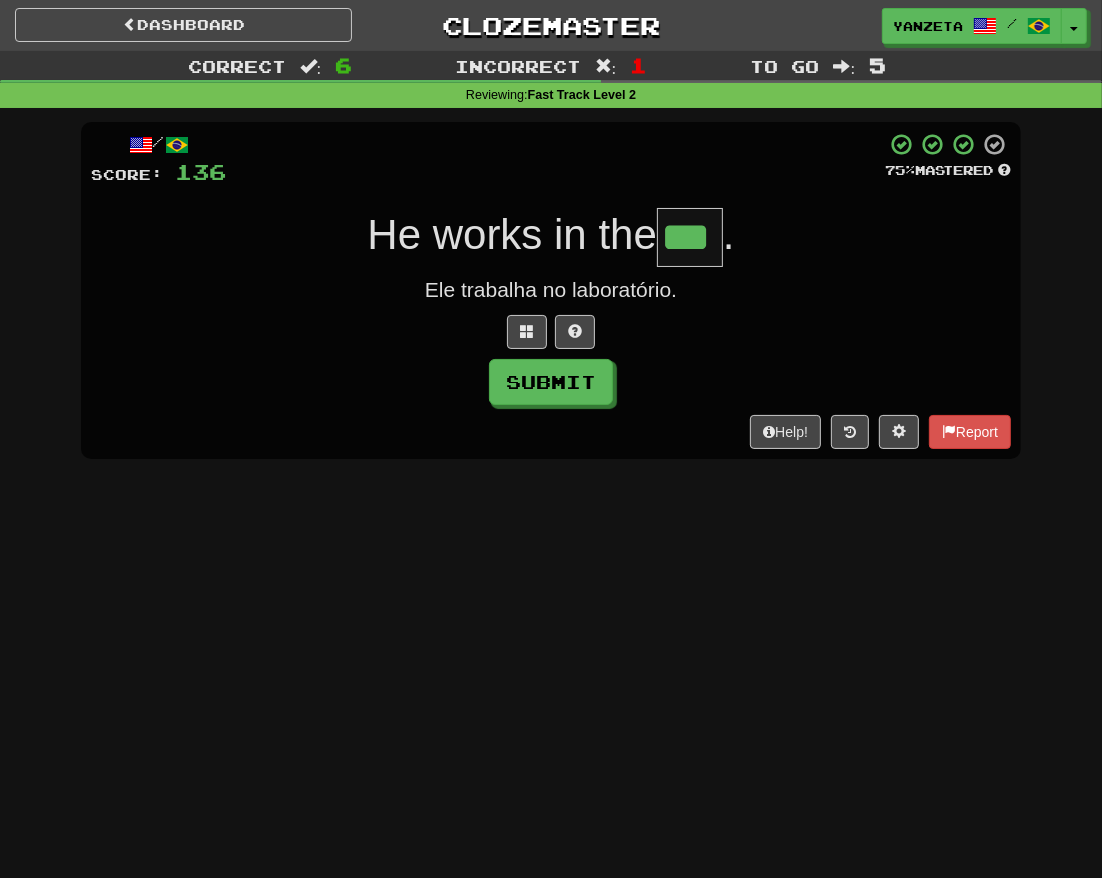 type on "***" 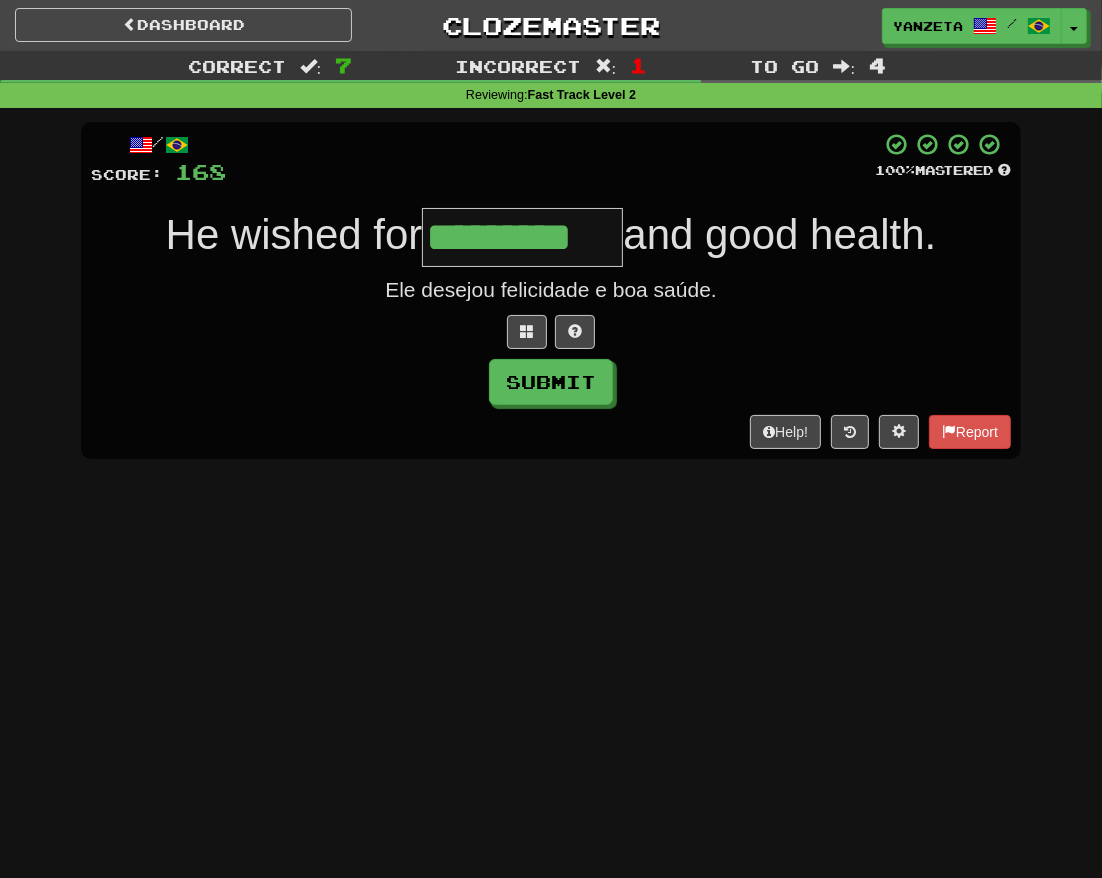 type on "*********" 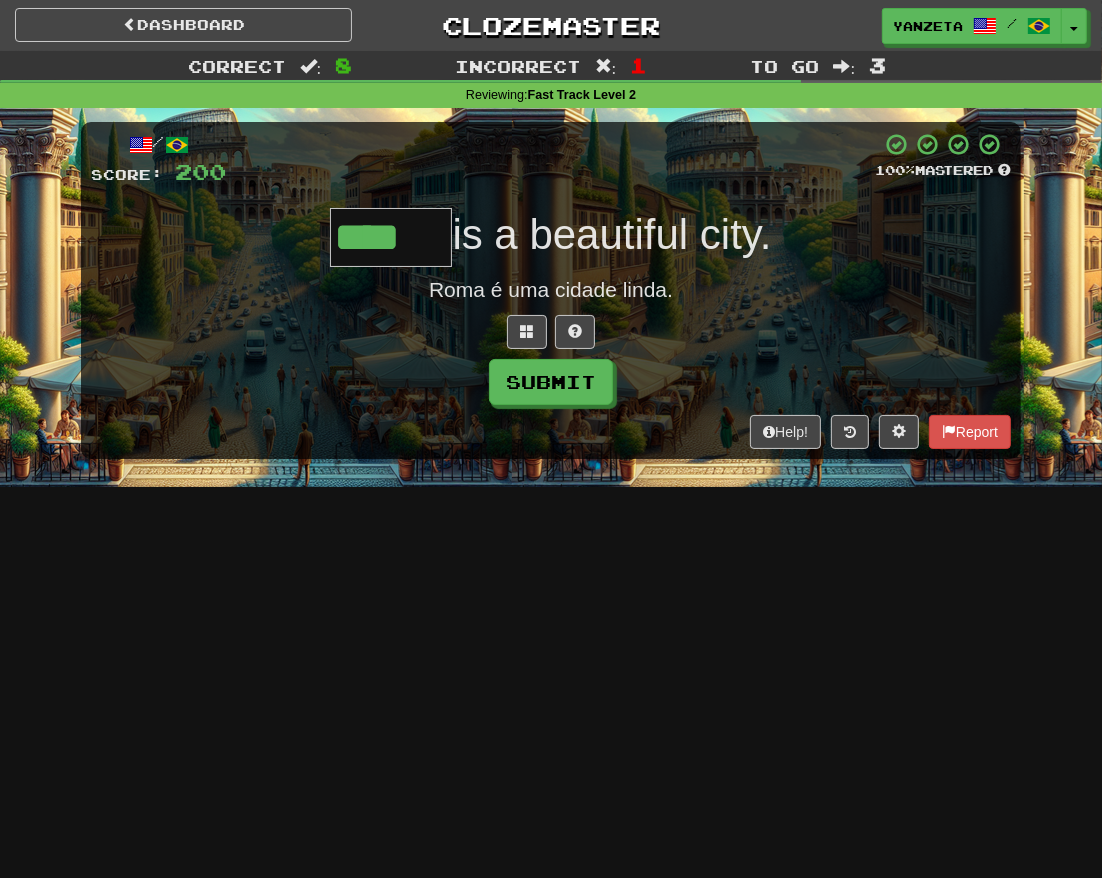 type on "****" 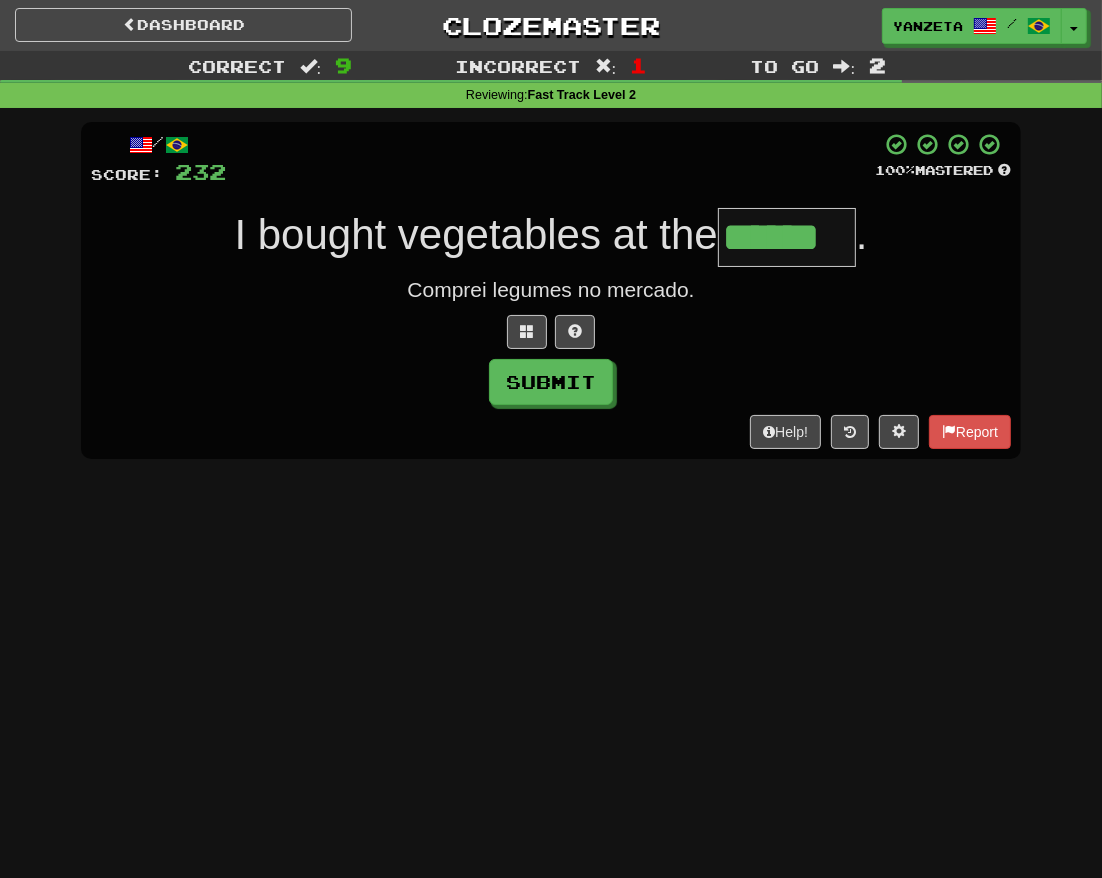 type on "******" 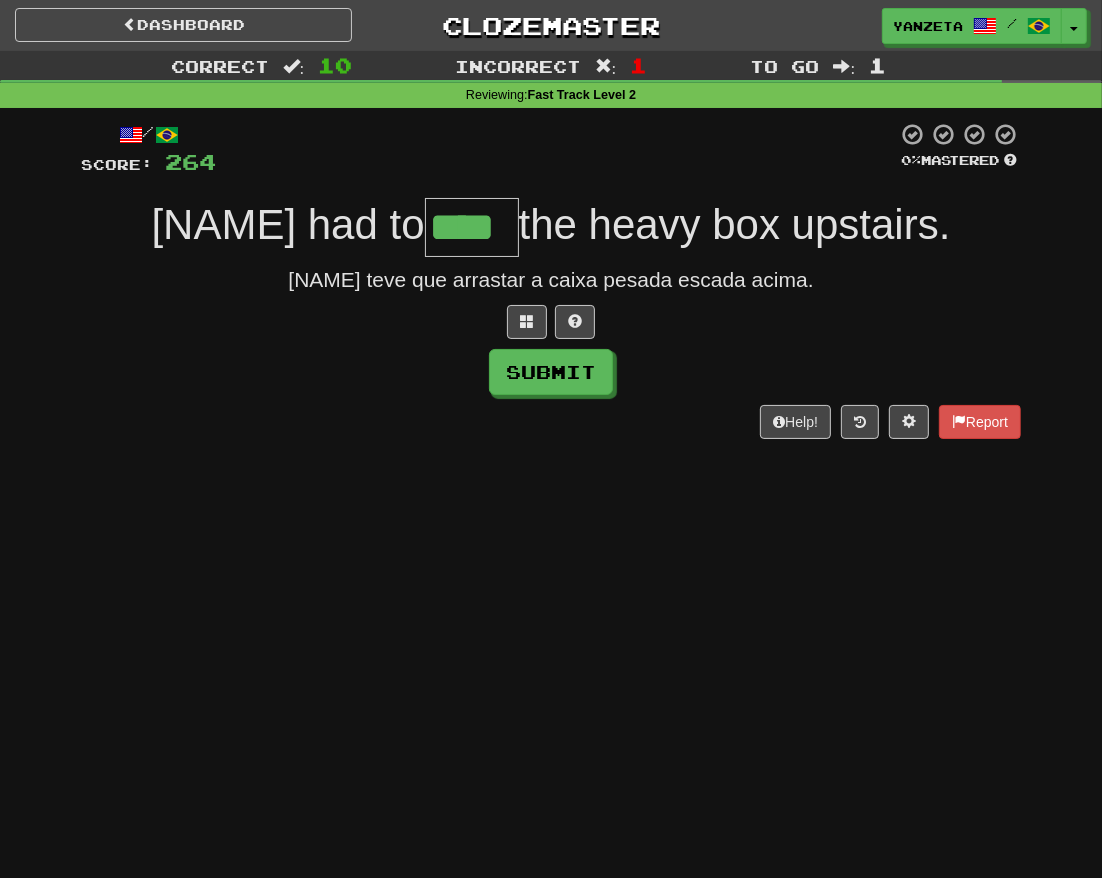 type on "****" 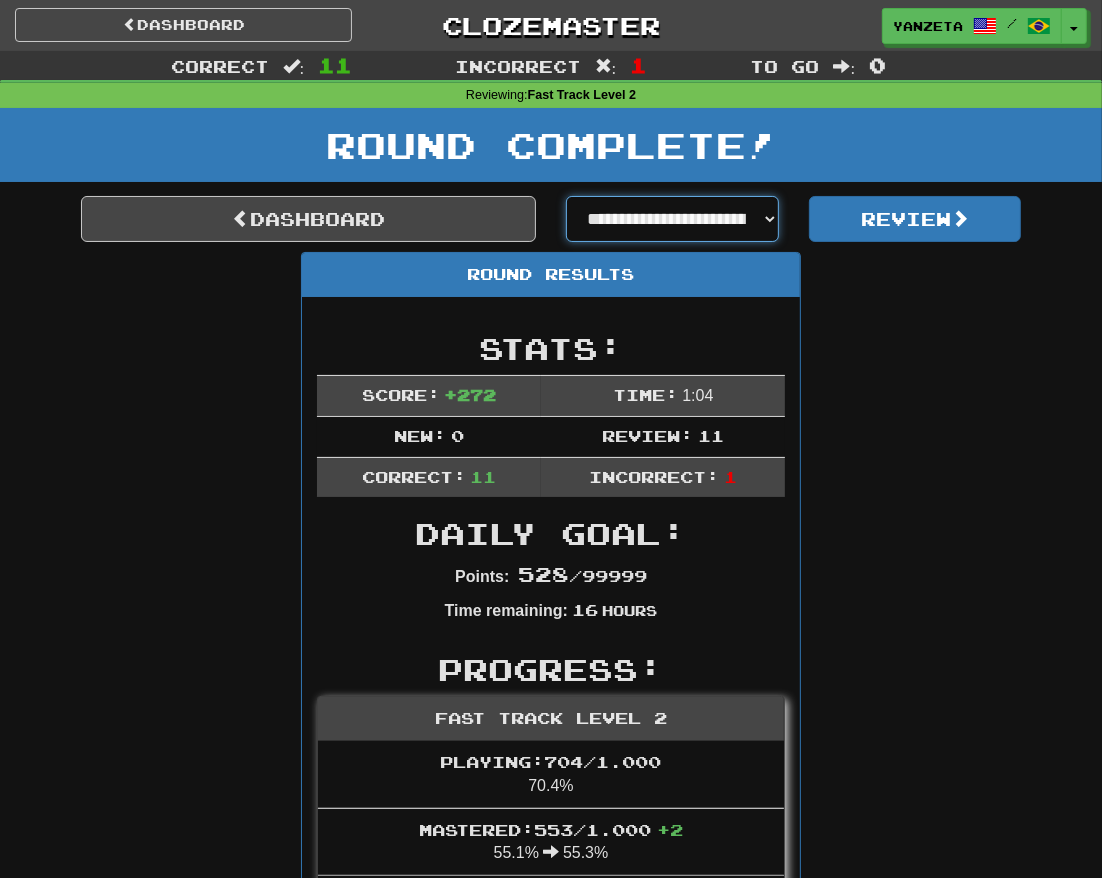 click on "**********" at bounding box center [672, 219] 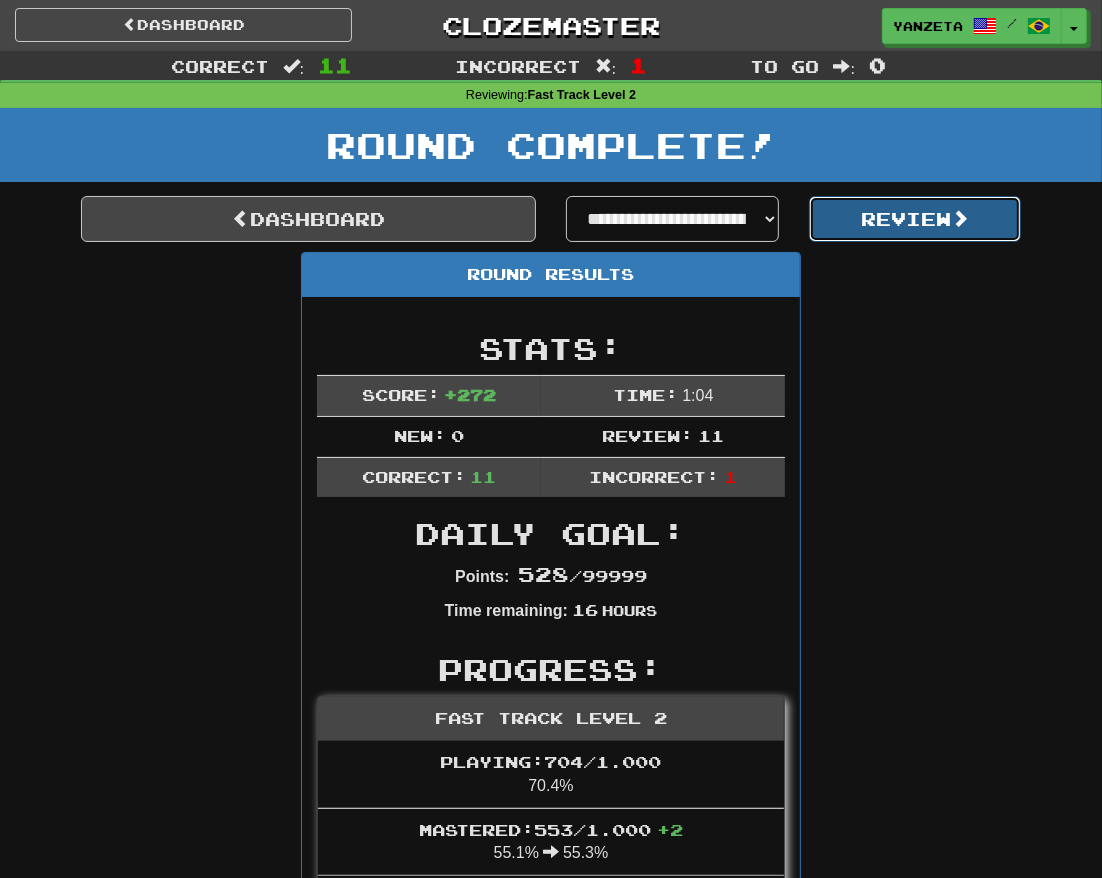 click on "Review" at bounding box center [915, 219] 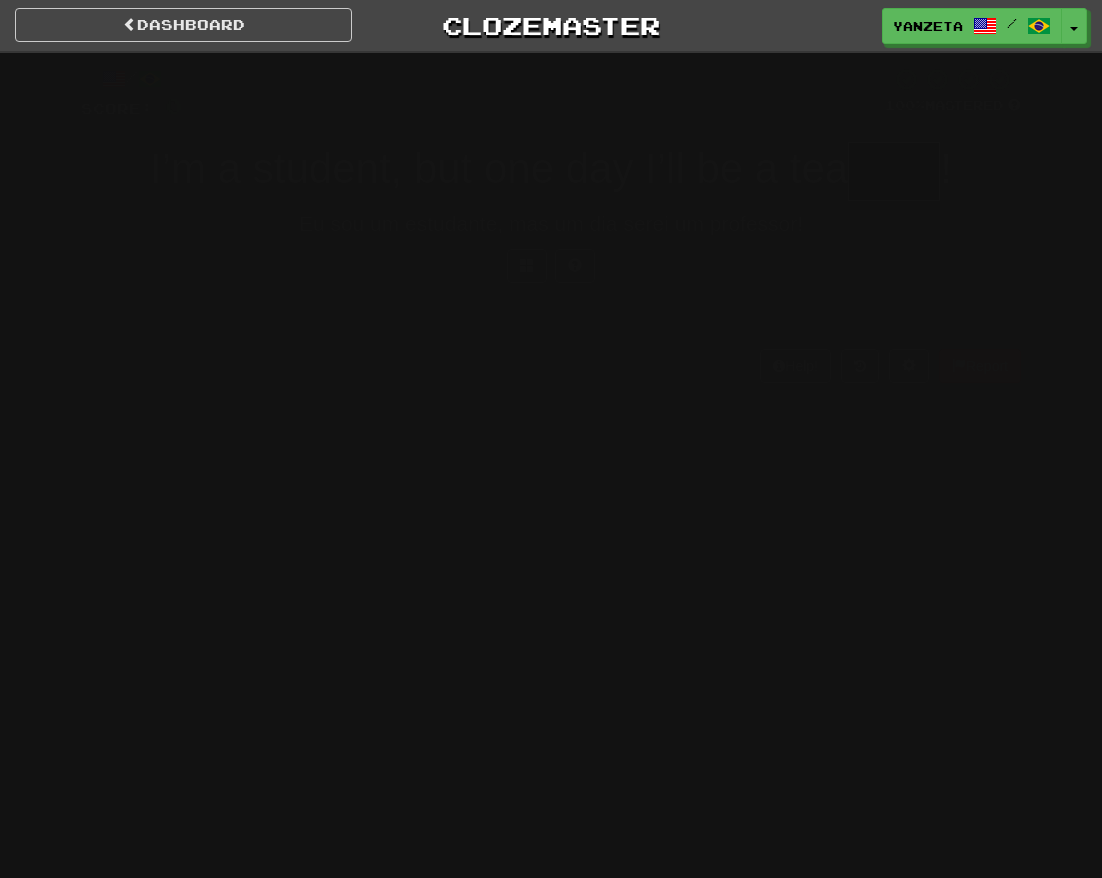 scroll, scrollTop: 0, scrollLeft: 0, axis: both 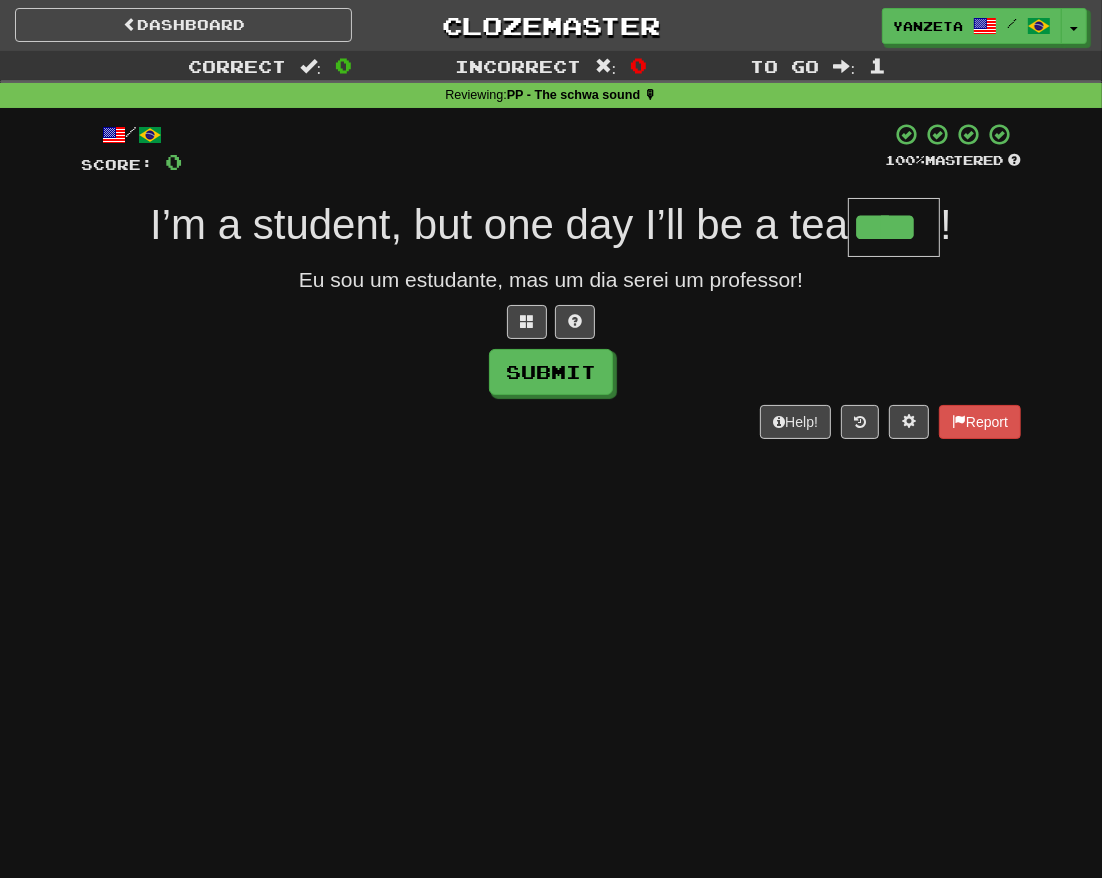 type on "****" 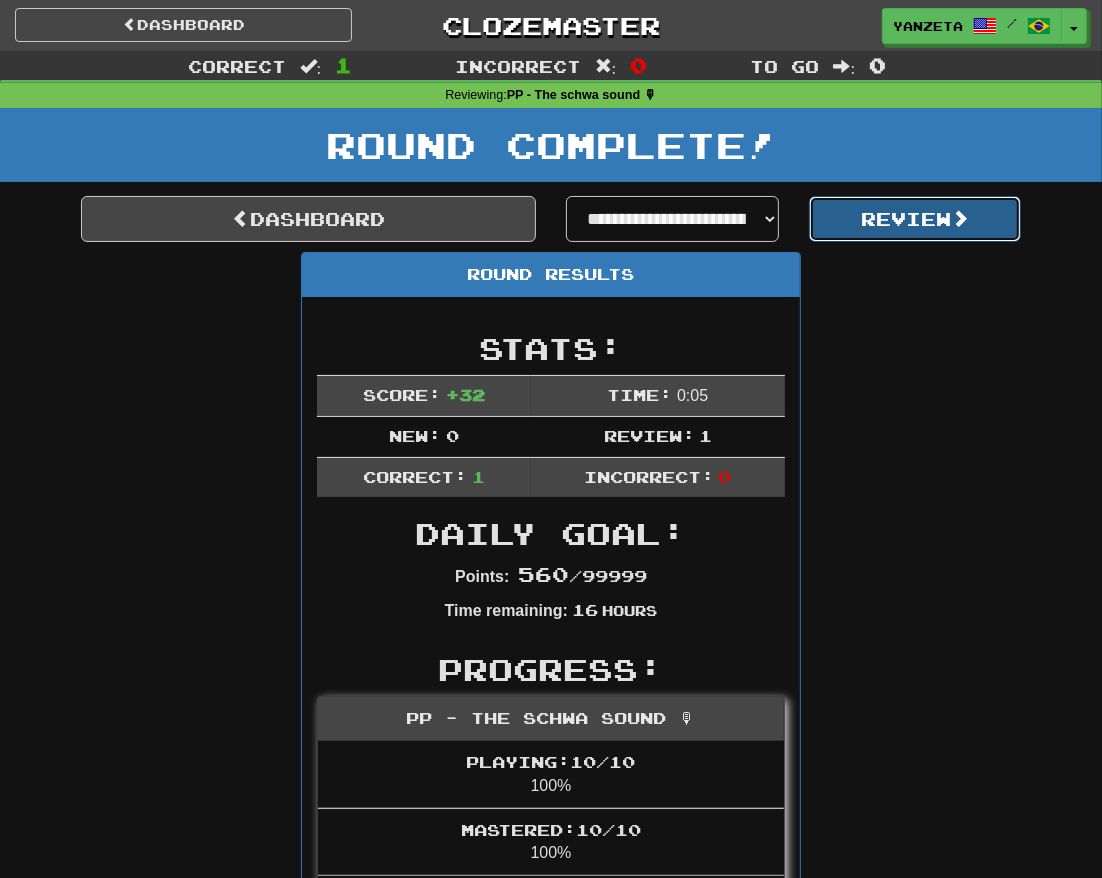 click on "Review" at bounding box center (915, 219) 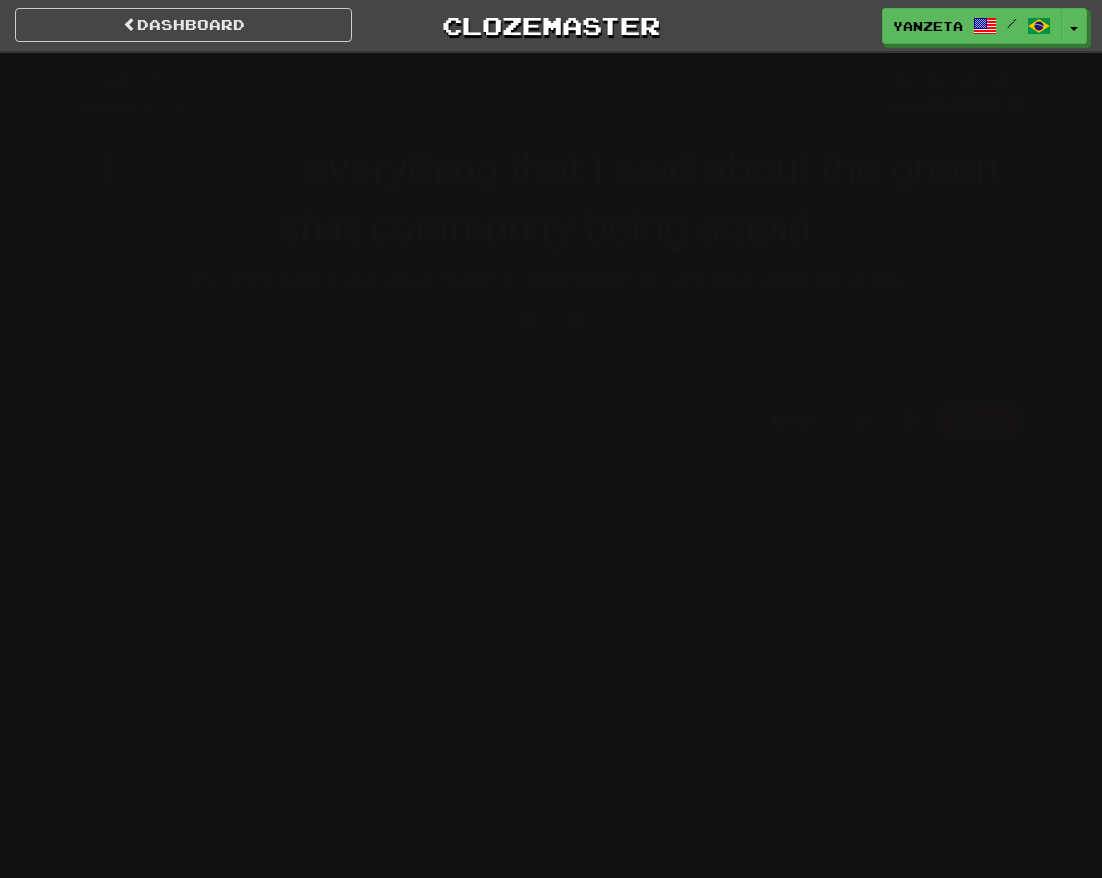 scroll, scrollTop: 0, scrollLeft: 0, axis: both 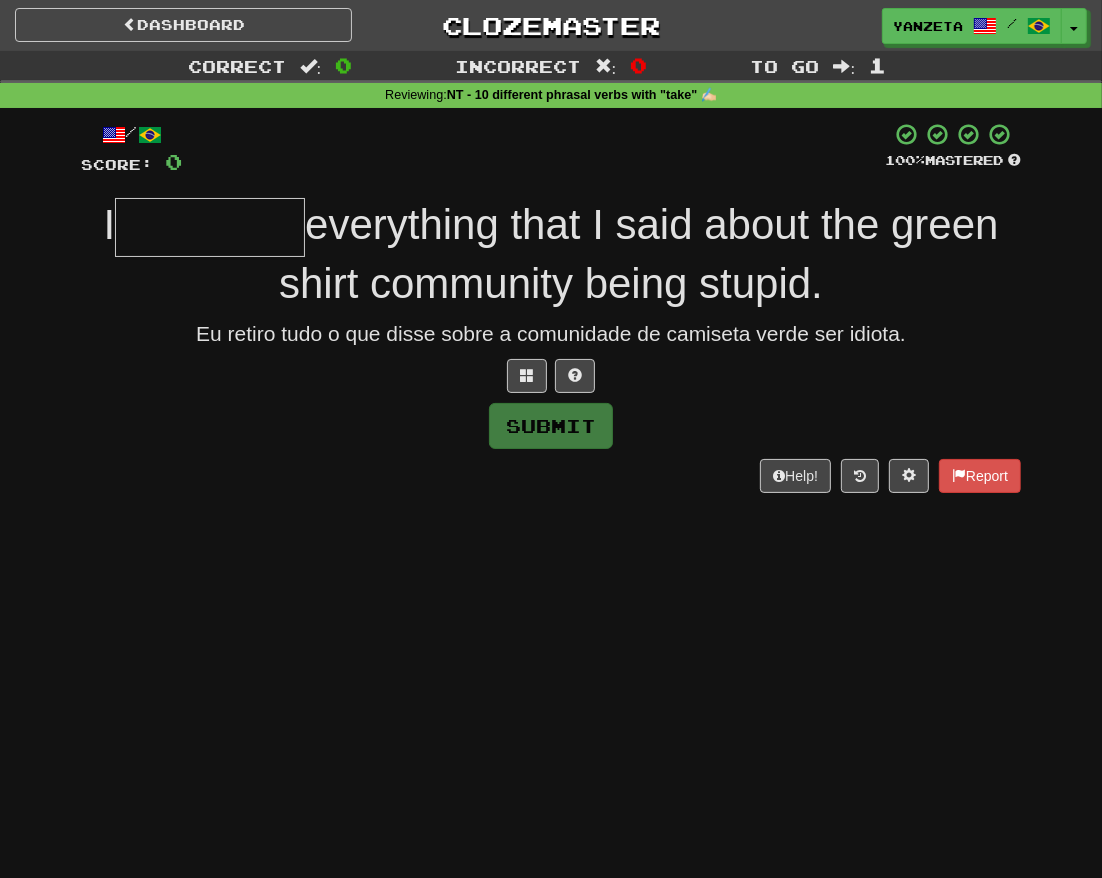 click 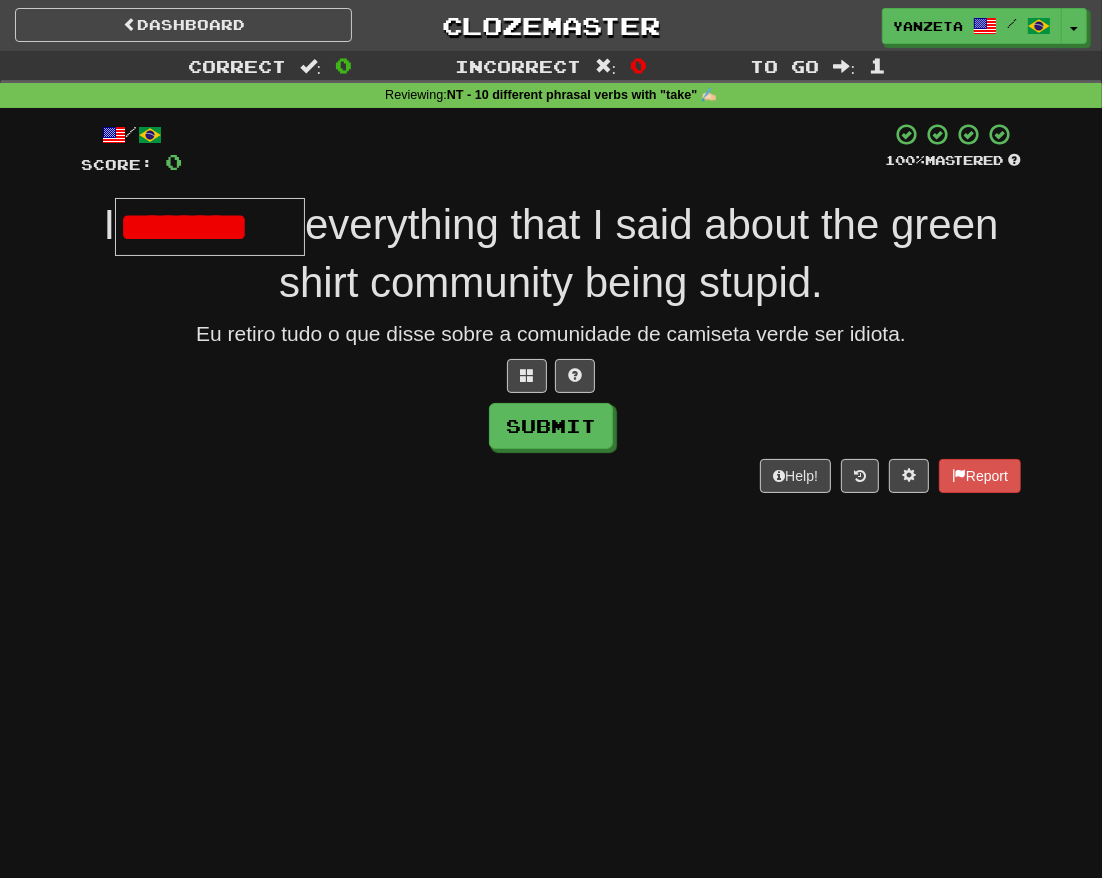 scroll, scrollTop: 0, scrollLeft: 0, axis: both 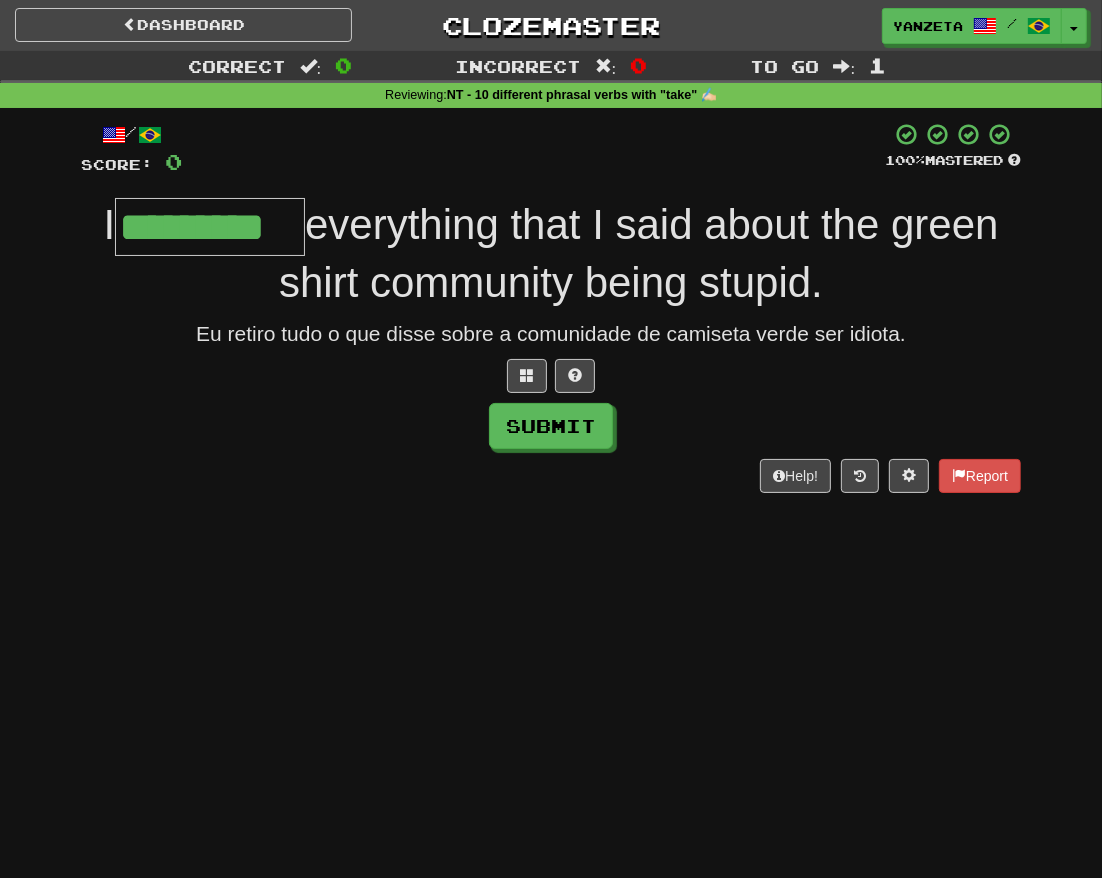 type on "*********" 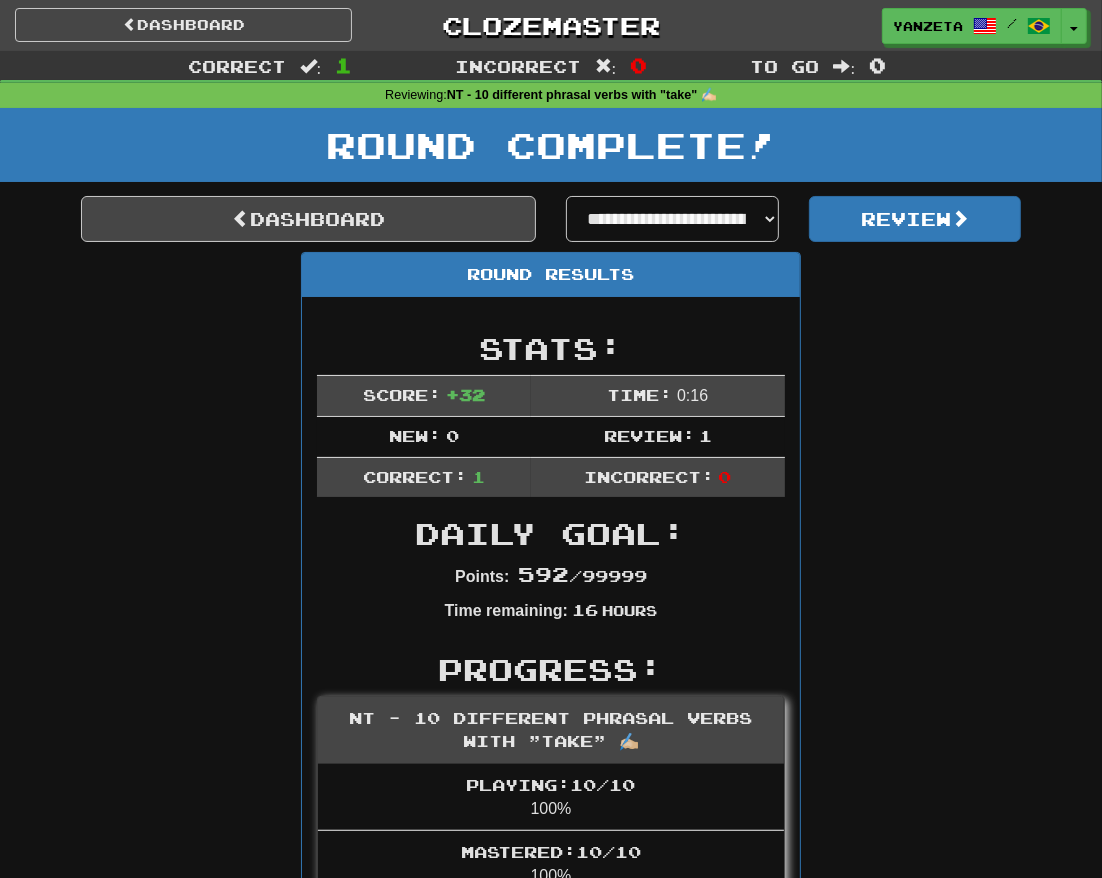 click on "**********" 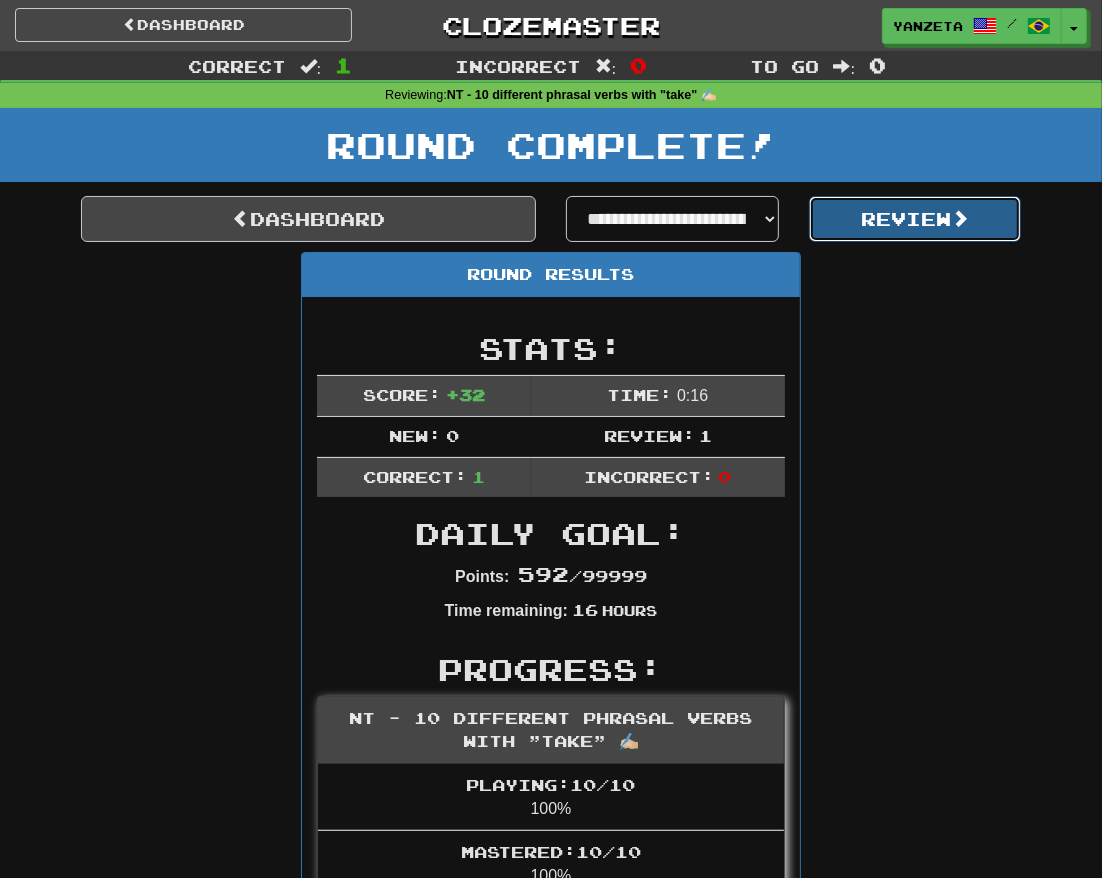 click on "Review" 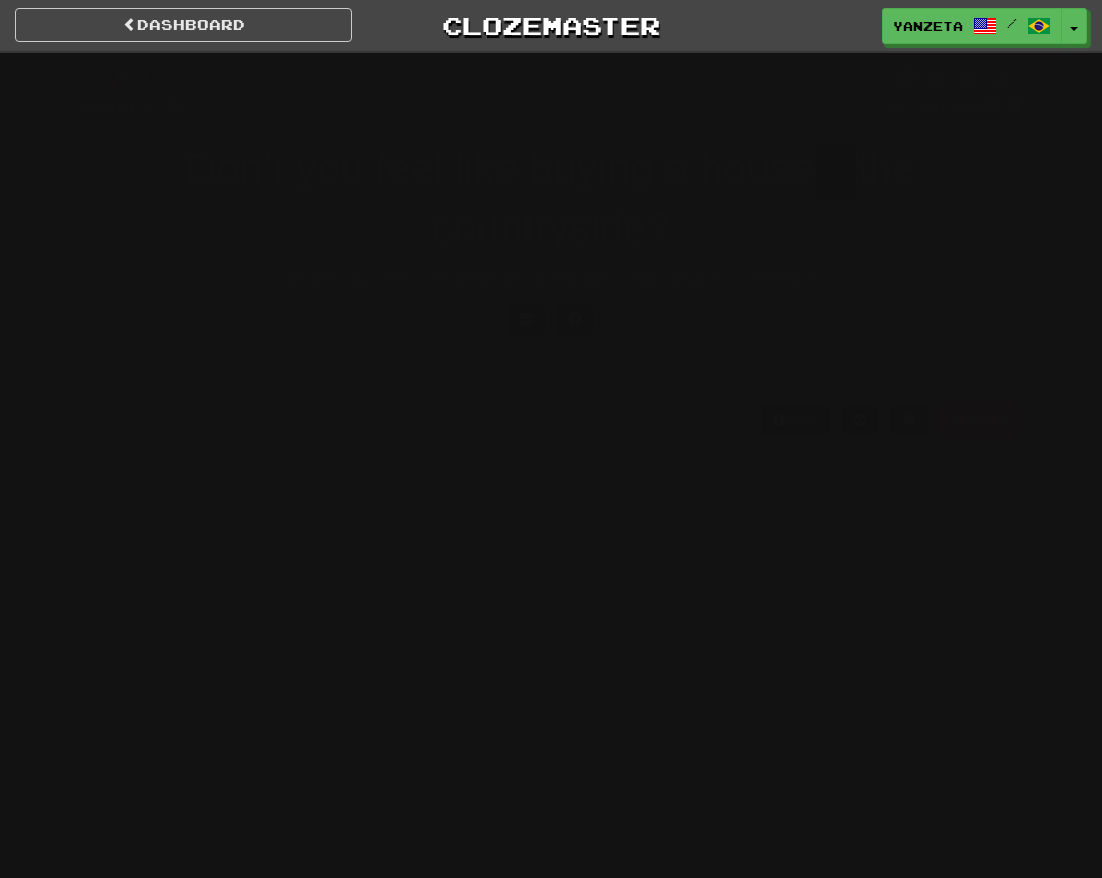 scroll, scrollTop: 0, scrollLeft: 0, axis: both 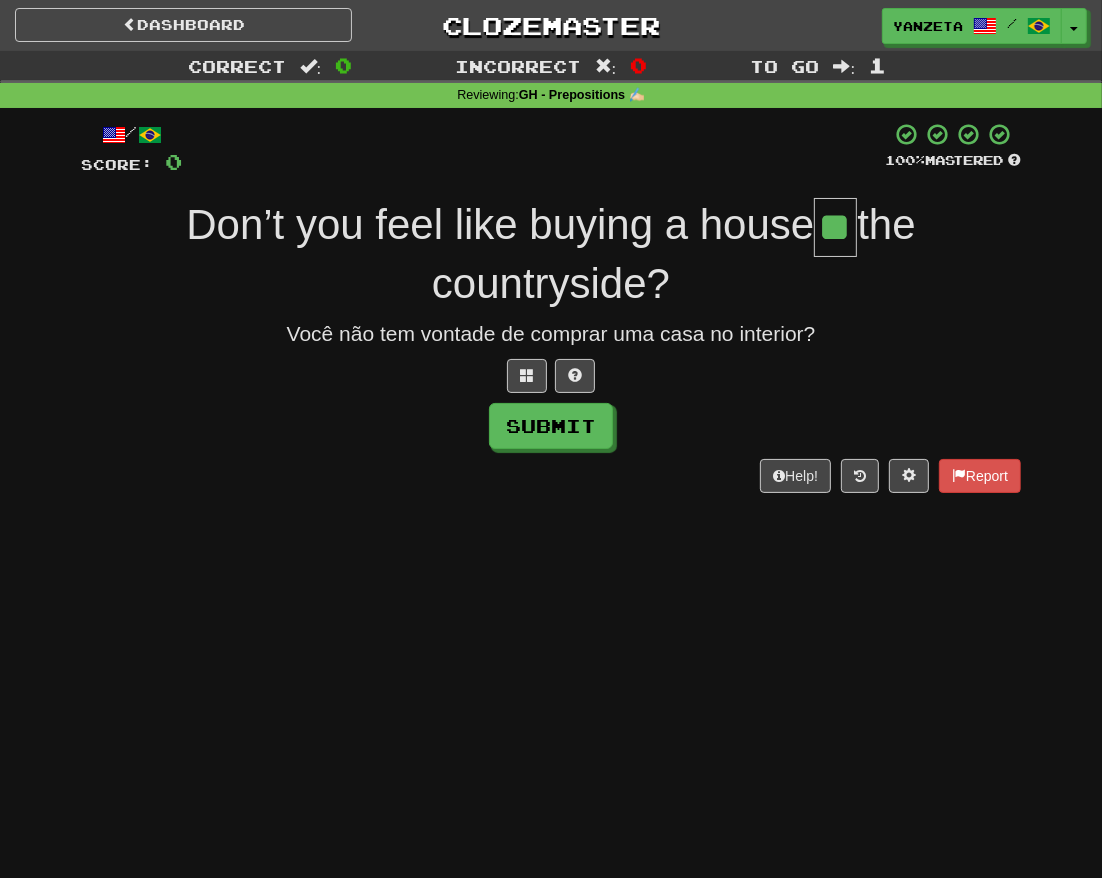 type on "**" 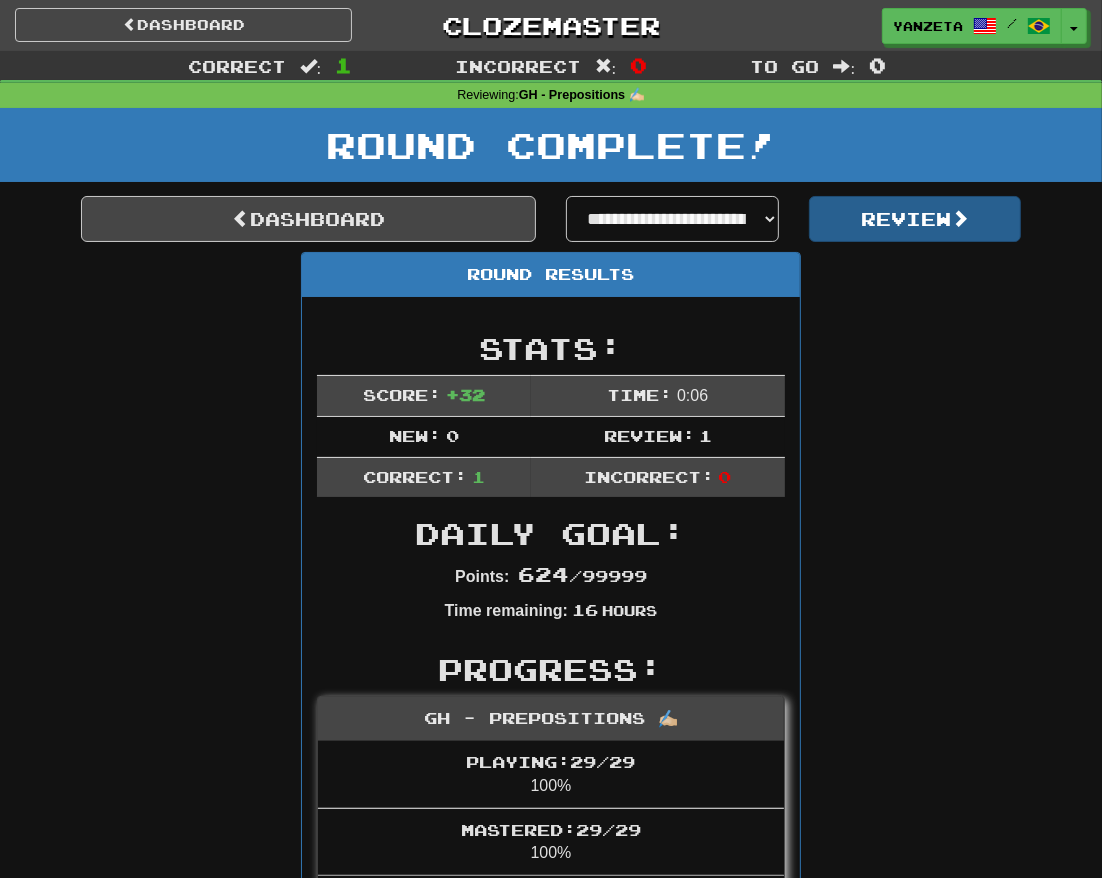 drag, startPoint x: 863, startPoint y: 244, endPoint x: 873, endPoint y: 229, distance: 18.027756 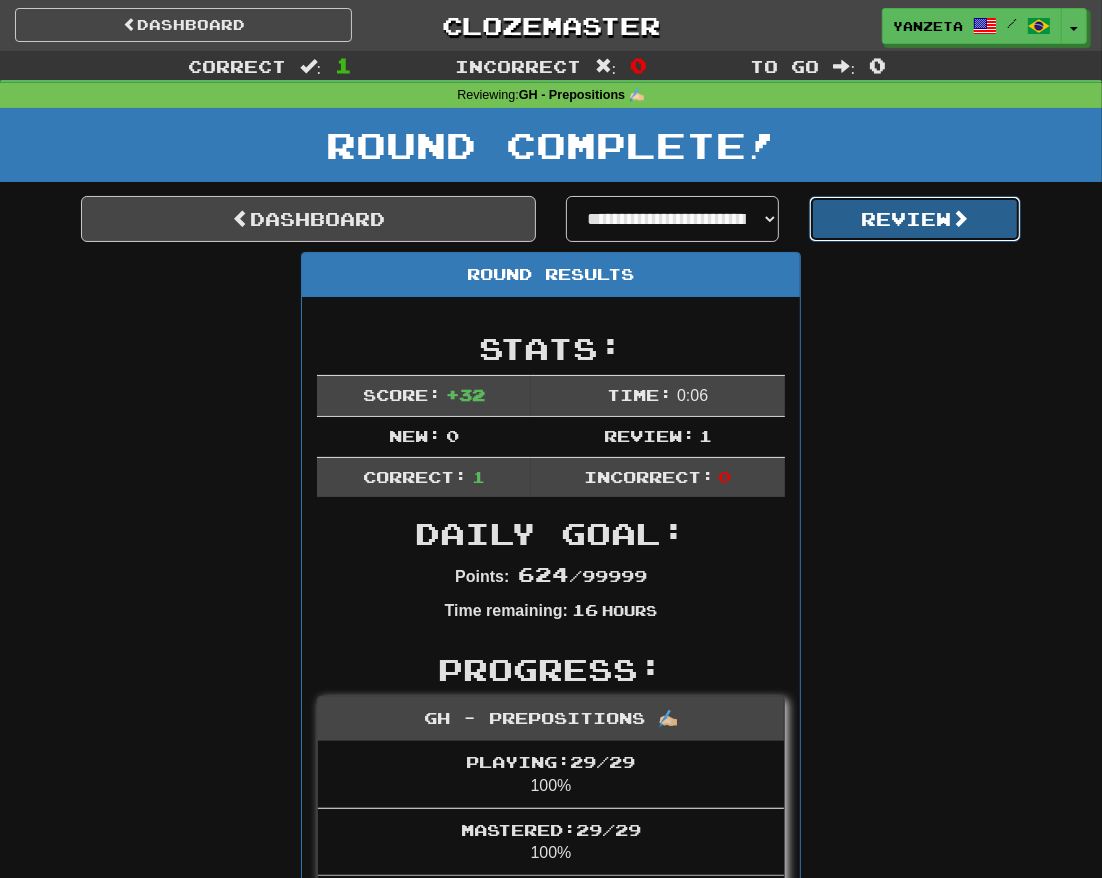 click on "Review" at bounding box center (915, 219) 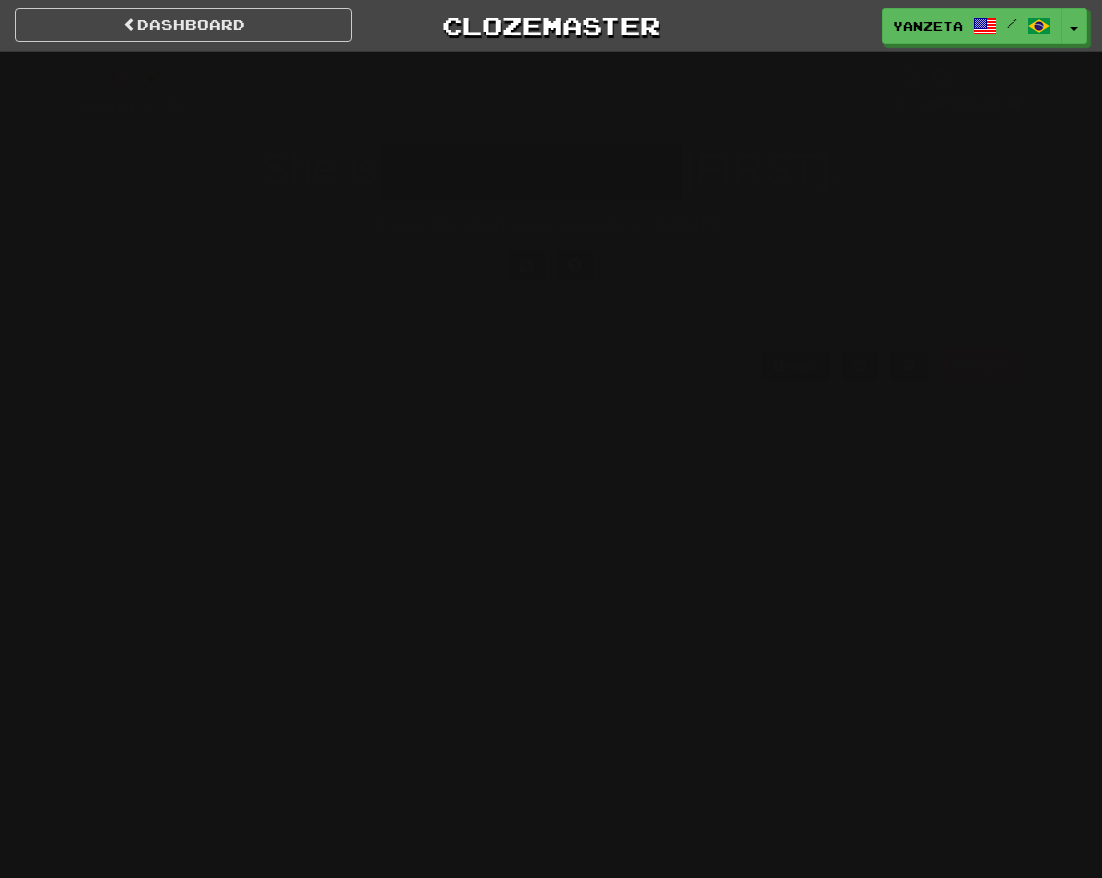 scroll, scrollTop: 0, scrollLeft: 0, axis: both 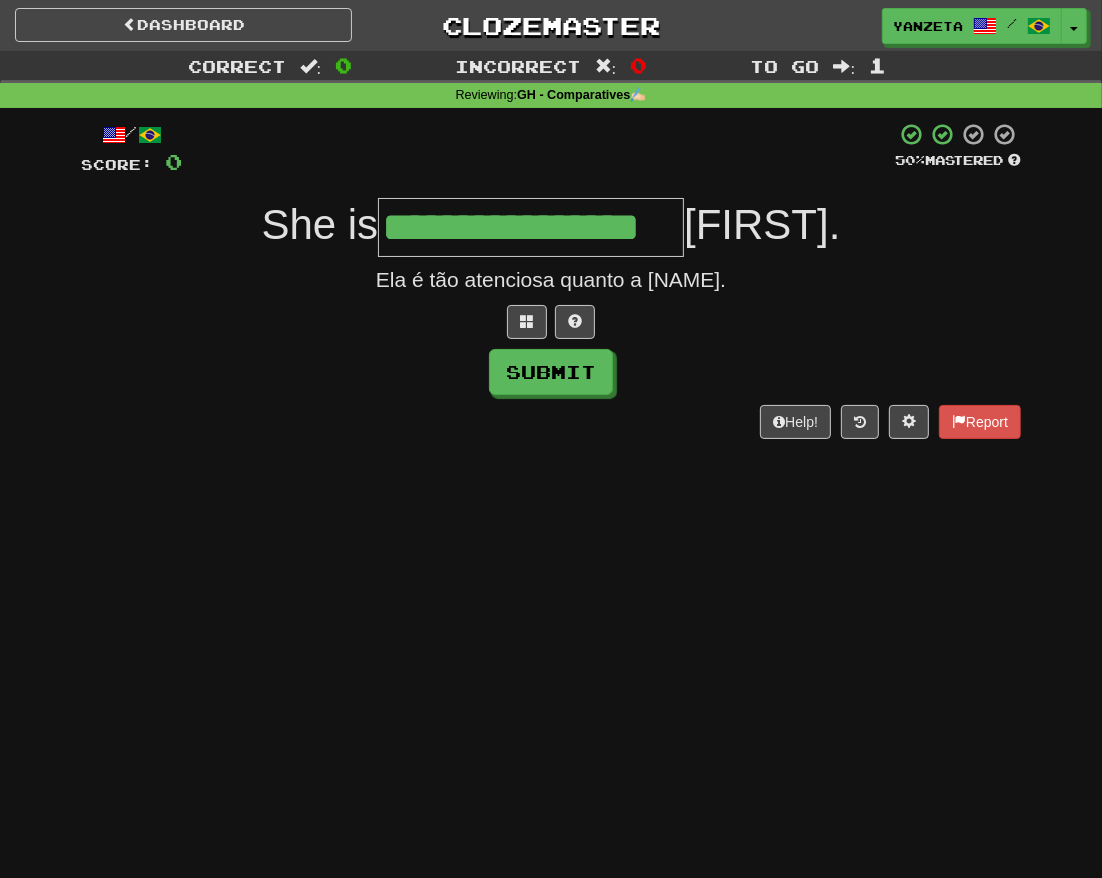 type on "**********" 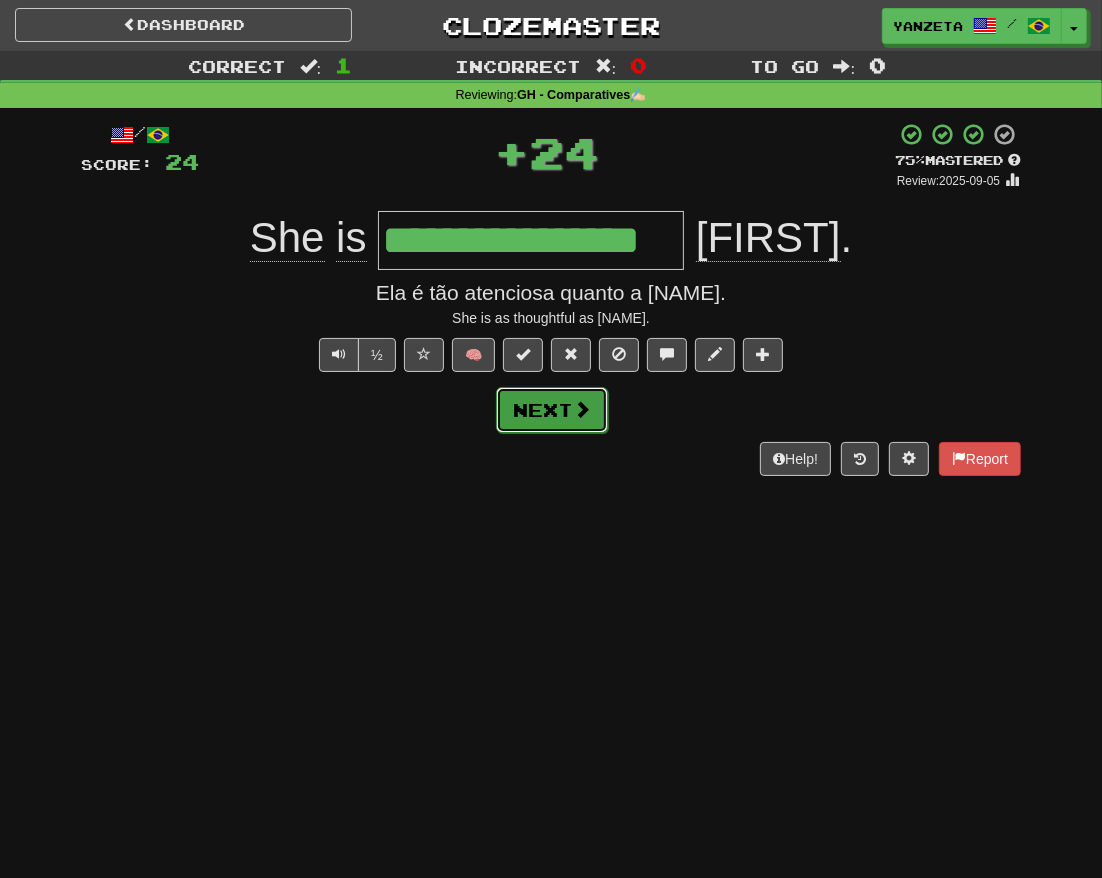 click on "Next" at bounding box center (552, 410) 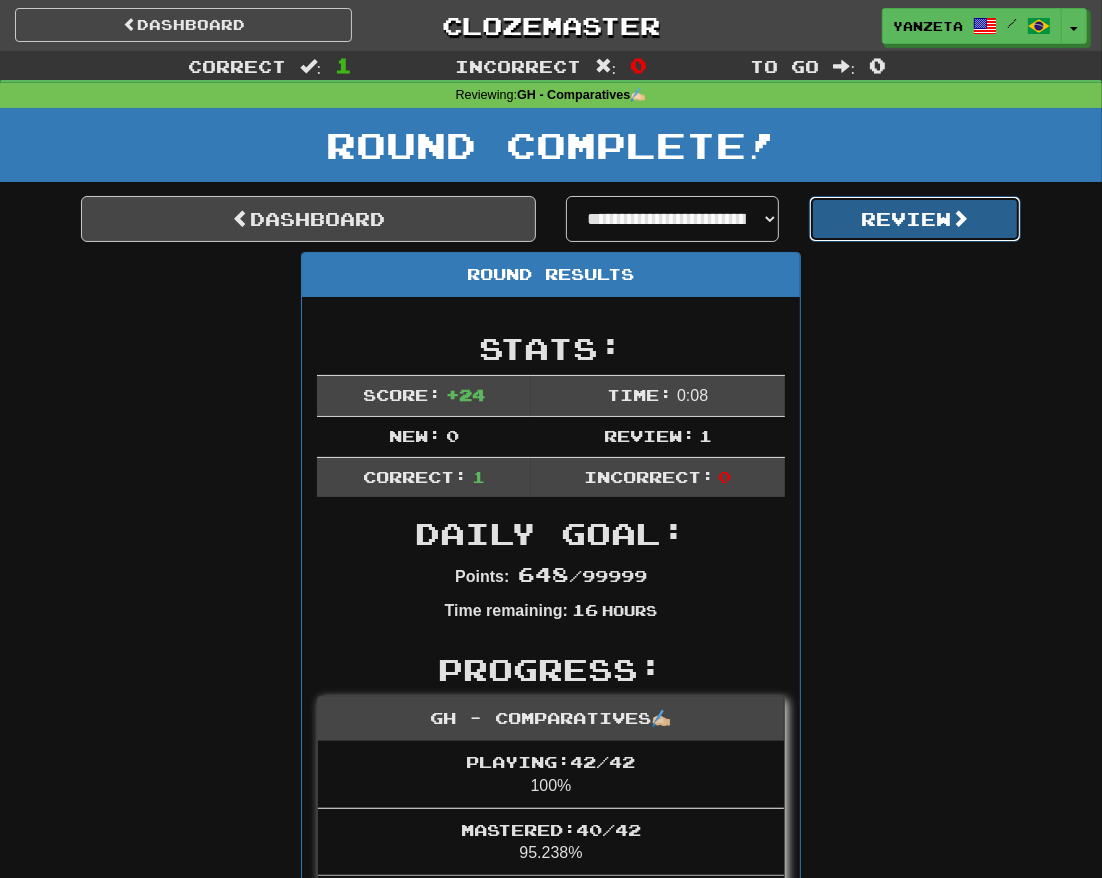 click on "Review" at bounding box center [915, 219] 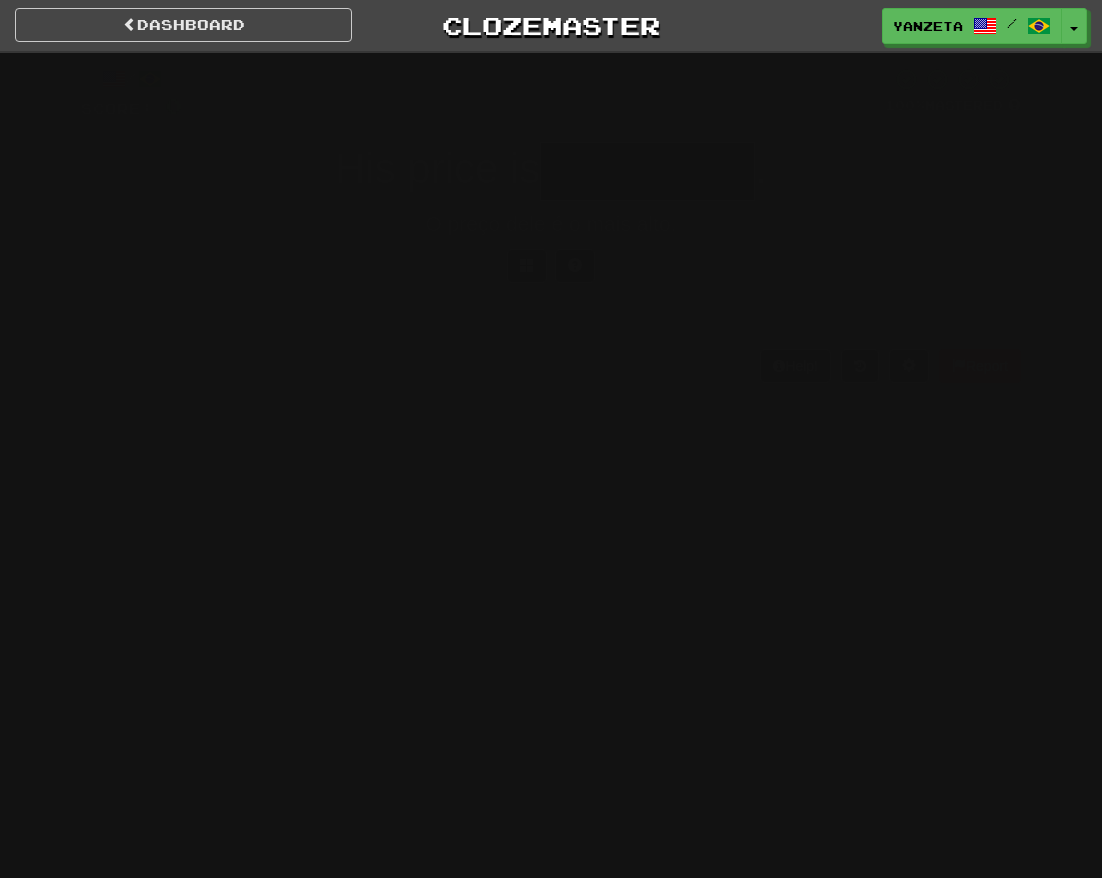 scroll, scrollTop: 0, scrollLeft: 0, axis: both 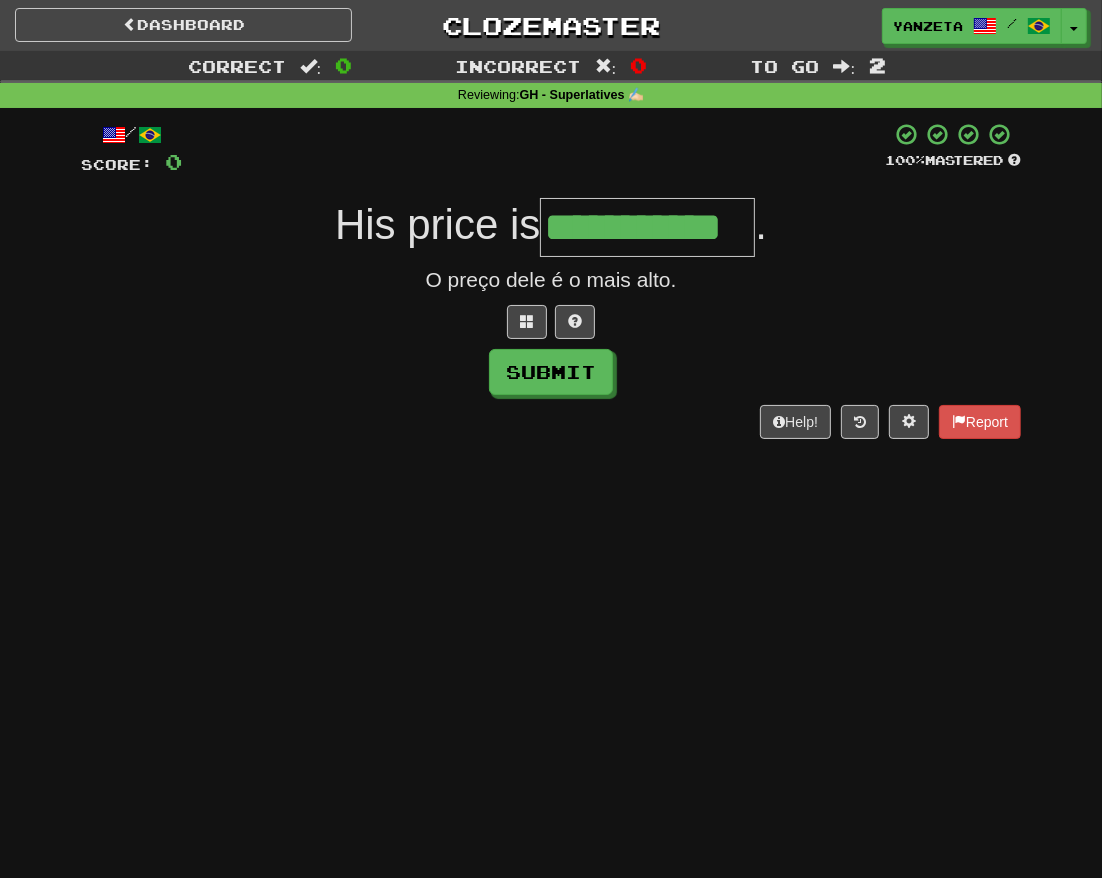 type on "**********" 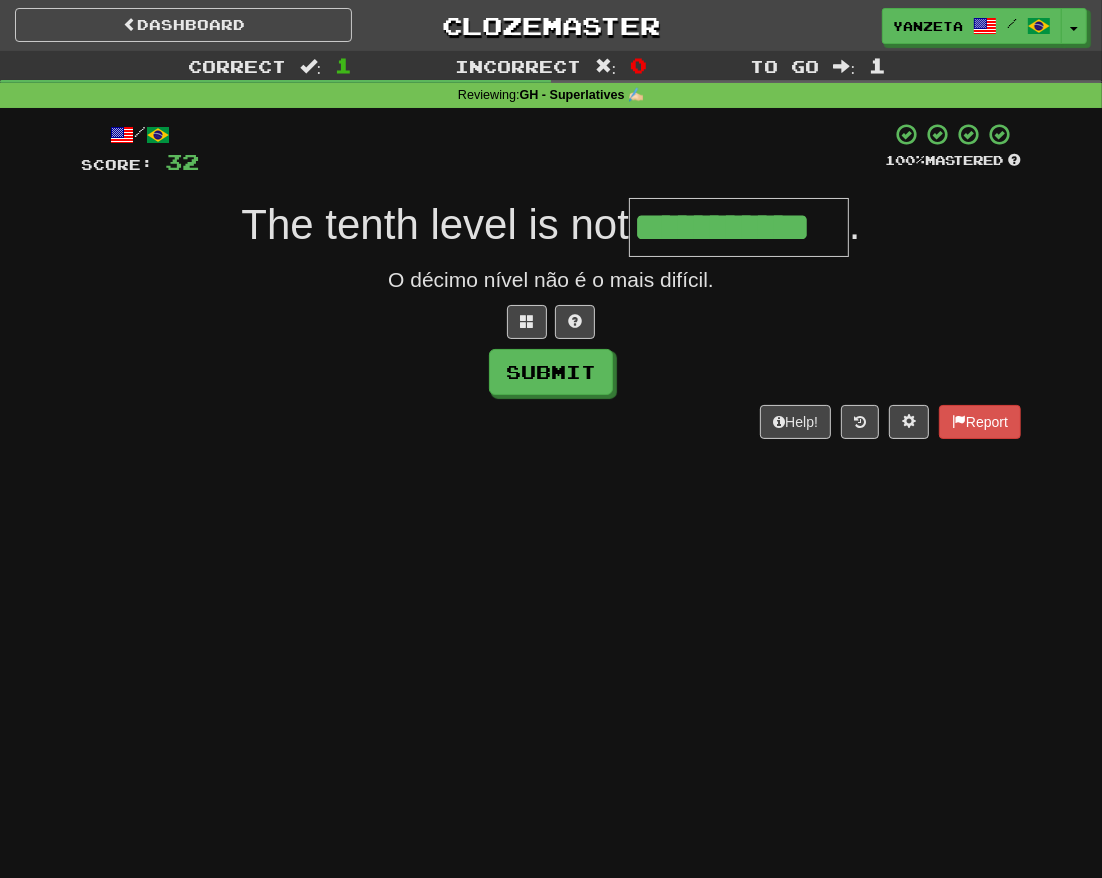 type on "**********" 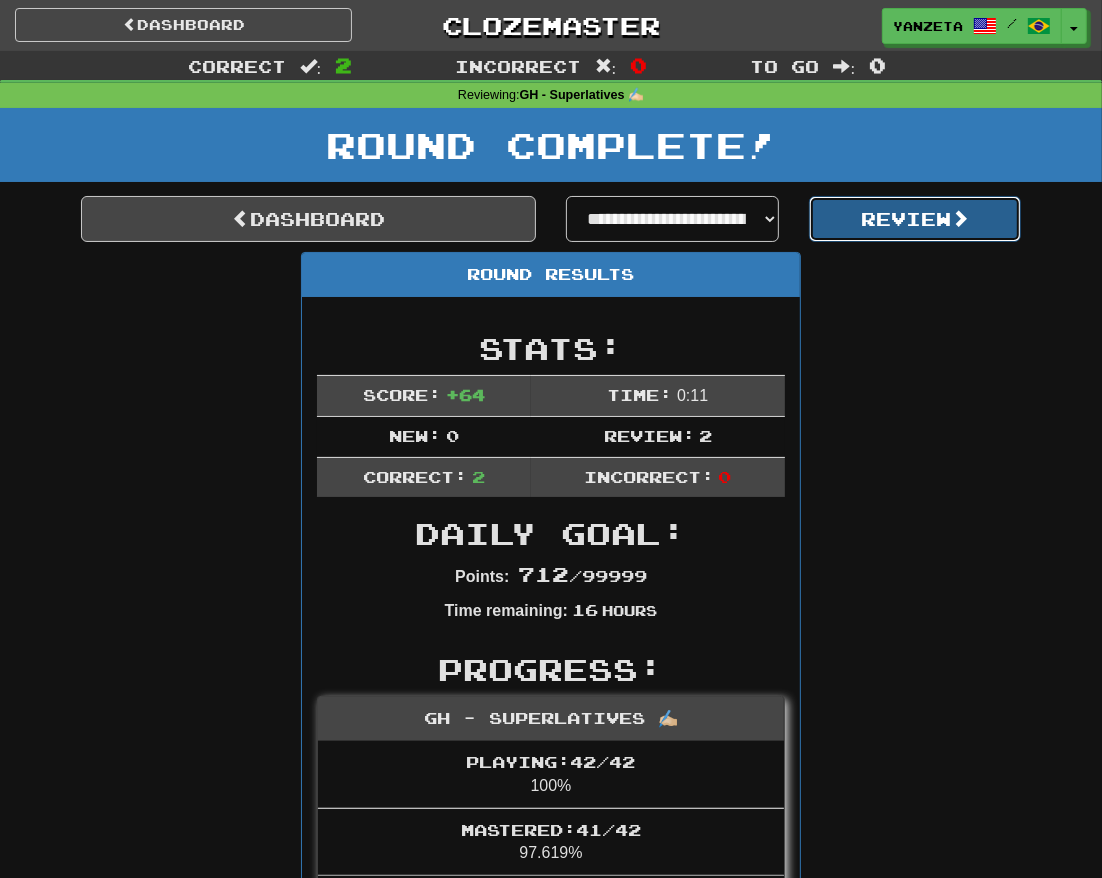 click on "Review" at bounding box center [915, 219] 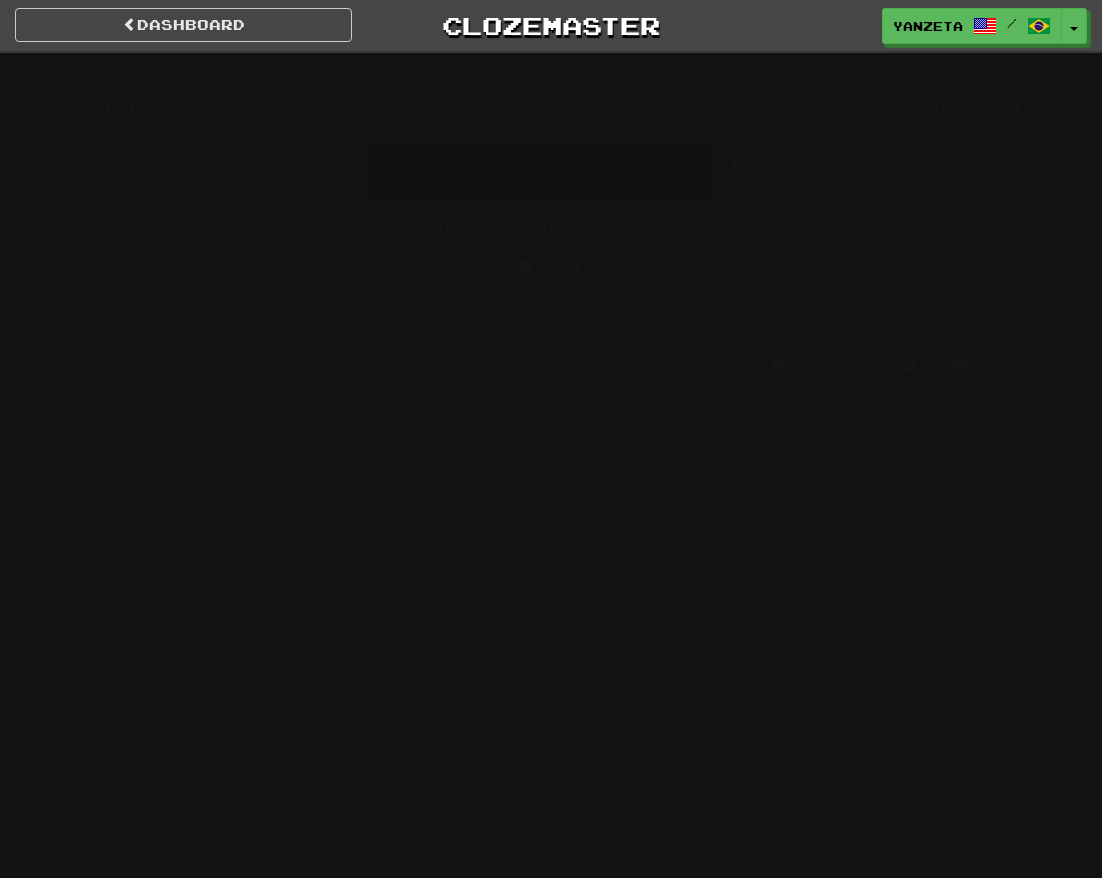 scroll, scrollTop: 0, scrollLeft: 0, axis: both 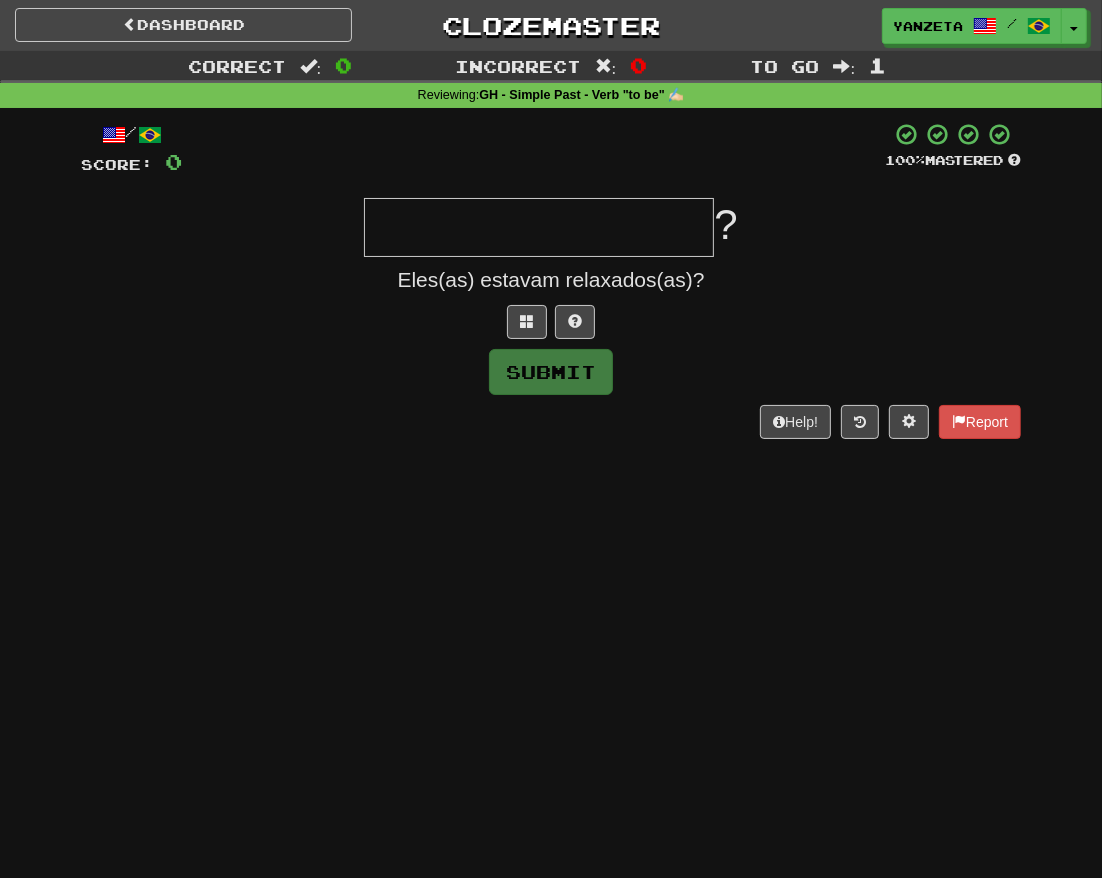 type on "*" 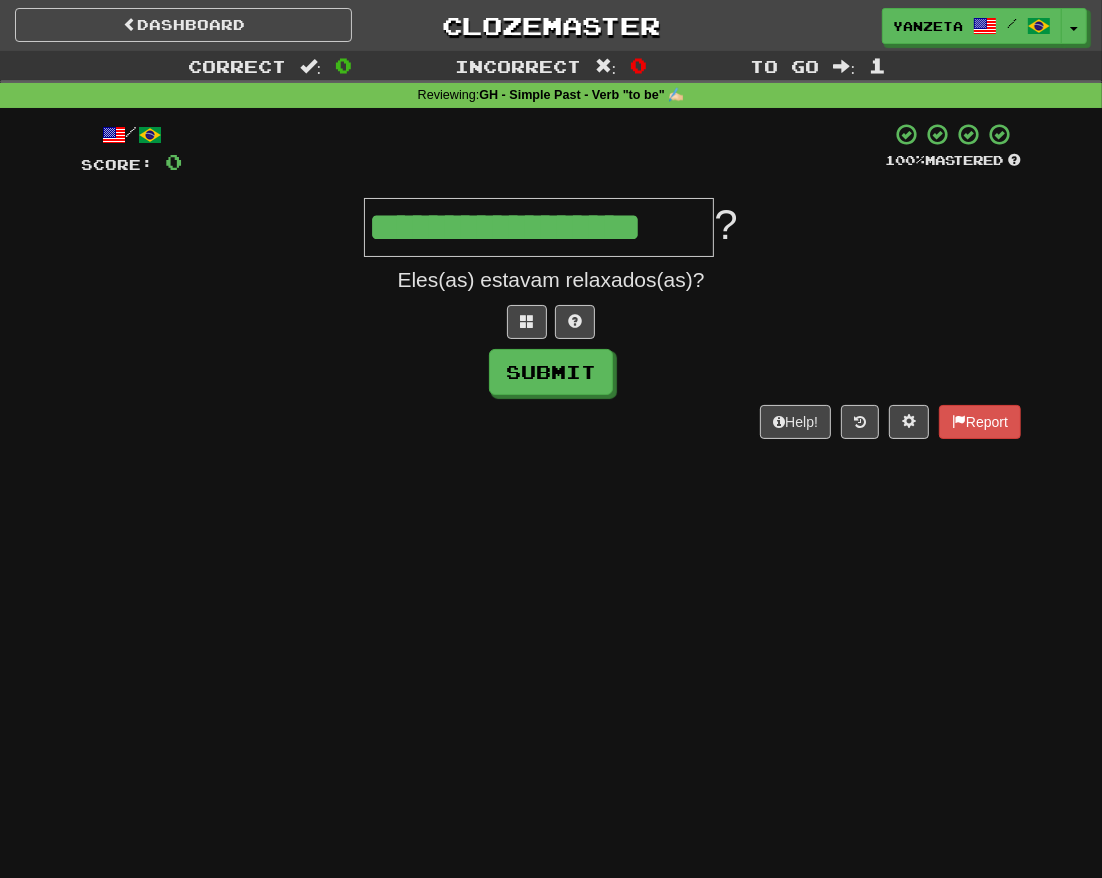 type on "**********" 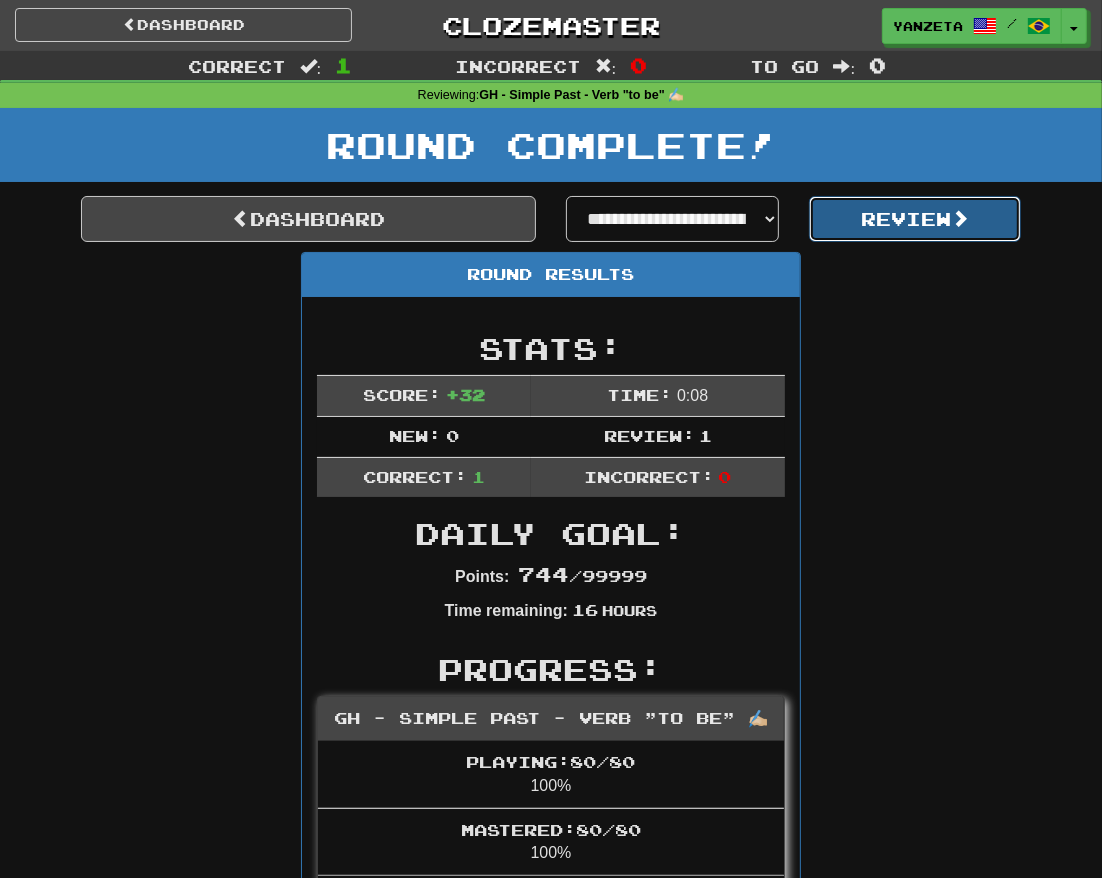 click on "Review" 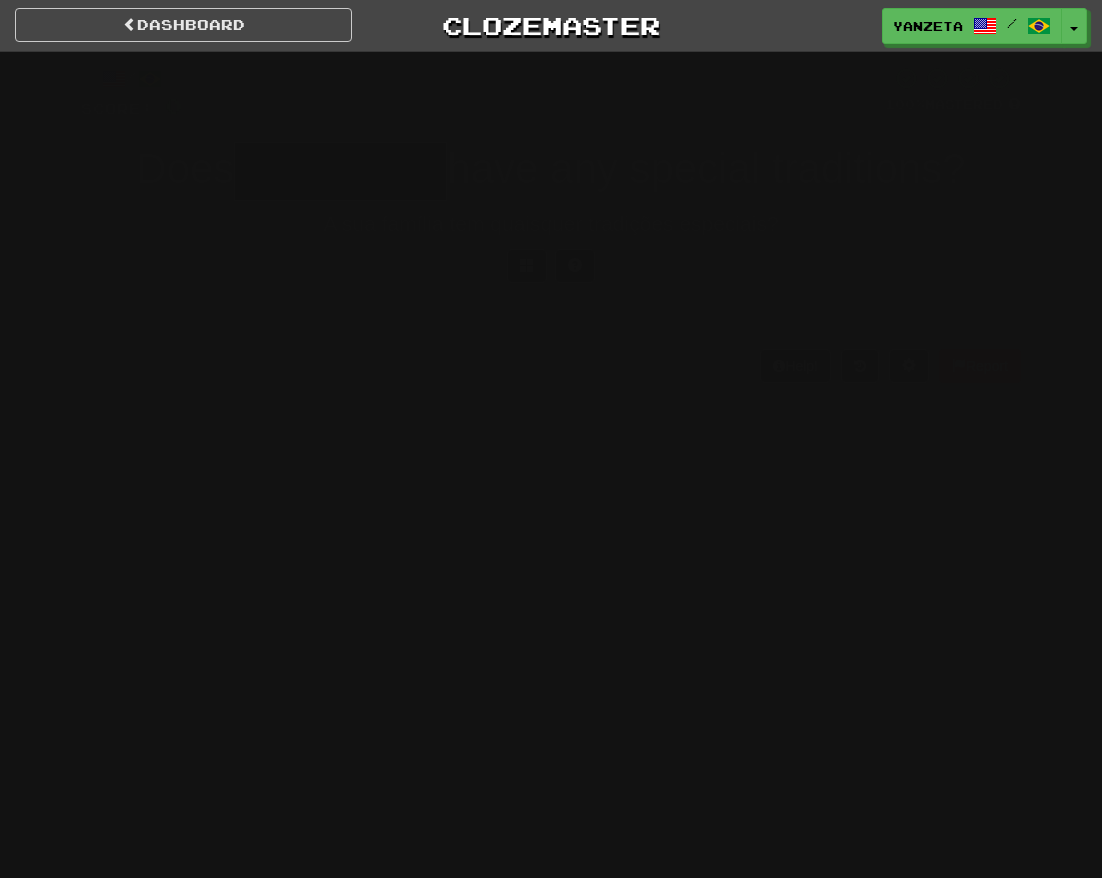 scroll, scrollTop: 0, scrollLeft: 0, axis: both 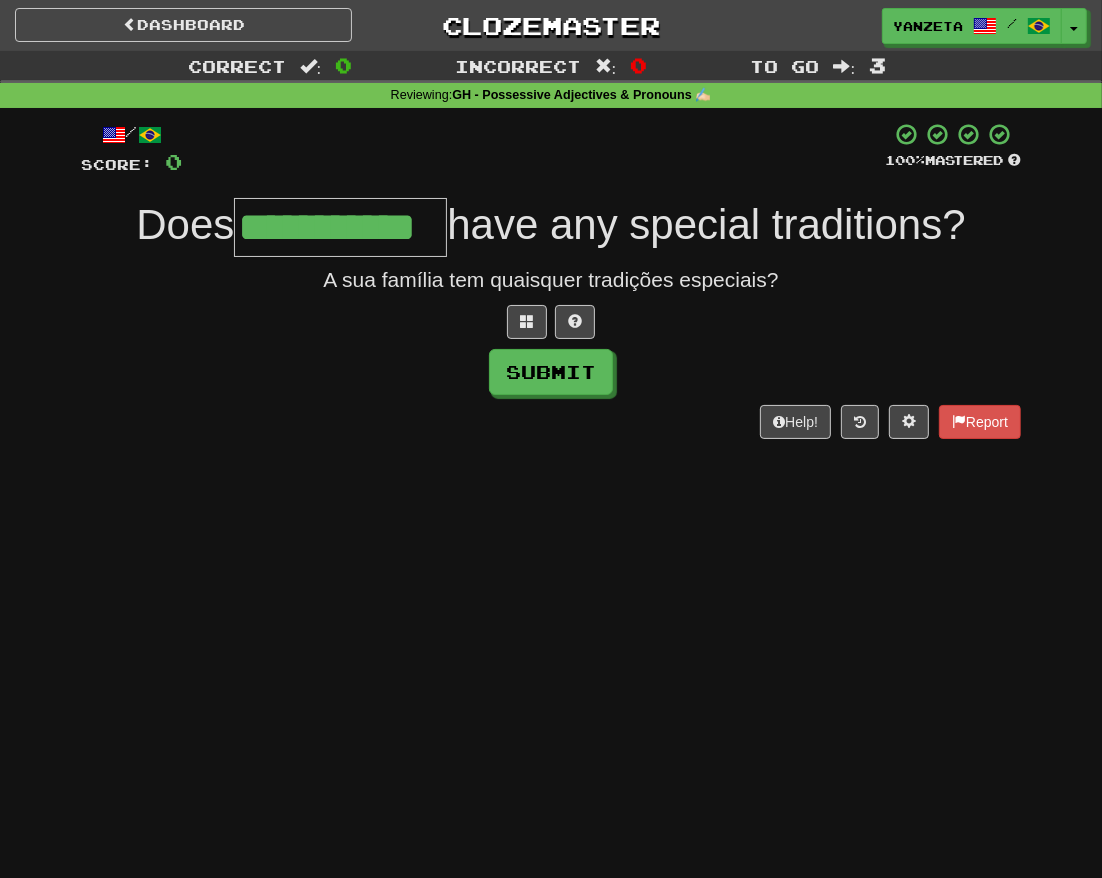 type on "**********" 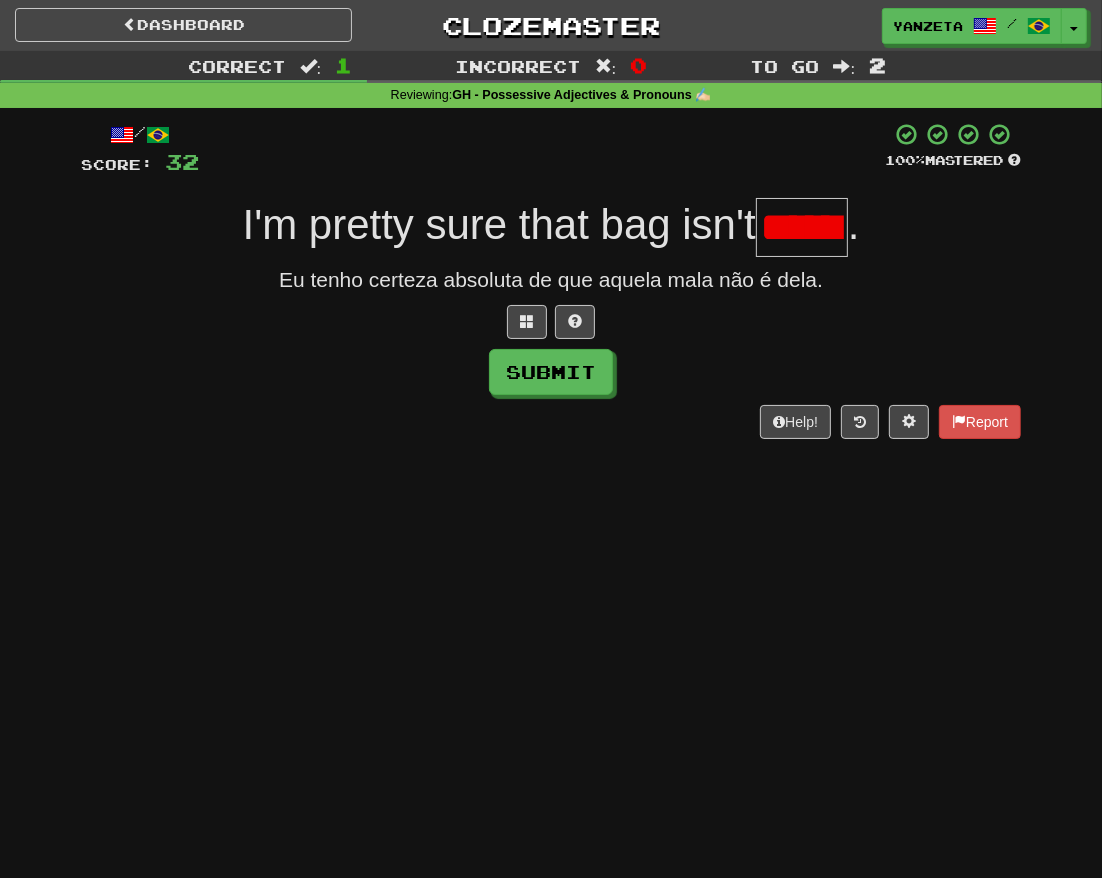 scroll, scrollTop: 0, scrollLeft: 18, axis: horizontal 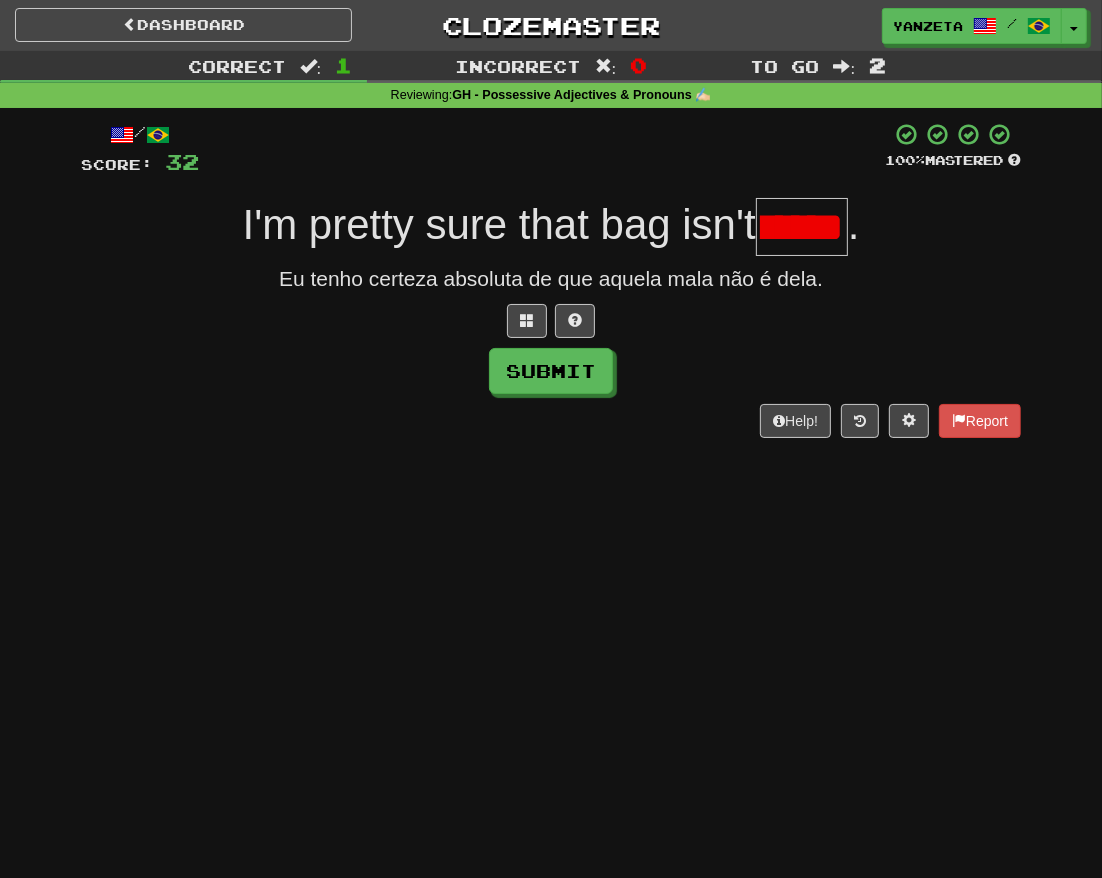 type on "*****" 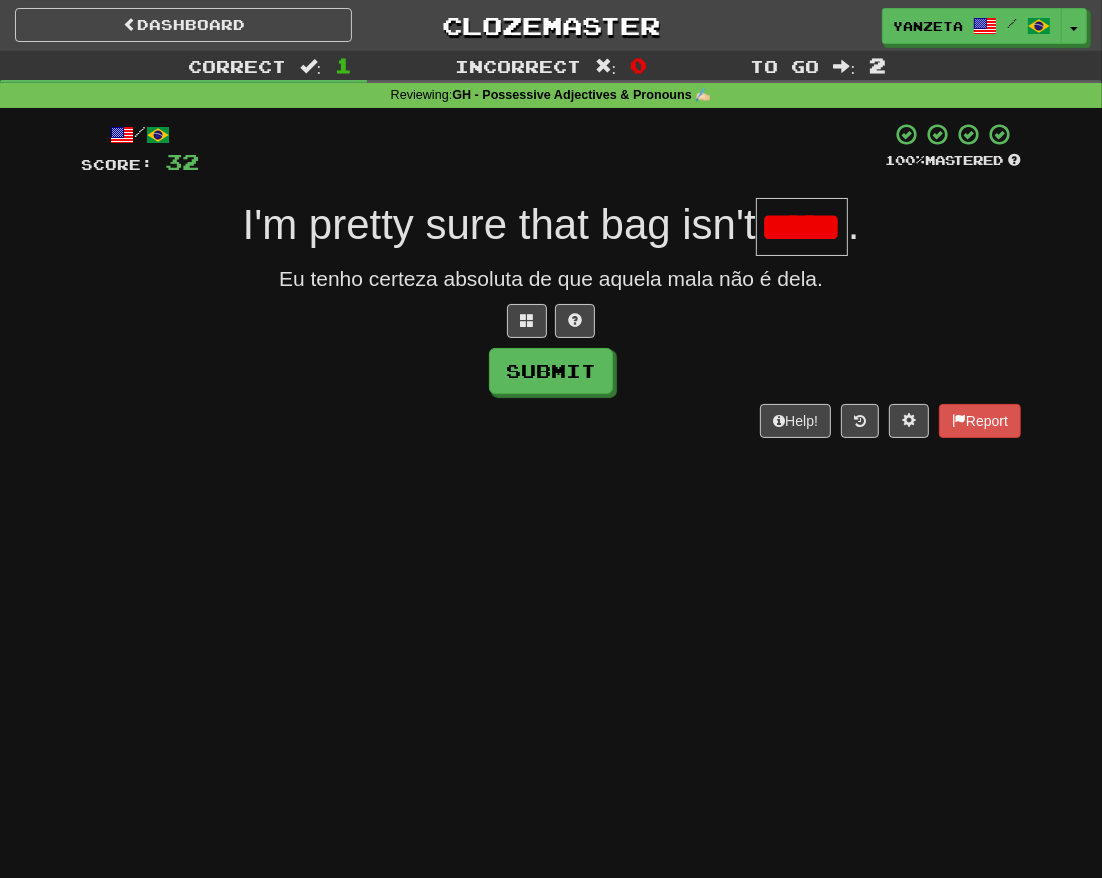 scroll, scrollTop: 0, scrollLeft: 0, axis: both 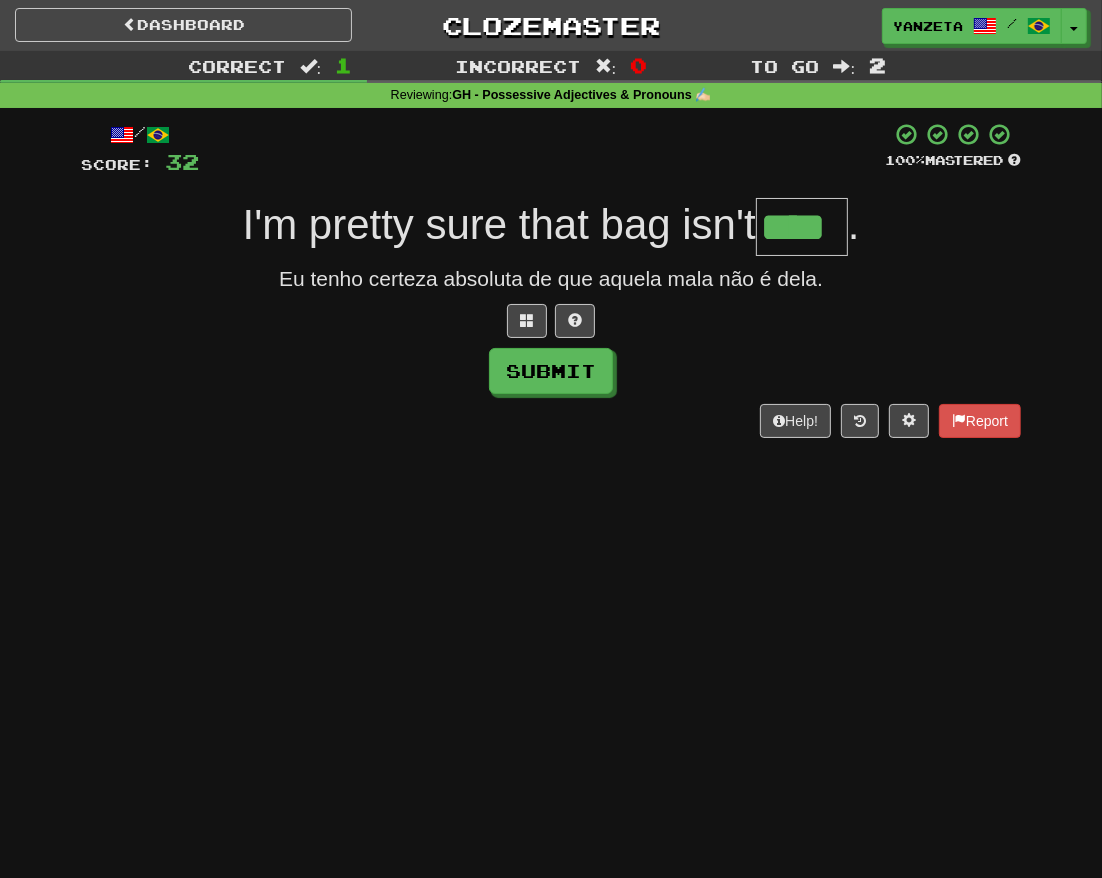 type on "****" 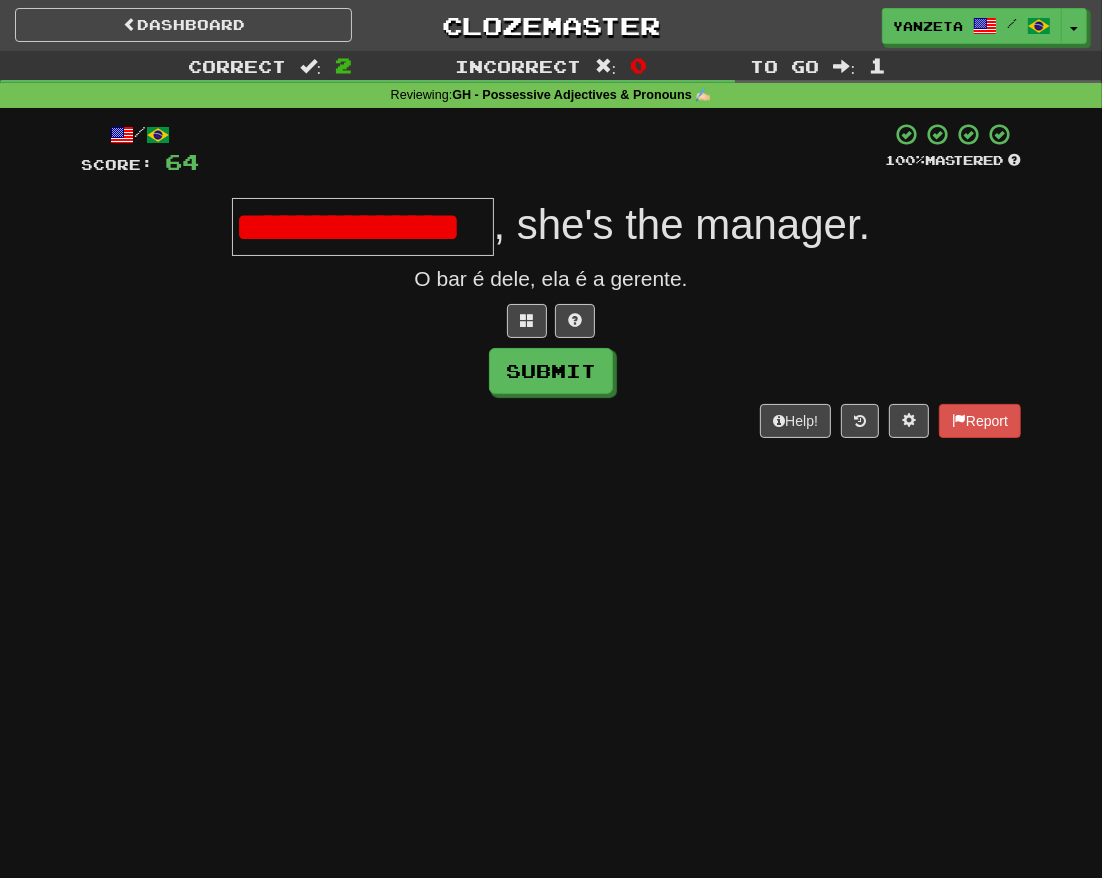 scroll, scrollTop: 0, scrollLeft: 0, axis: both 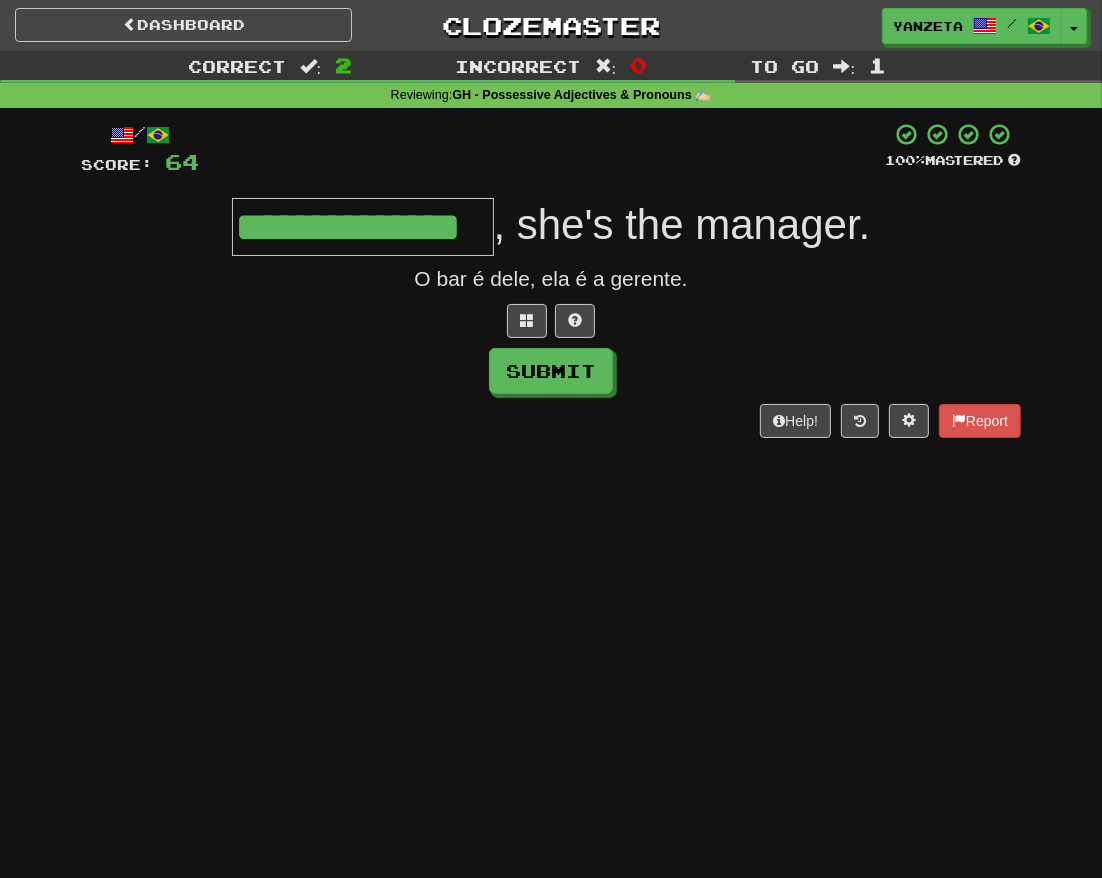 type on "**********" 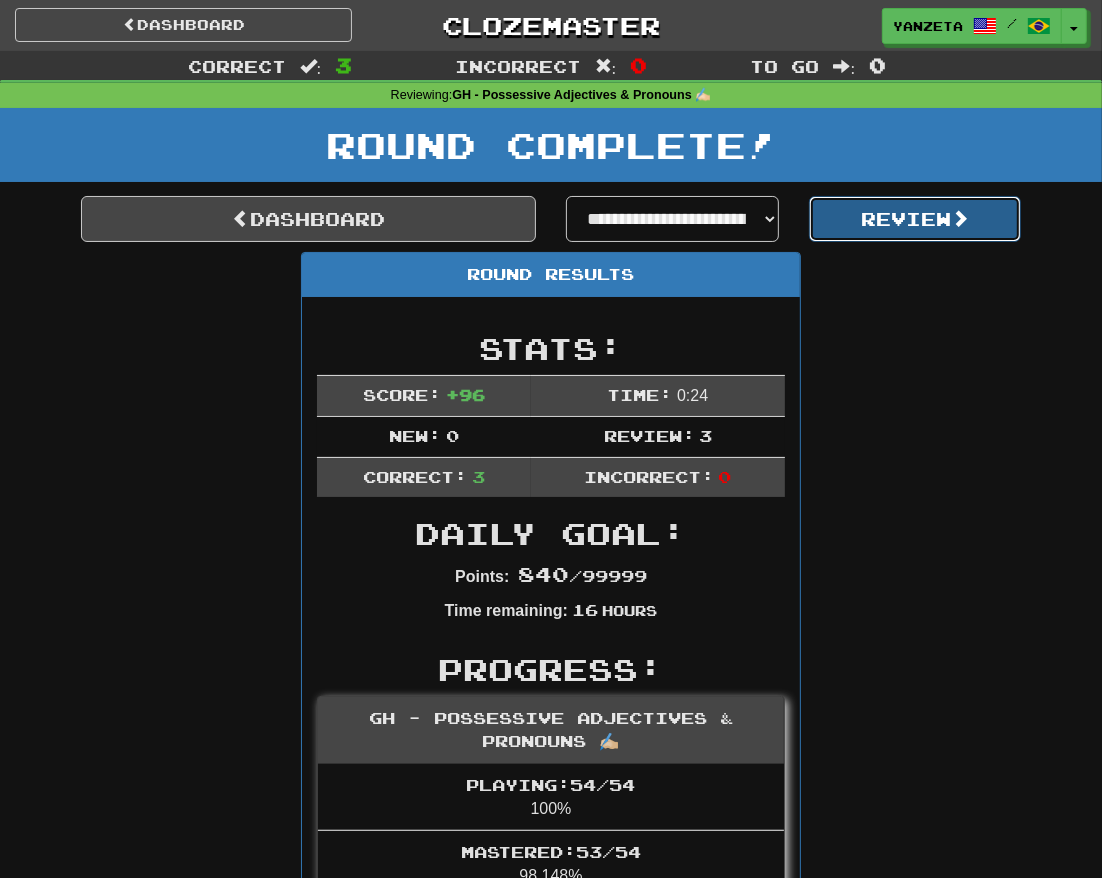 click on "Review" at bounding box center (915, 219) 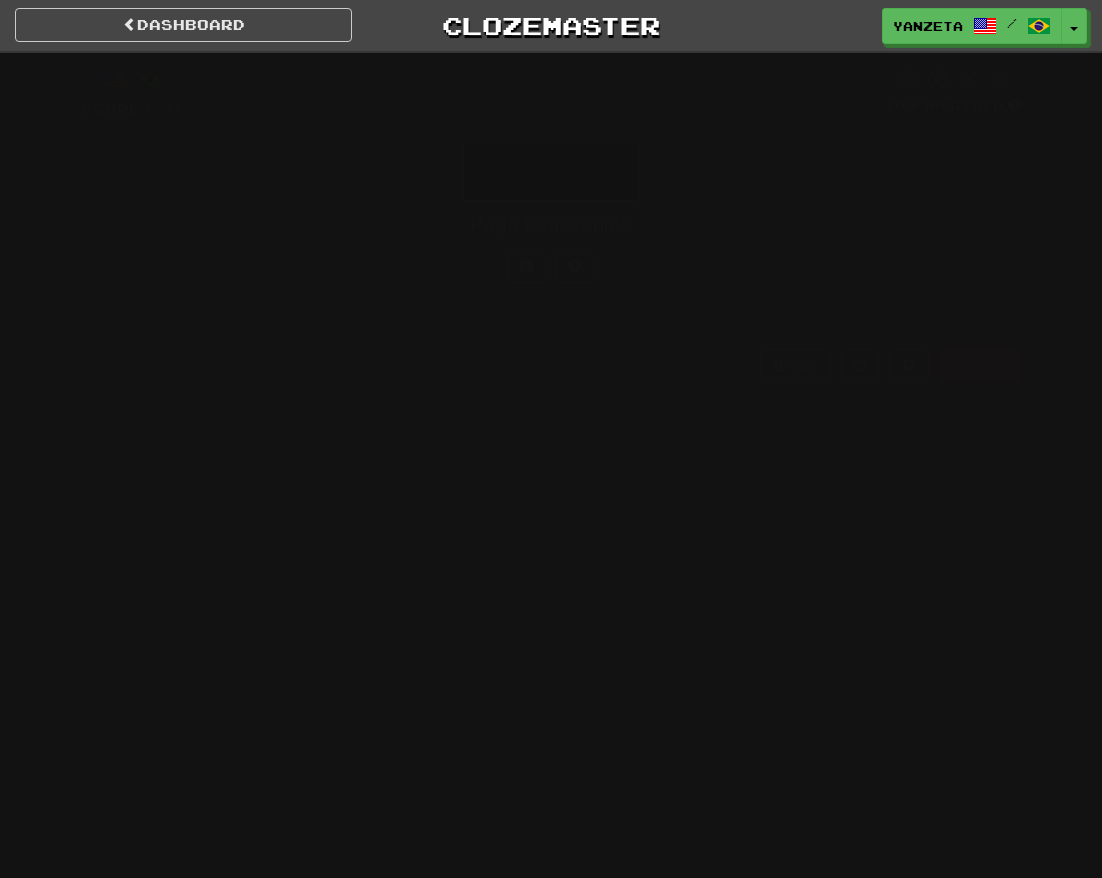 scroll, scrollTop: 0, scrollLeft: 0, axis: both 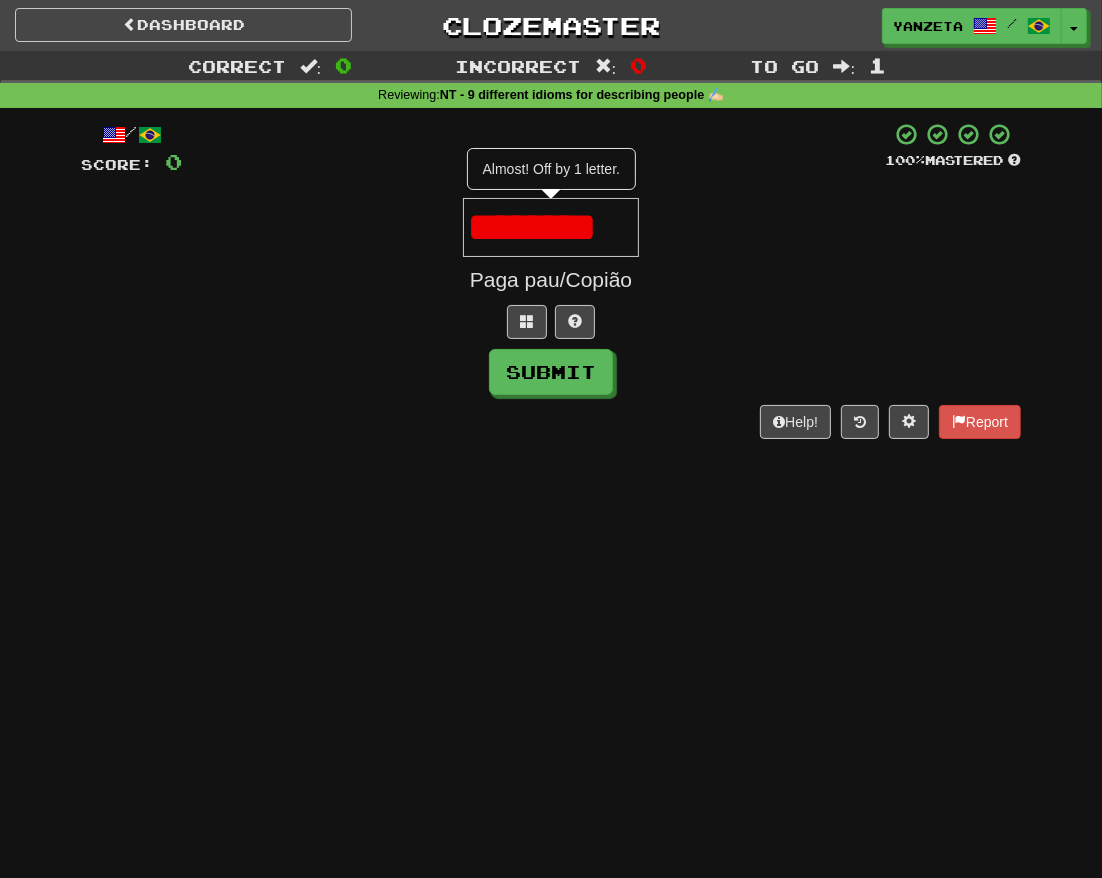 type on "********" 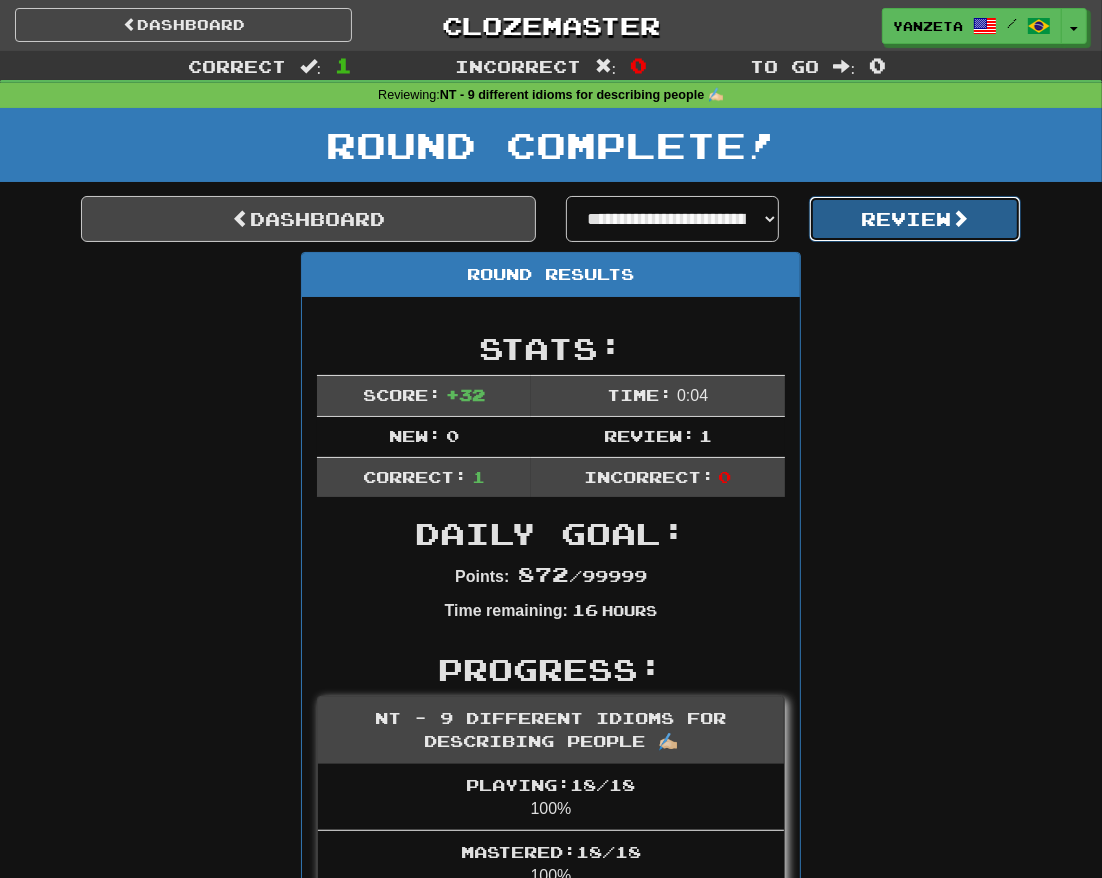 click on "Review" at bounding box center [915, 219] 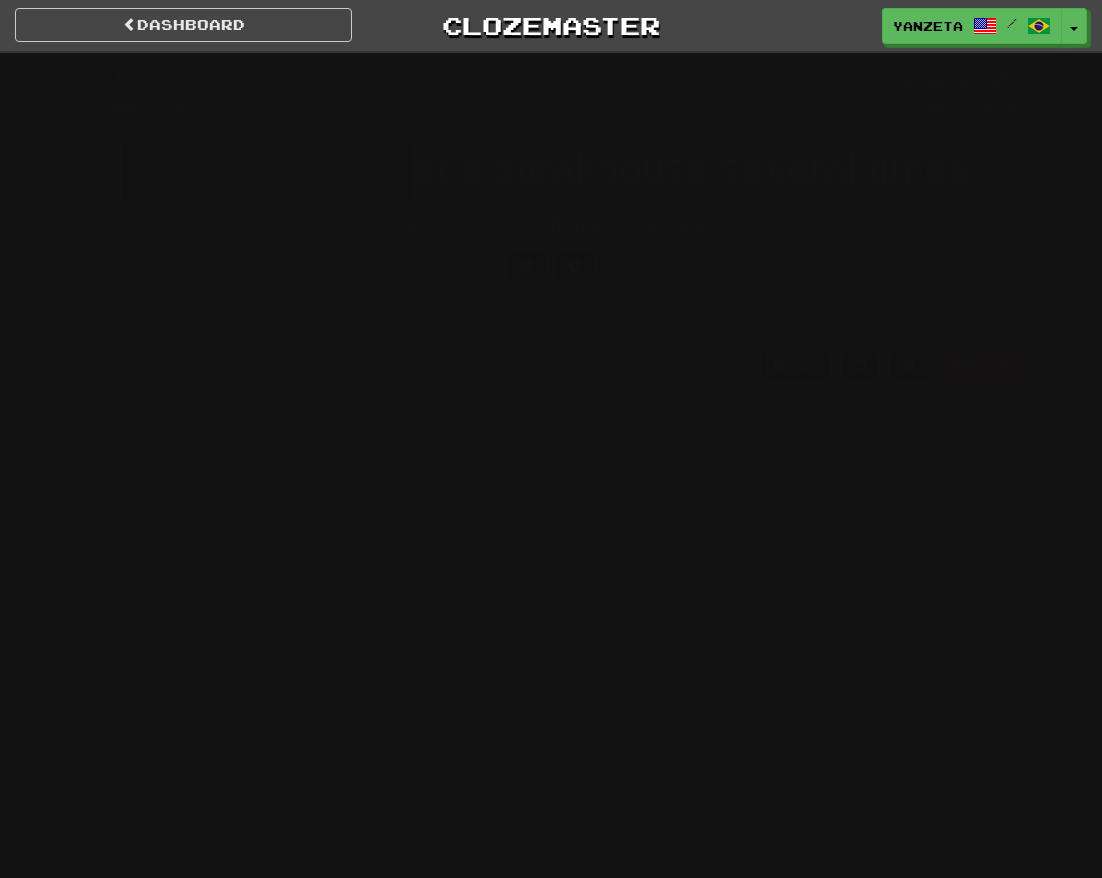 scroll, scrollTop: 0, scrollLeft: 0, axis: both 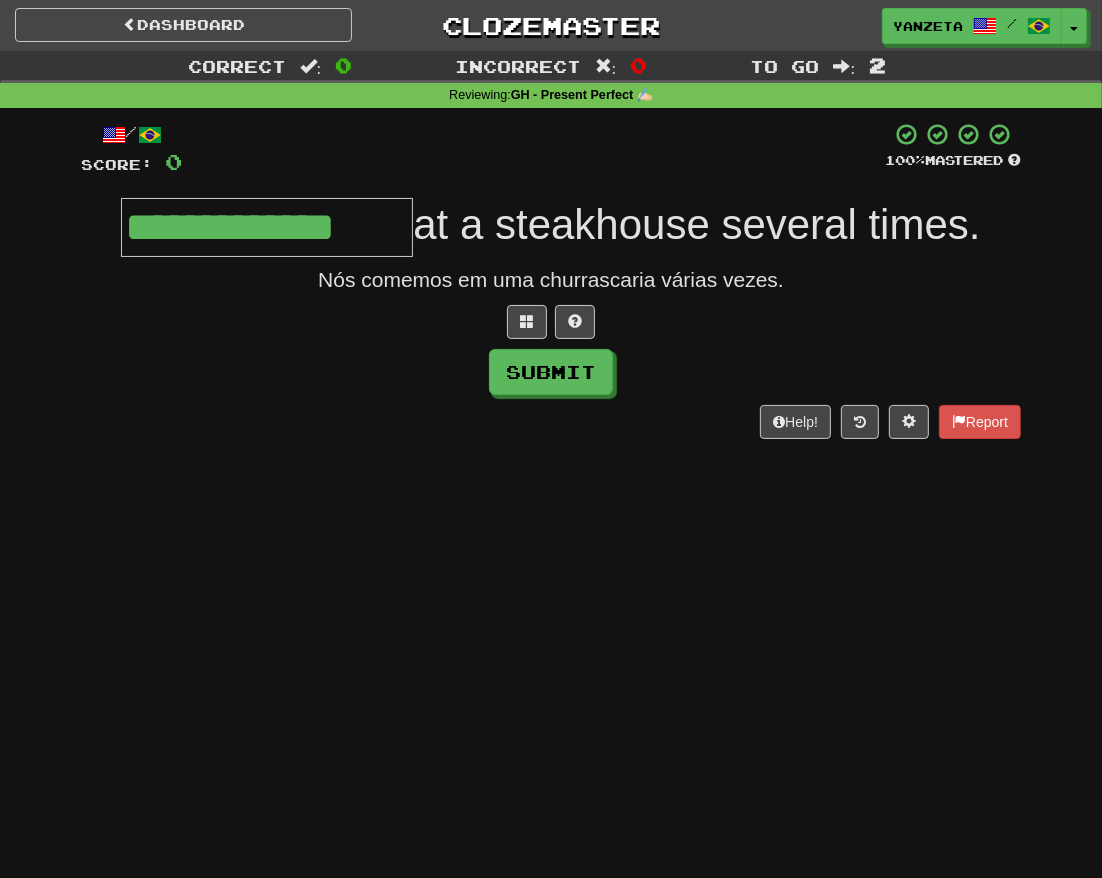 type on "**********" 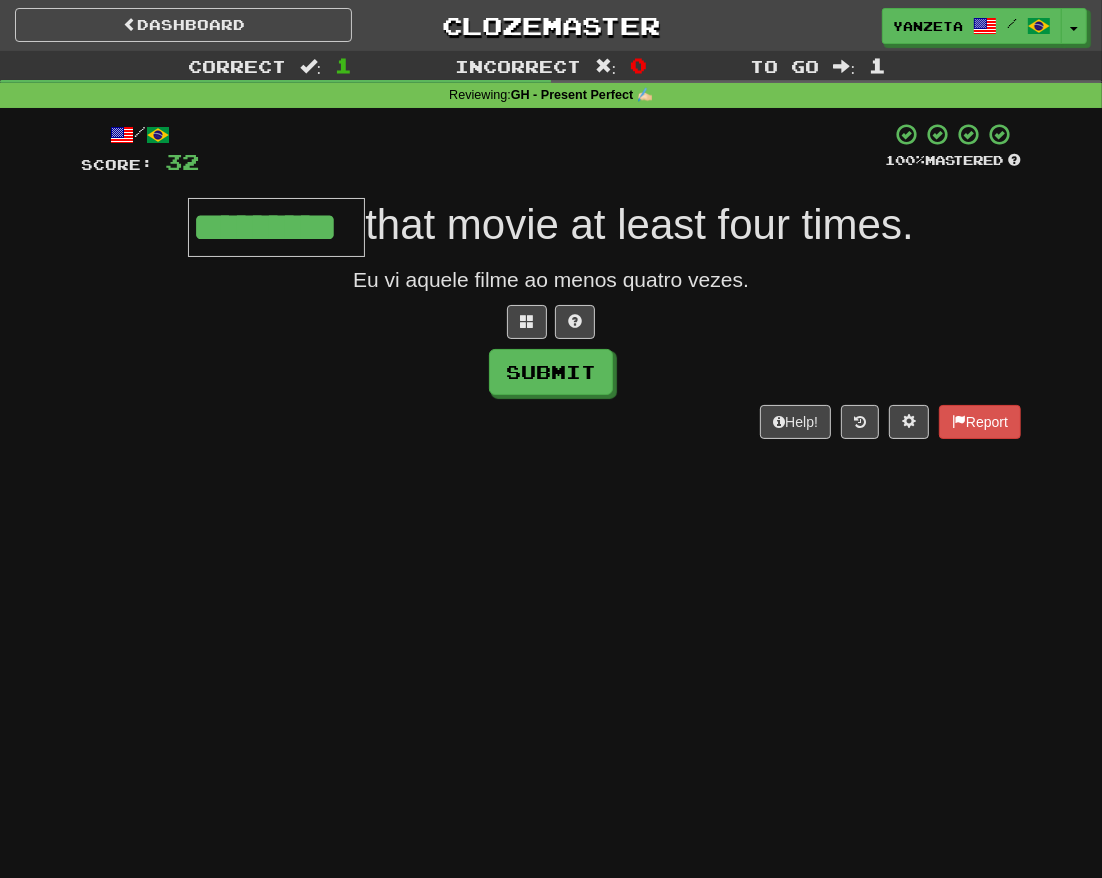 type on "*********" 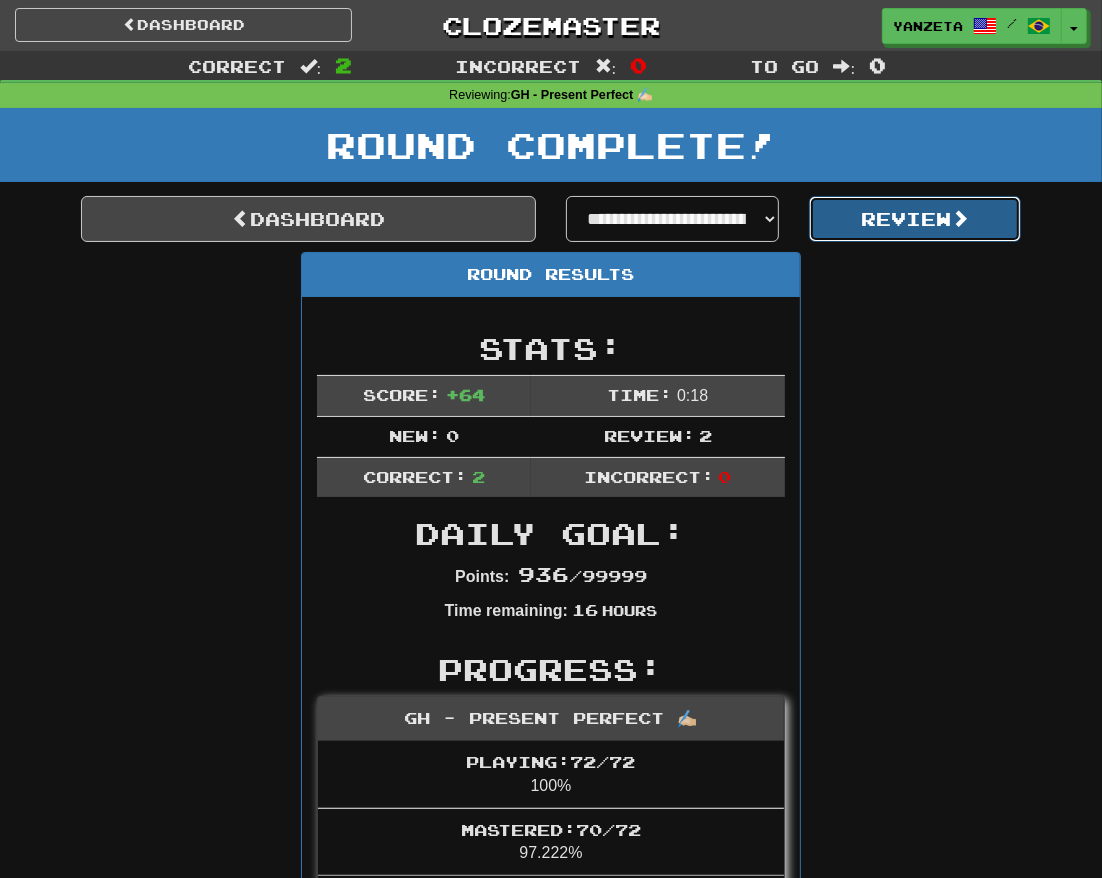 click on "Review" at bounding box center (915, 219) 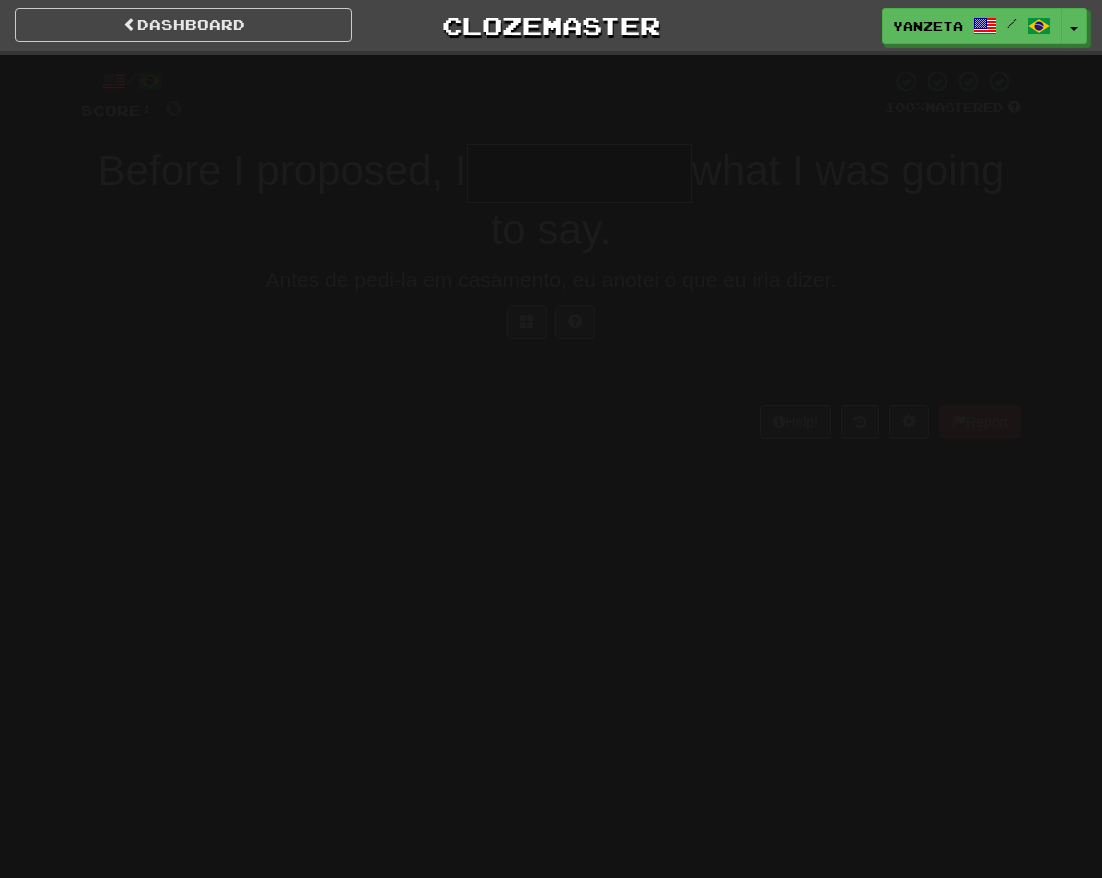 scroll, scrollTop: 0, scrollLeft: 0, axis: both 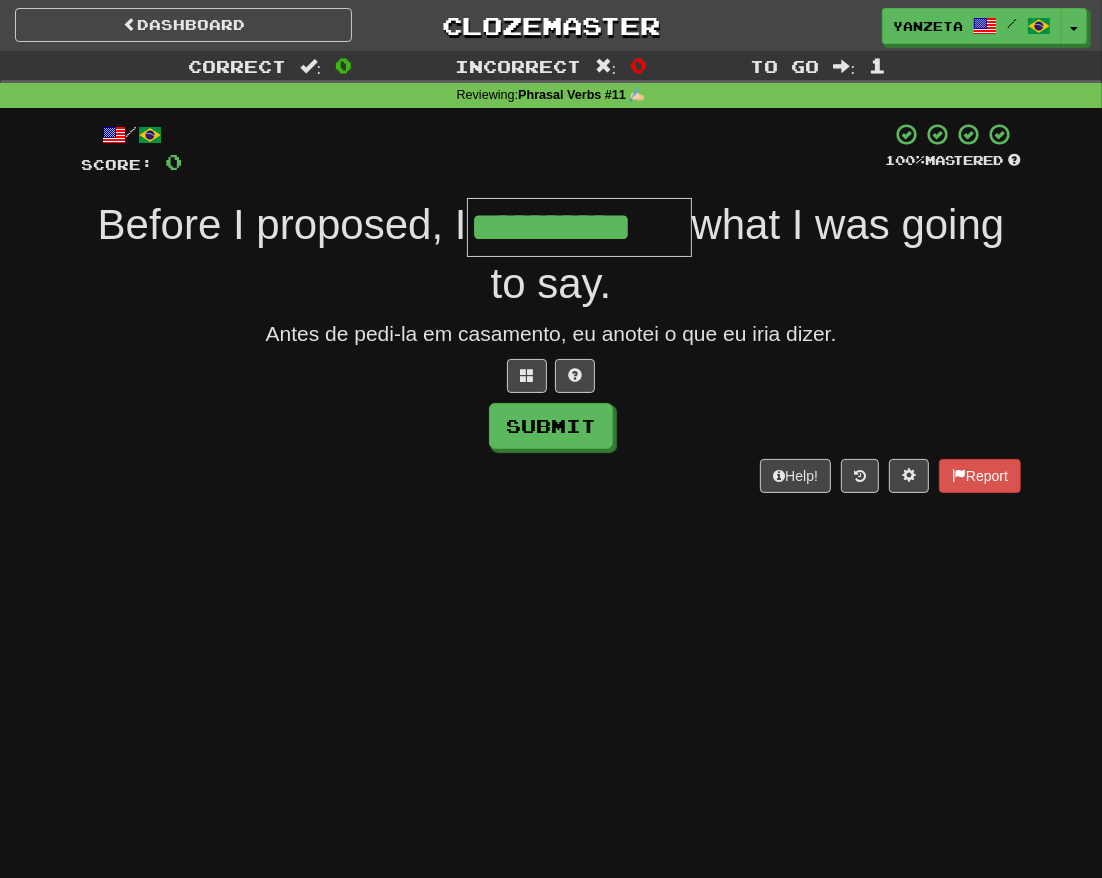 type on "**********" 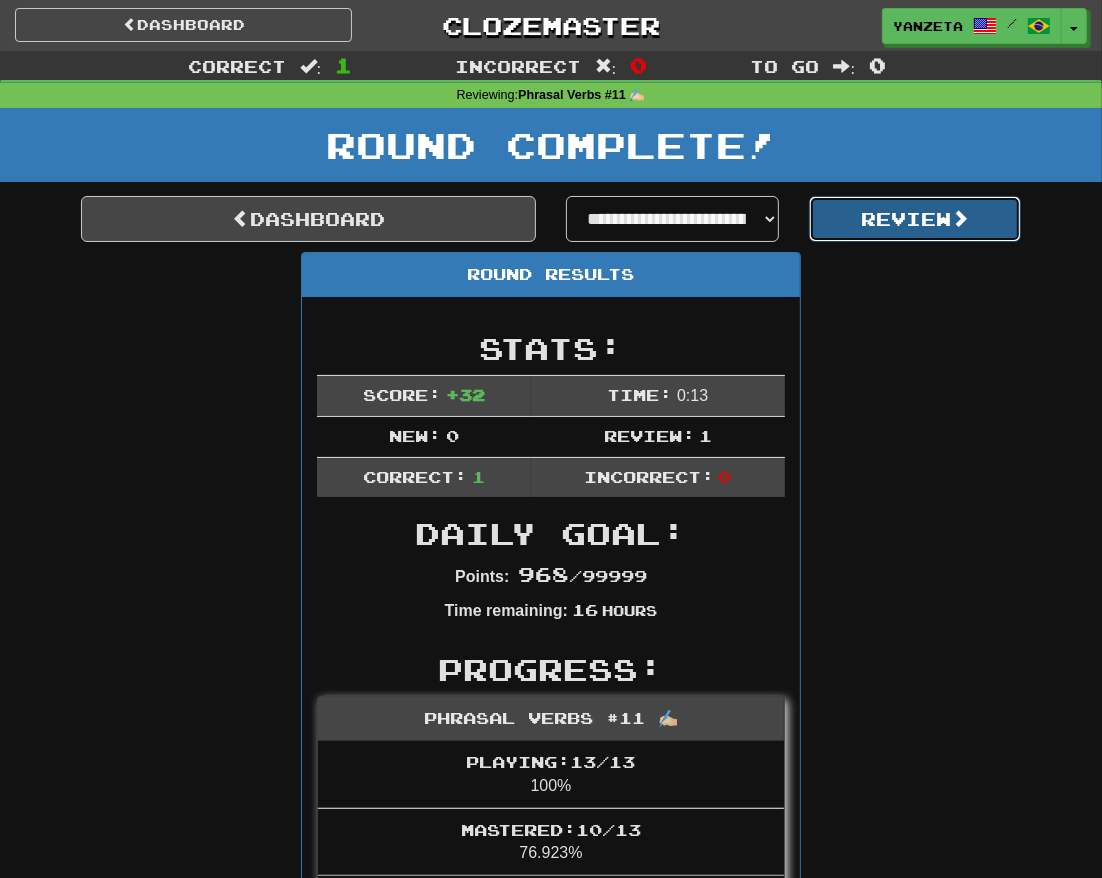click on "Review" at bounding box center [915, 219] 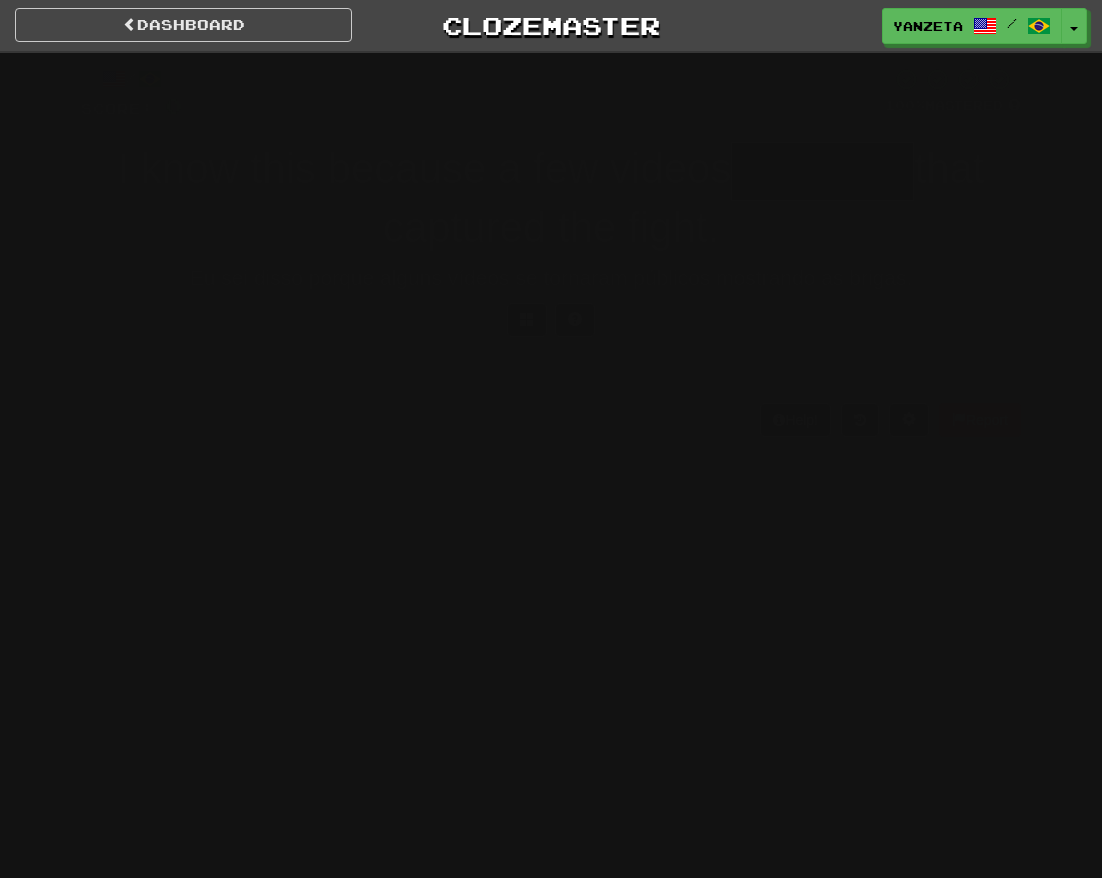 scroll, scrollTop: 0, scrollLeft: 0, axis: both 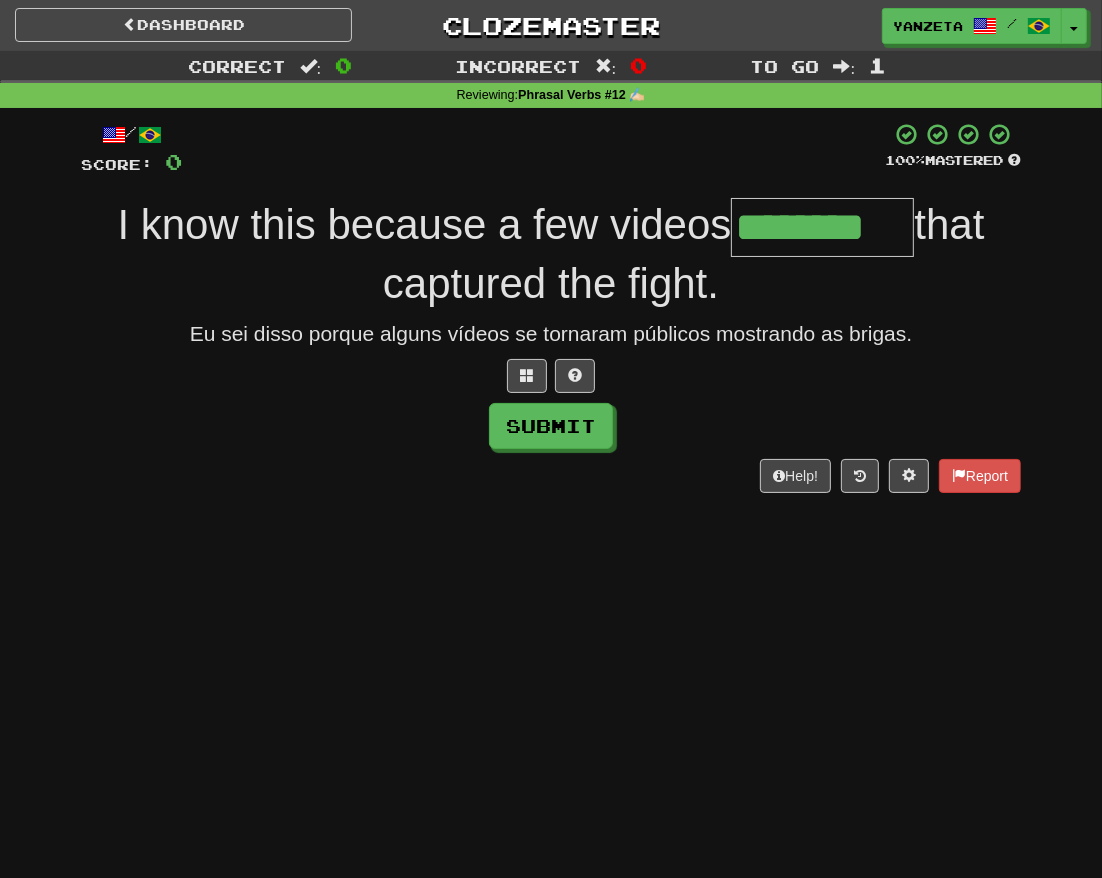 type on "********" 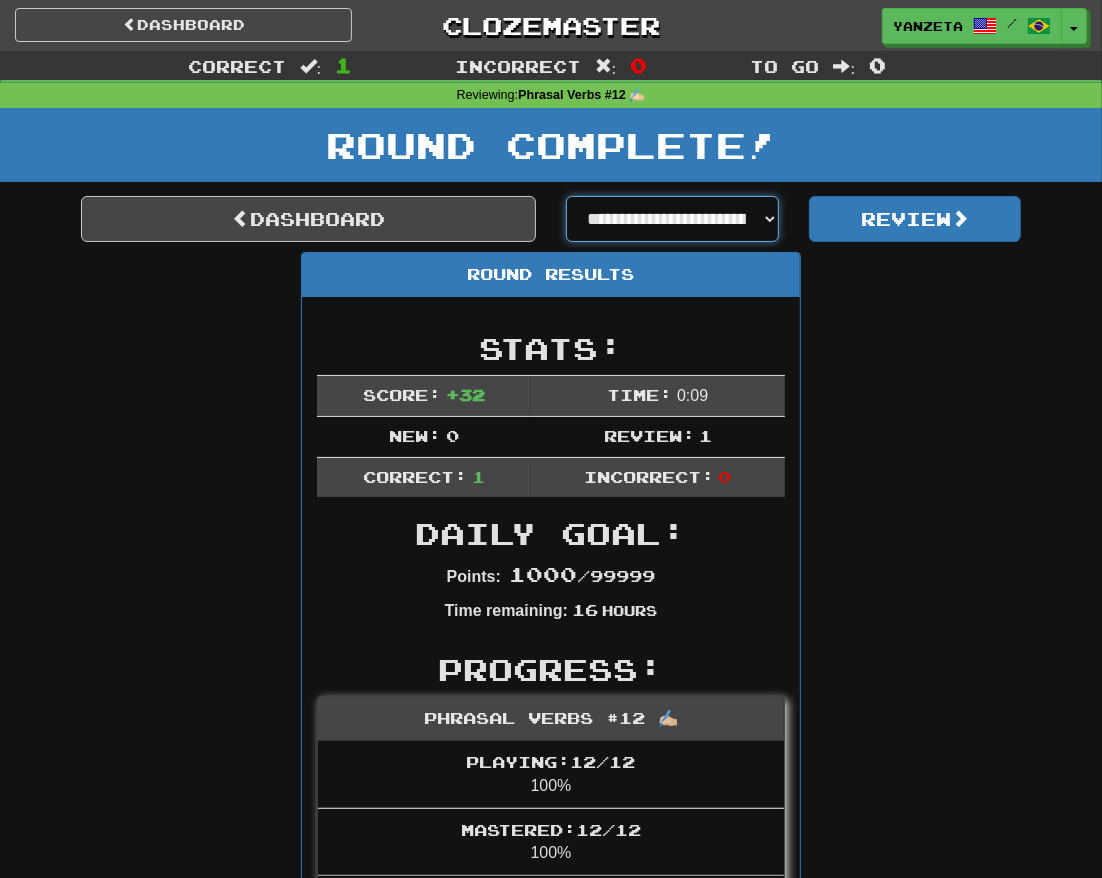 drag, startPoint x: 745, startPoint y: 217, endPoint x: 732, endPoint y: 211, distance: 14.3178215 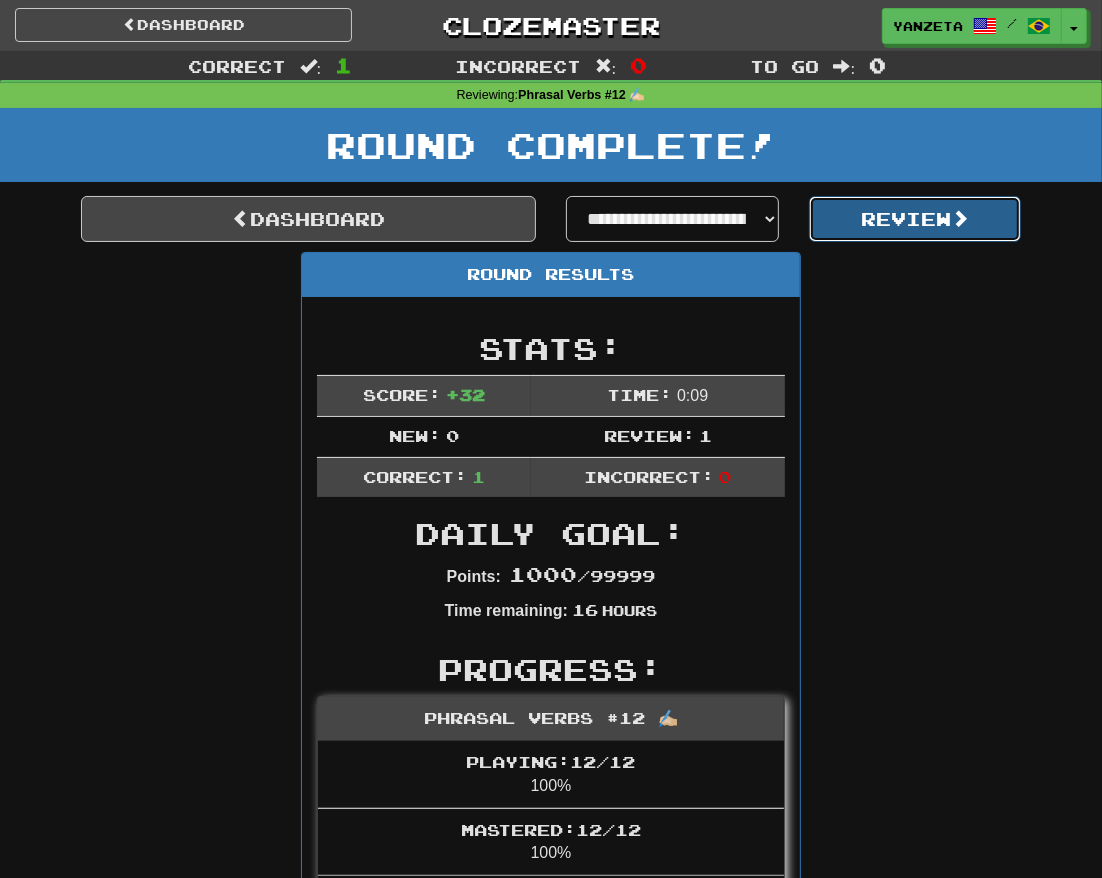 click on "Review" at bounding box center (915, 219) 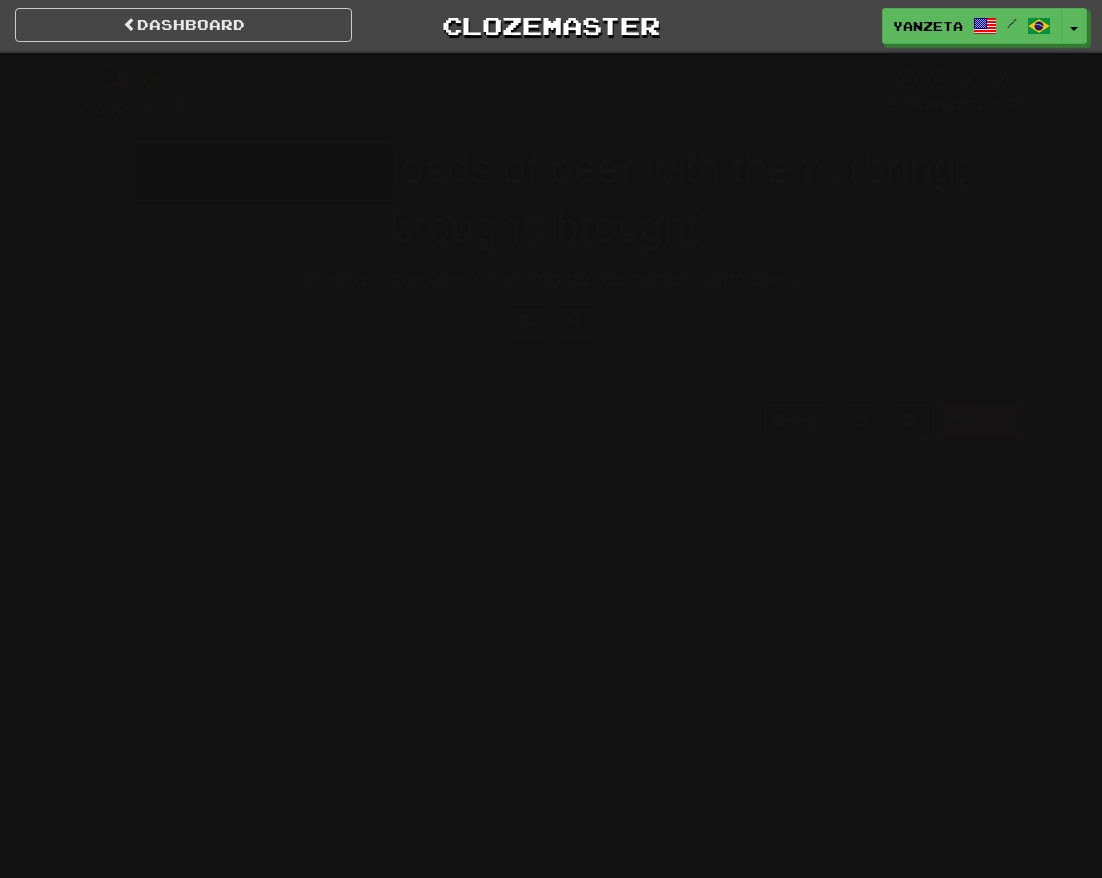 scroll, scrollTop: 0, scrollLeft: 0, axis: both 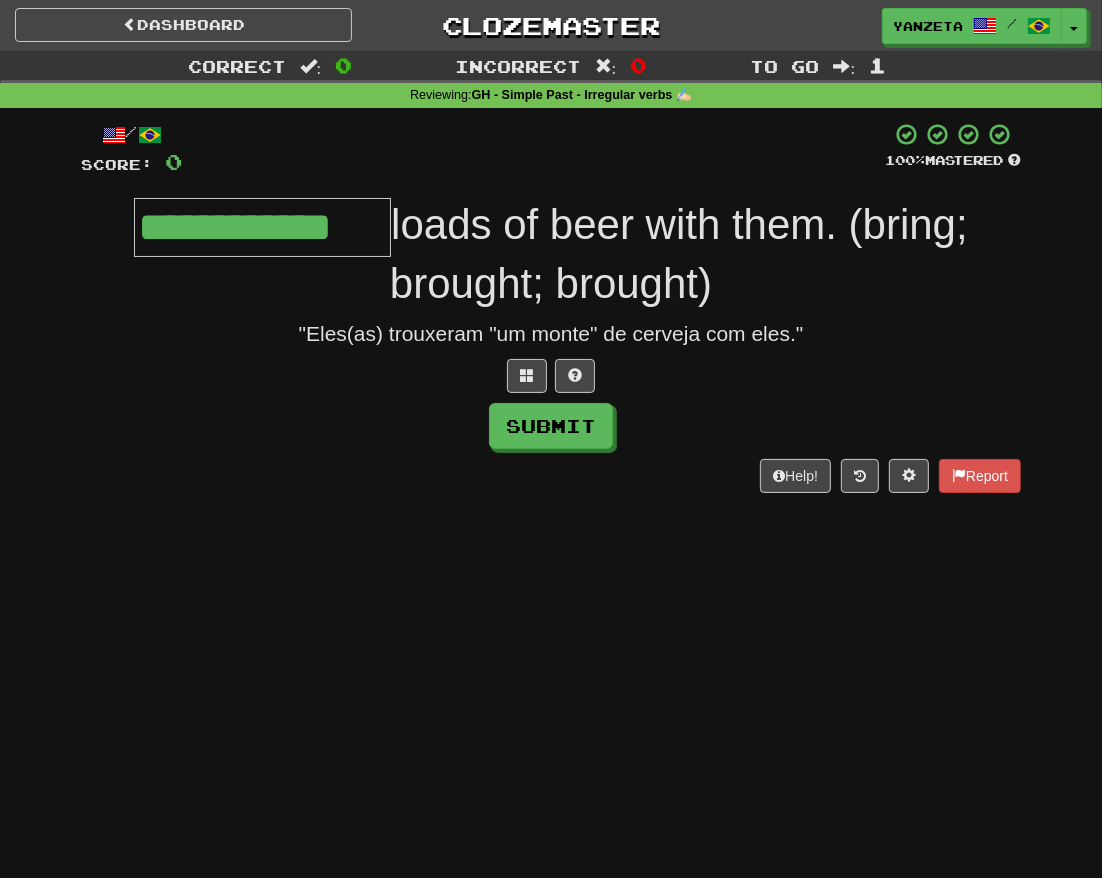 type on "**********" 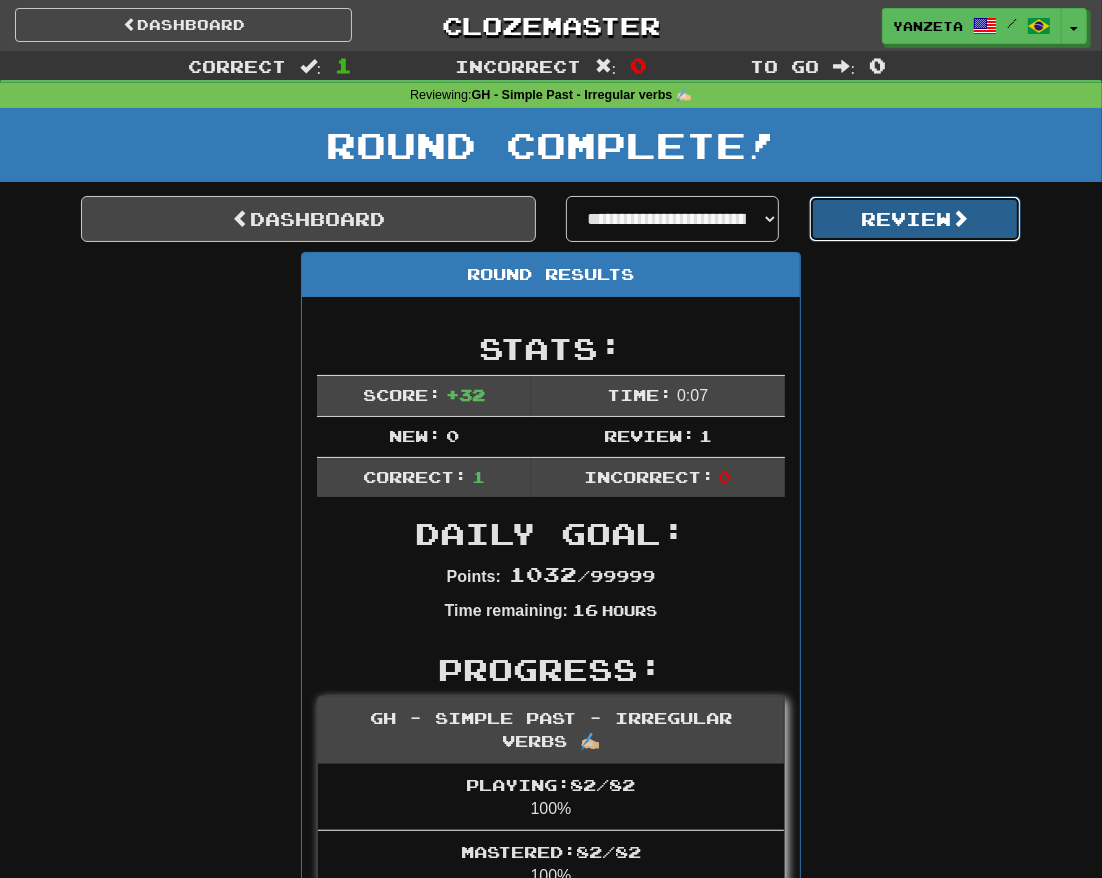 click on "Review" at bounding box center [915, 219] 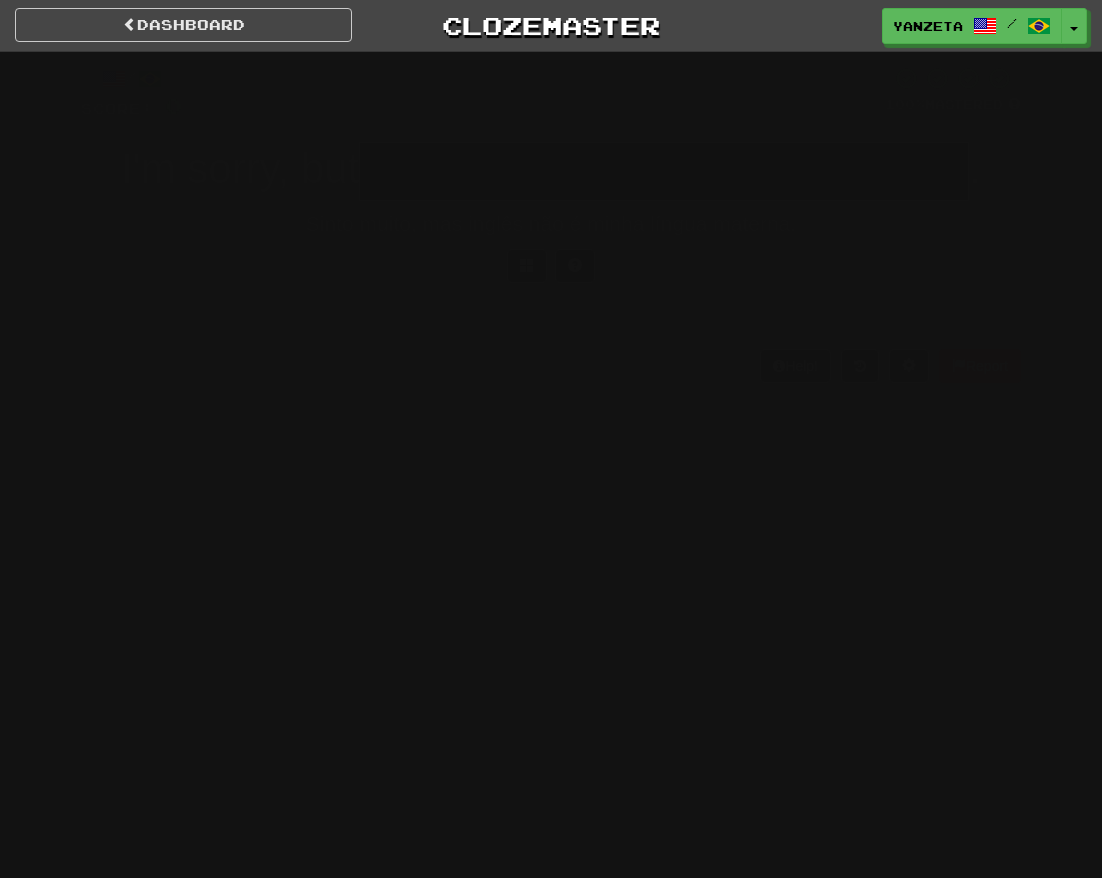 scroll, scrollTop: 0, scrollLeft: 0, axis: both 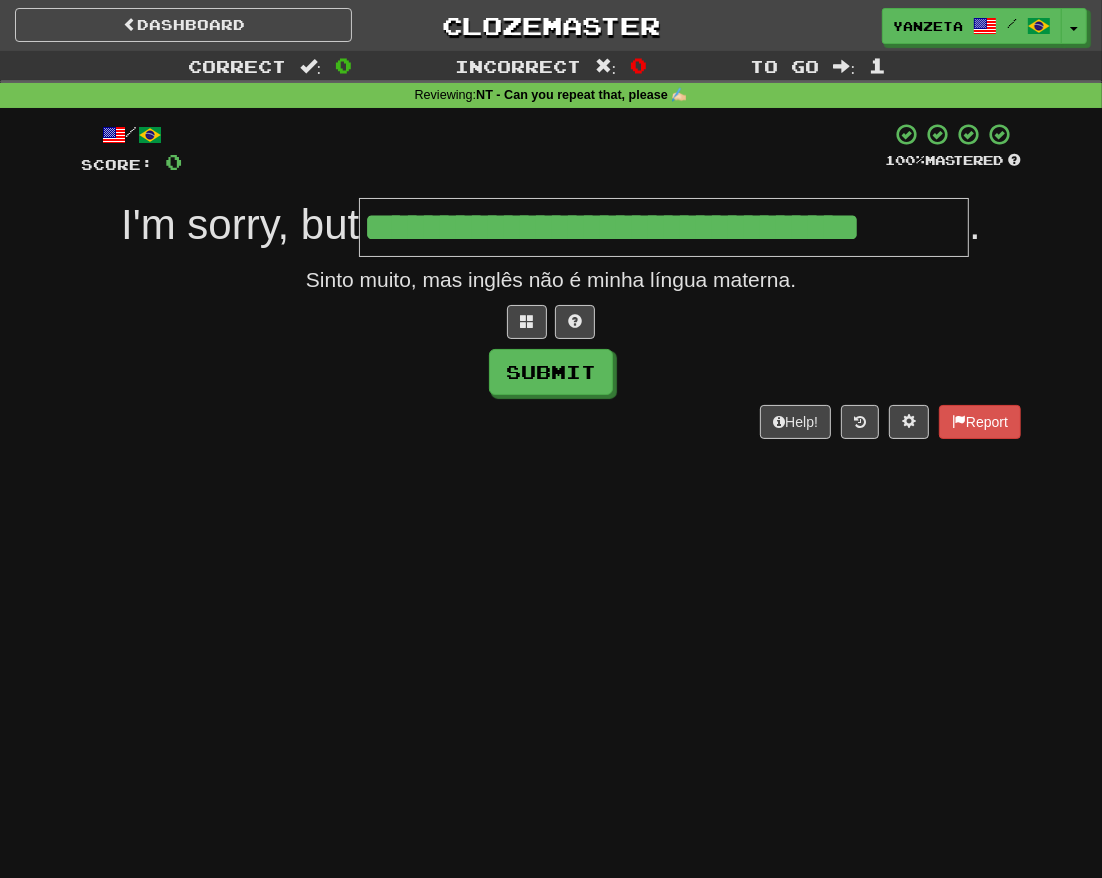 type on "**********" 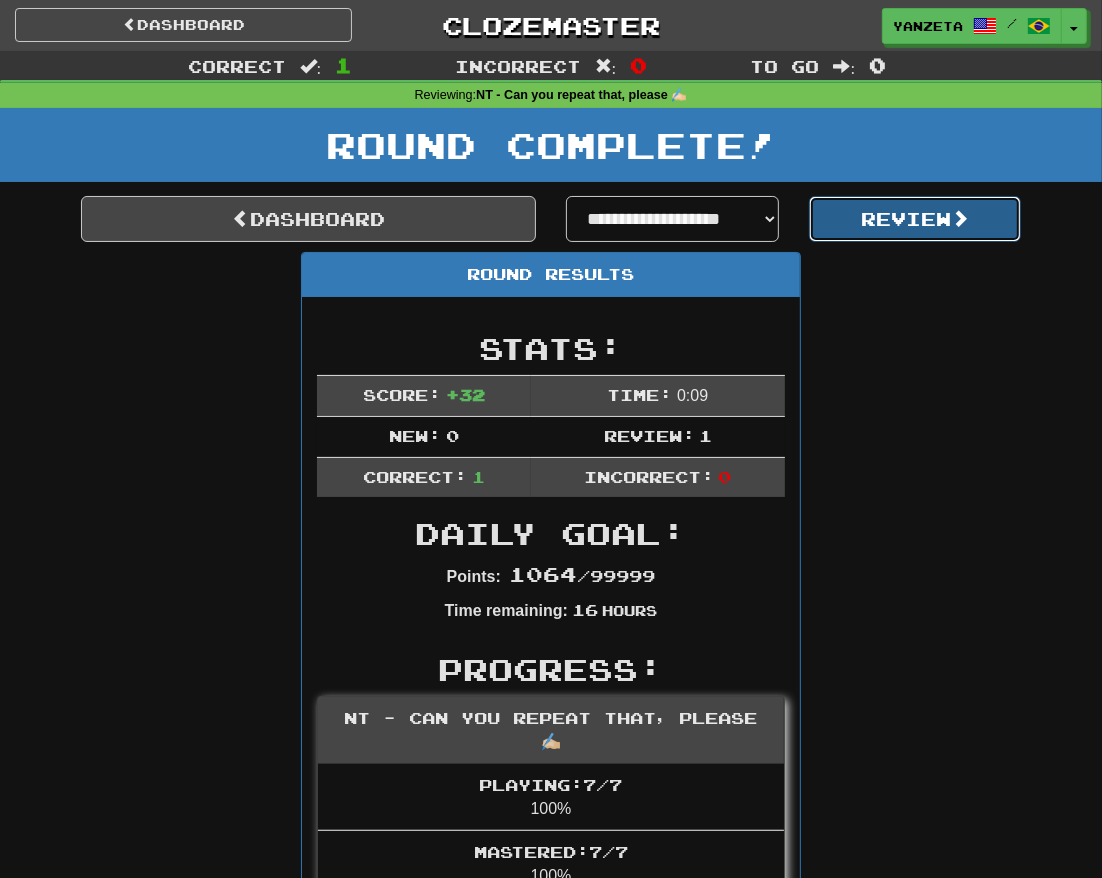 click on "Review" at bounding box center [915, 219] 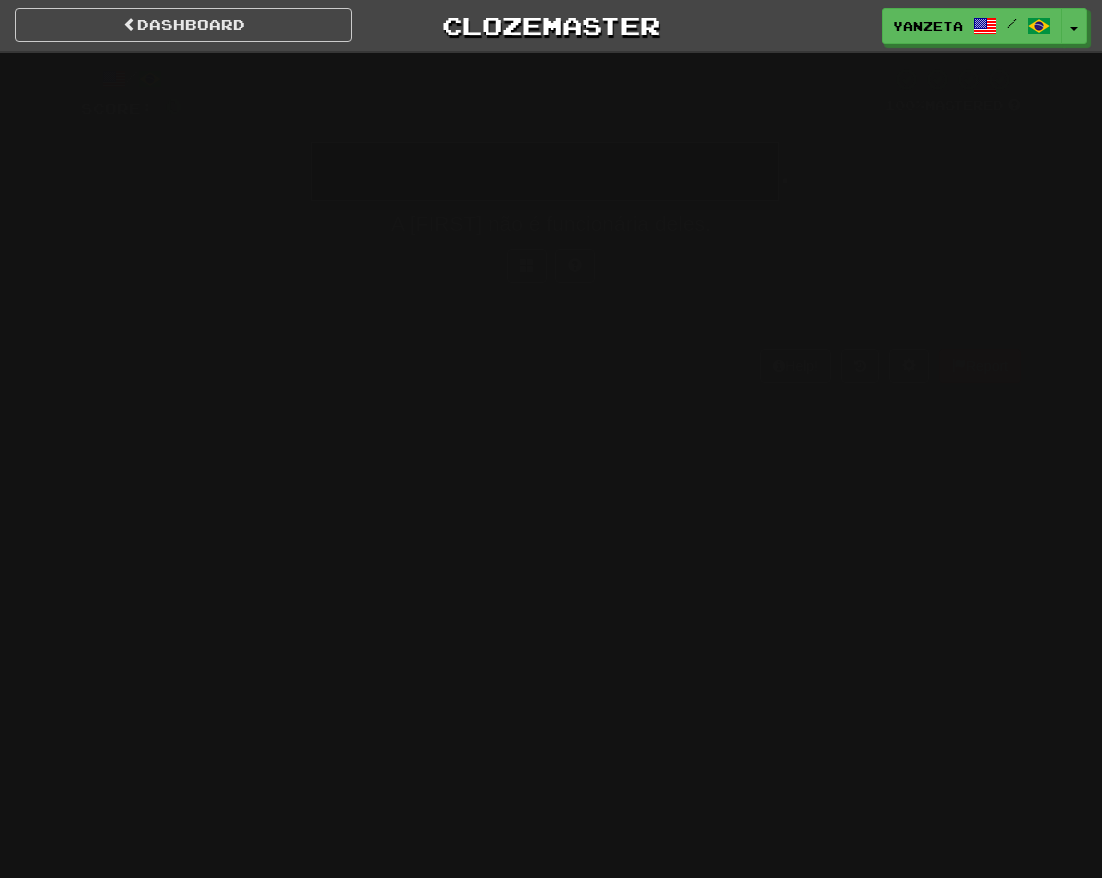scroll, scrollTop: 0, scrollLeft: 0, axis: both 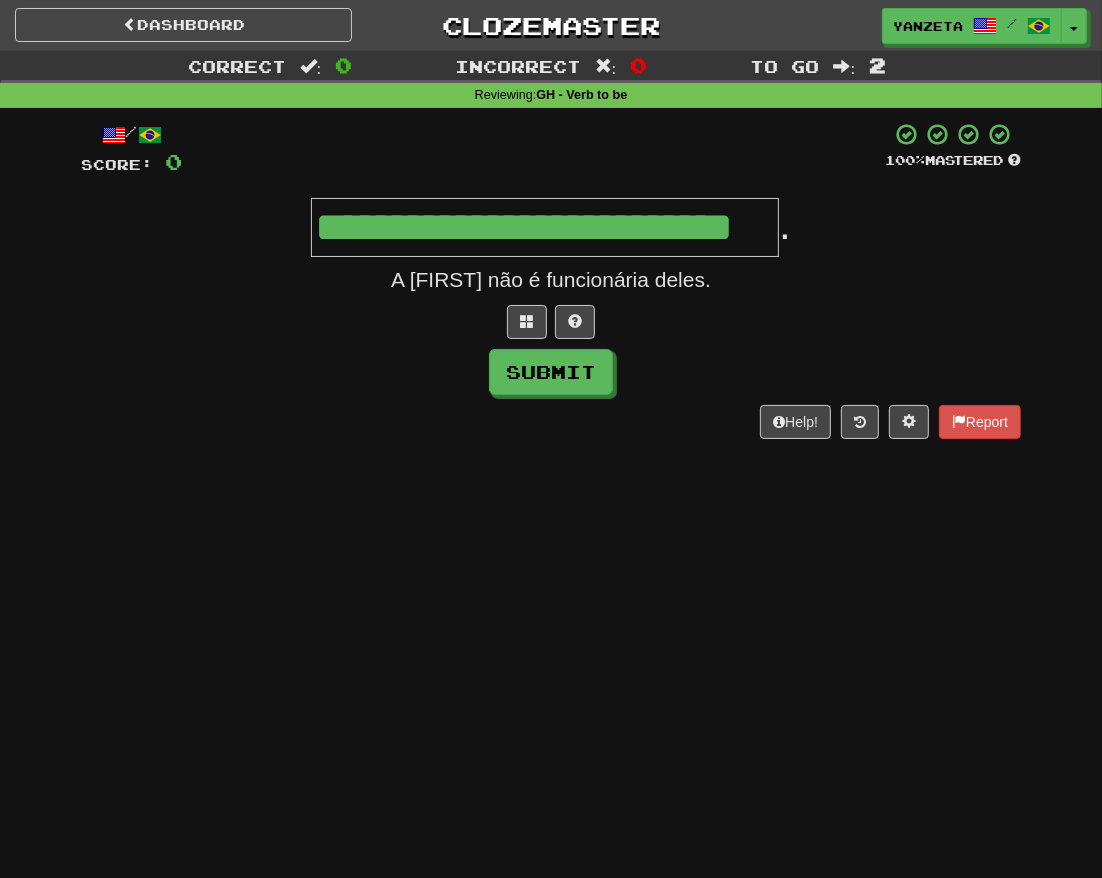 type on "**********" 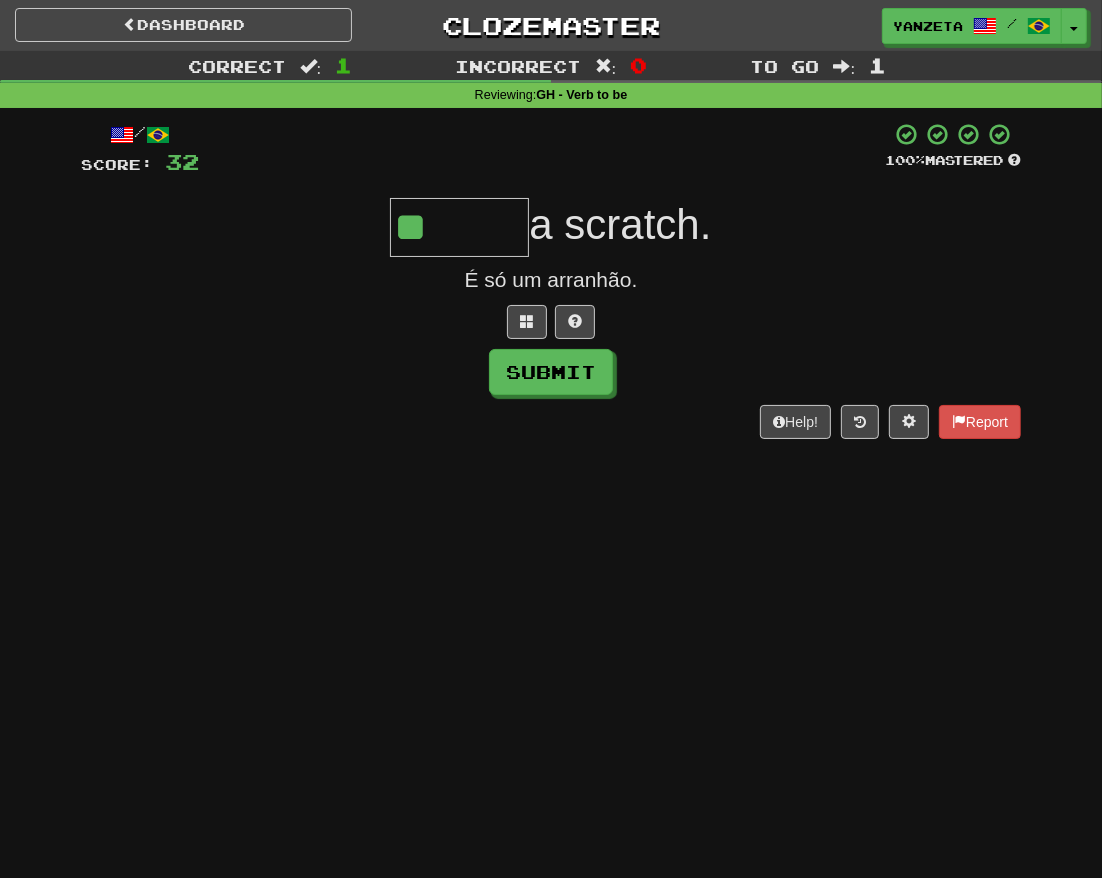 type on "*" 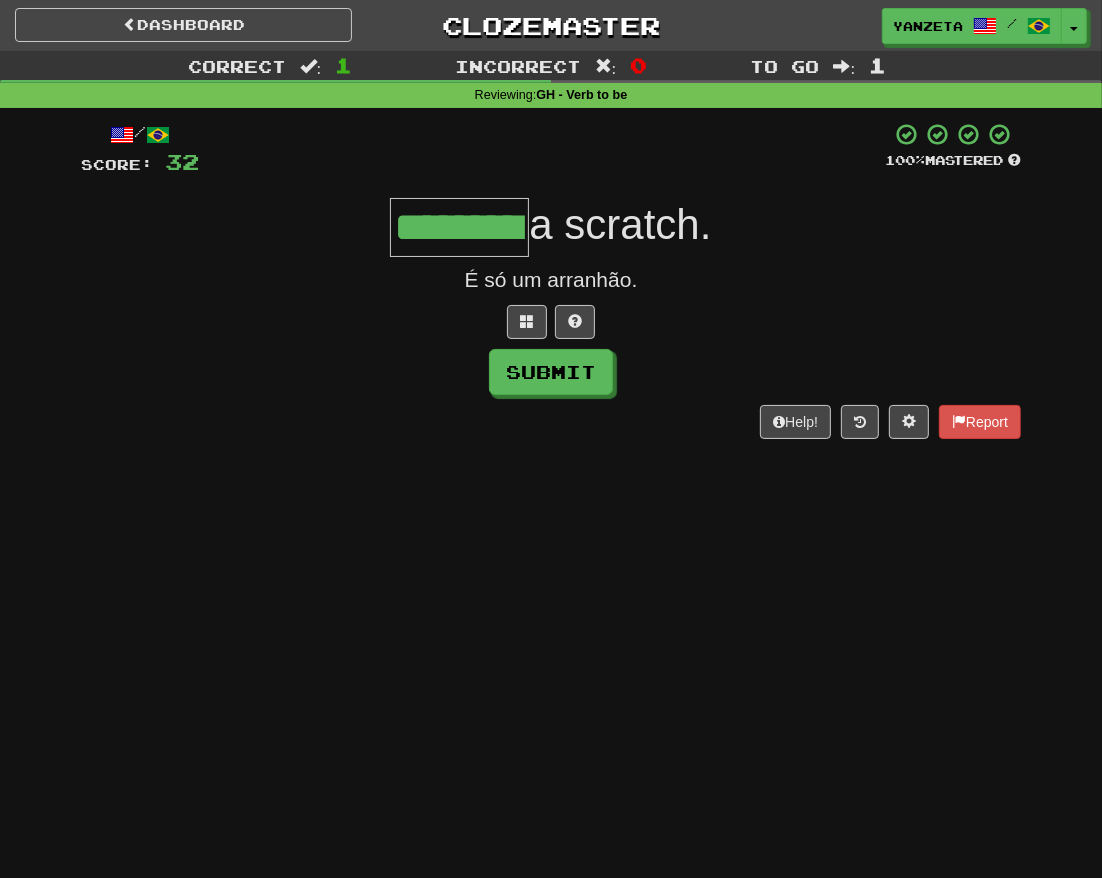 type on "*********" 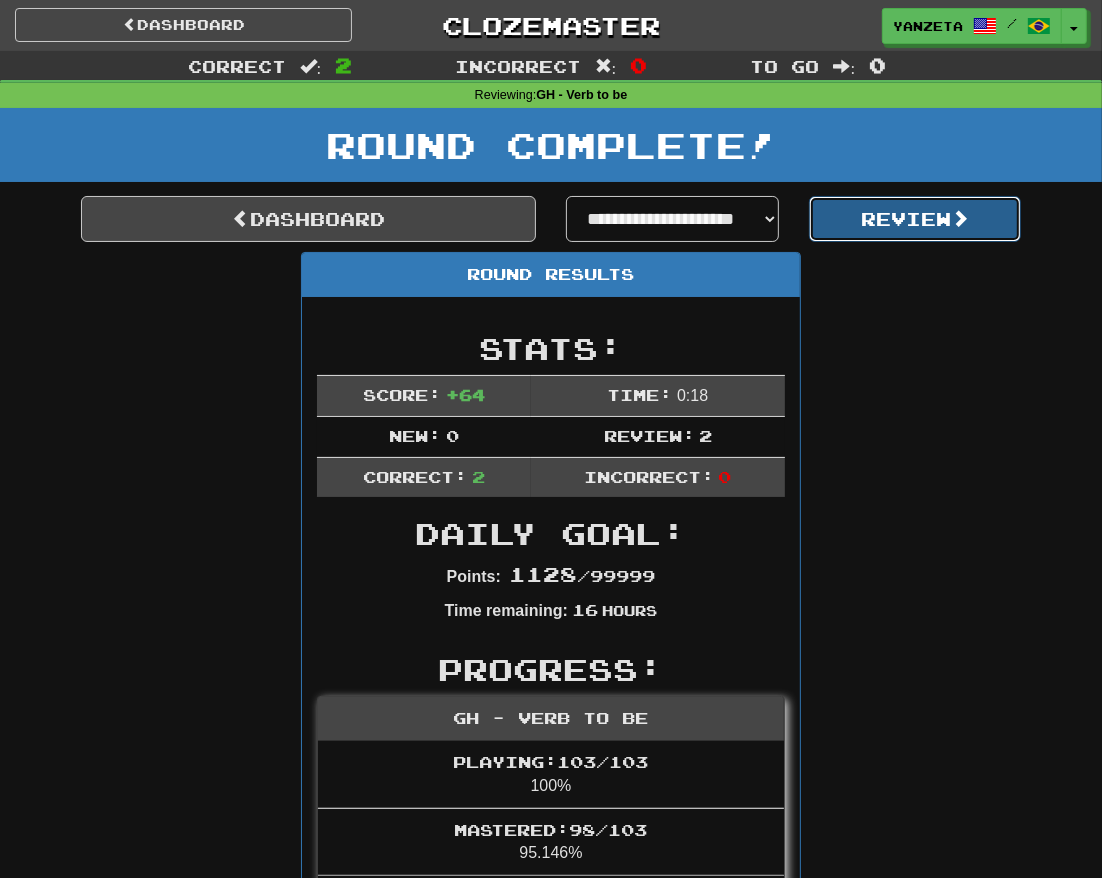 click on "Review" at bounding box center (915, 219) 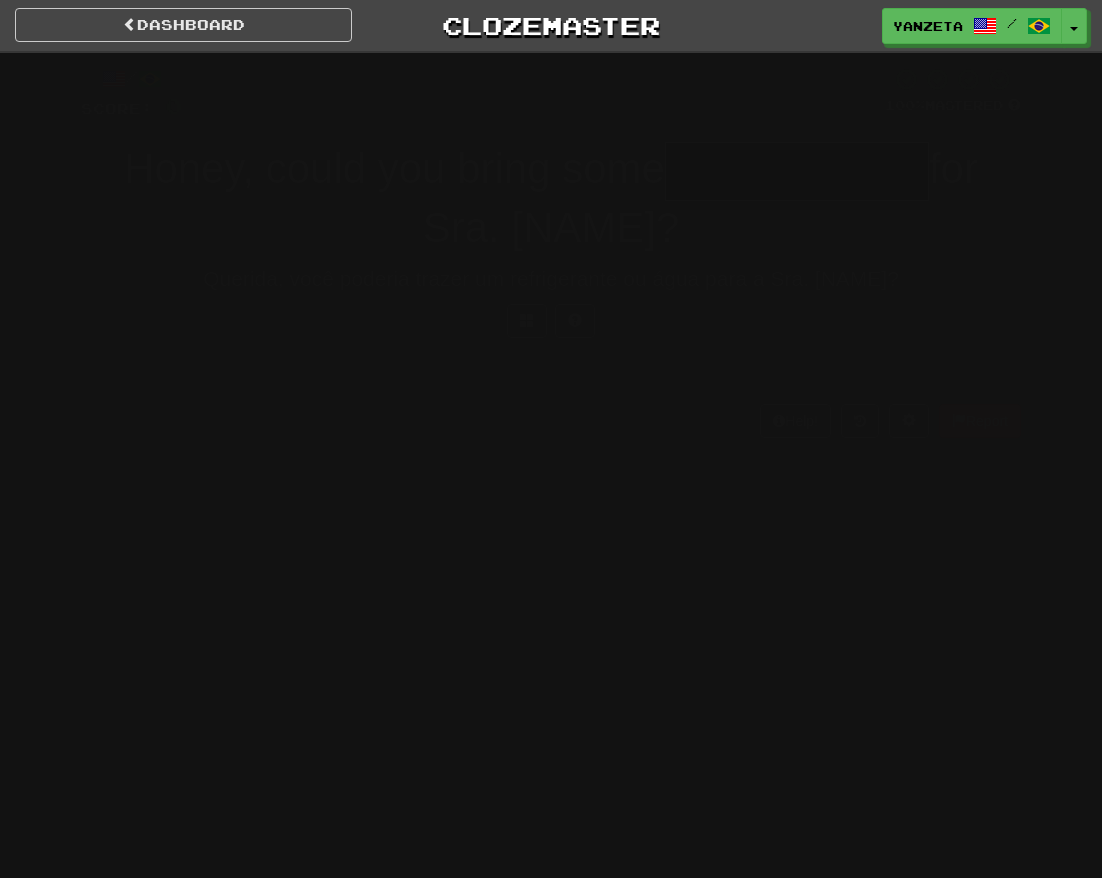 scroll, scrollTop: 0, scrollLeft: 0, axis: both 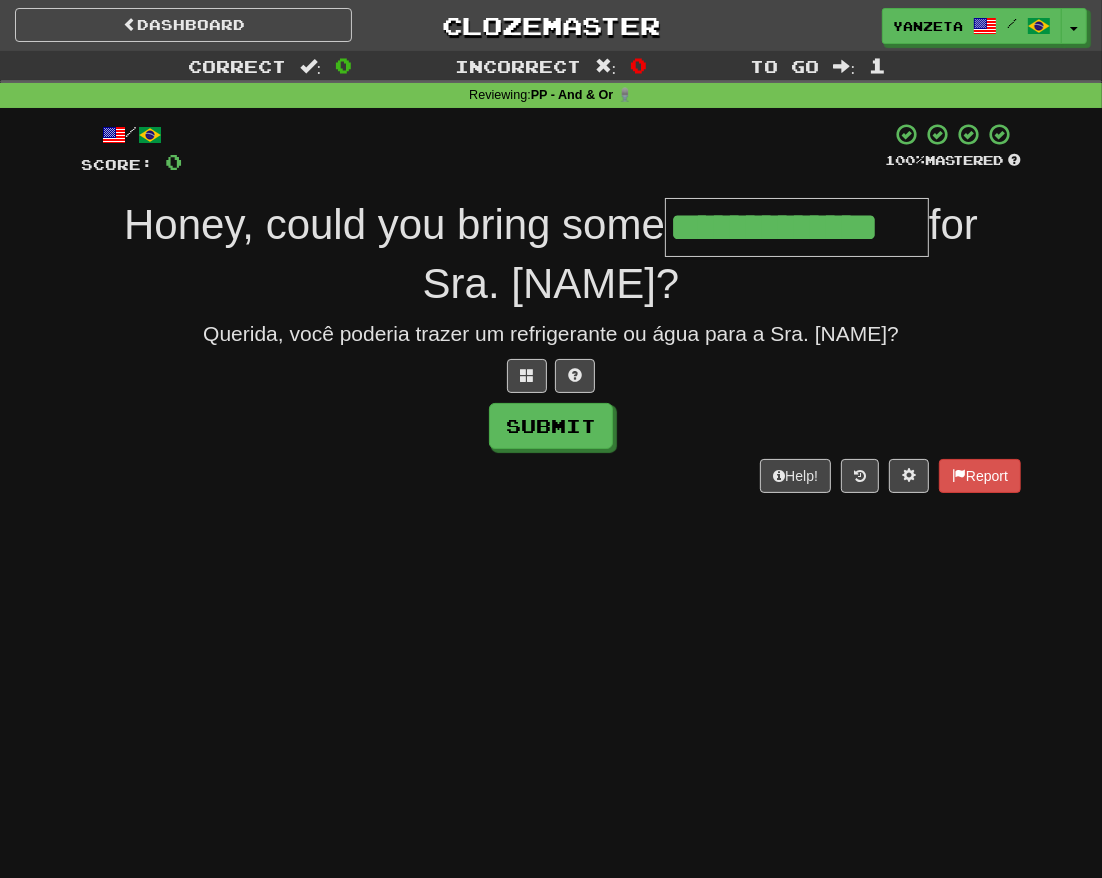 type on "**********" 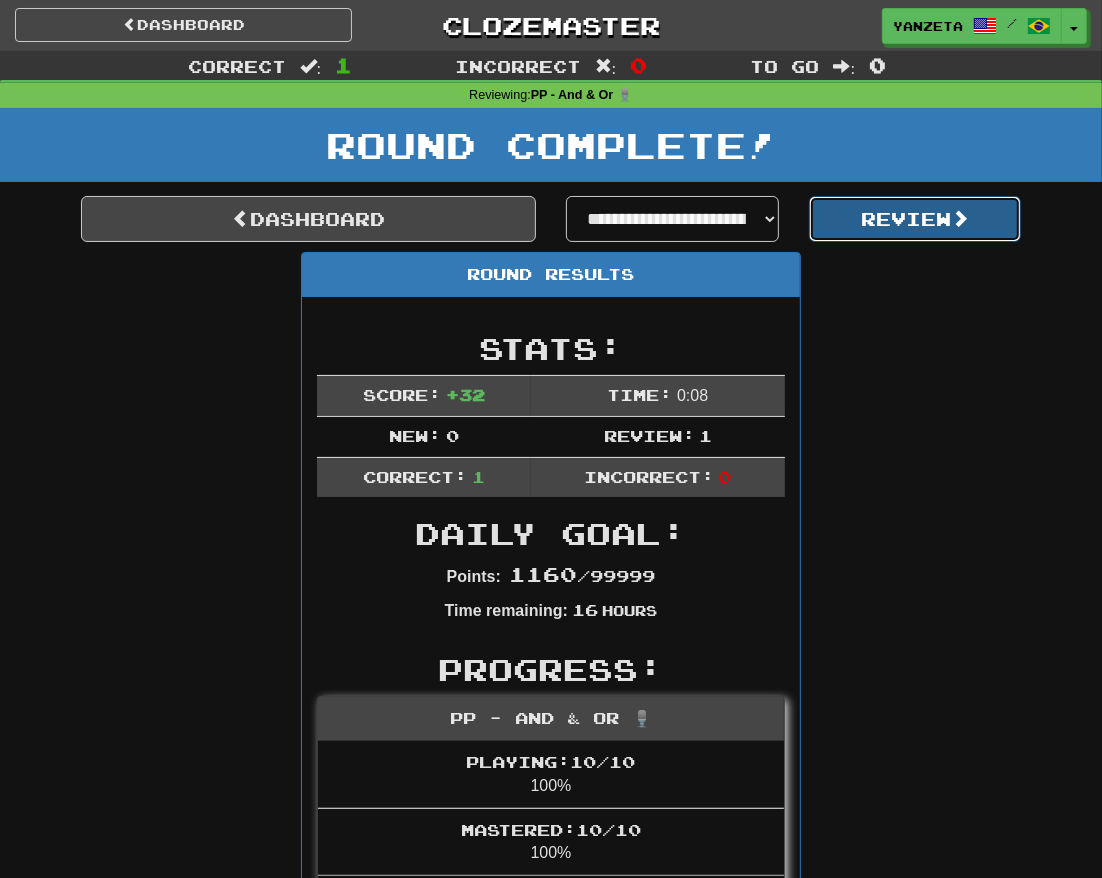 click on "Review" at bounding box center [915, 219] 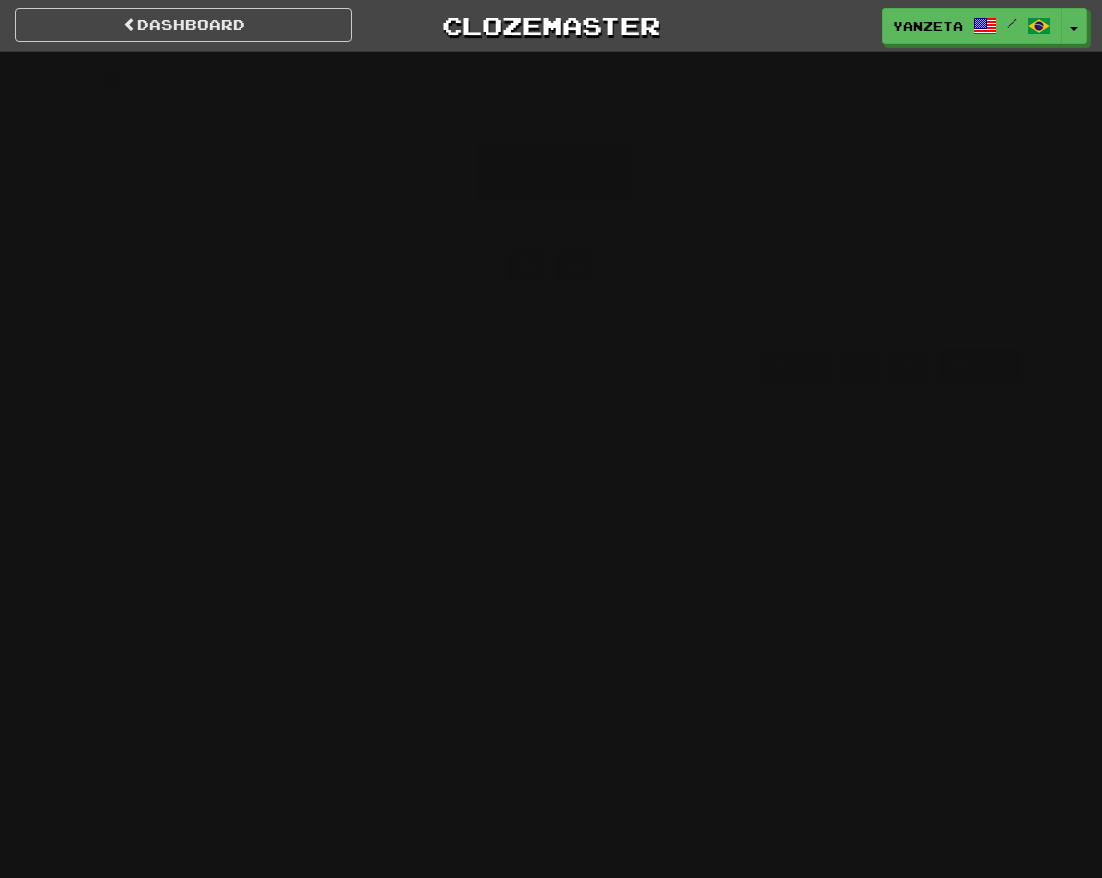 scroll, scrollTop: 0, scrollLeft: 0, axis: both 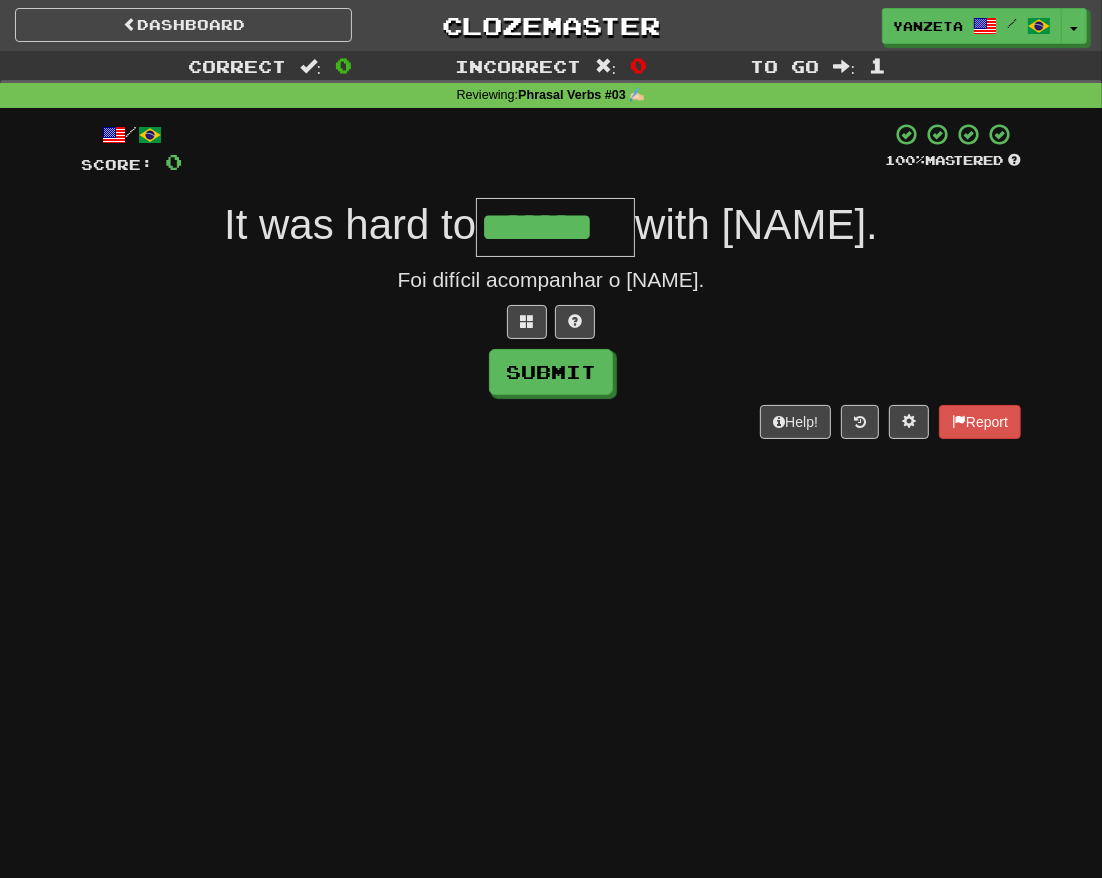 type on "*******" 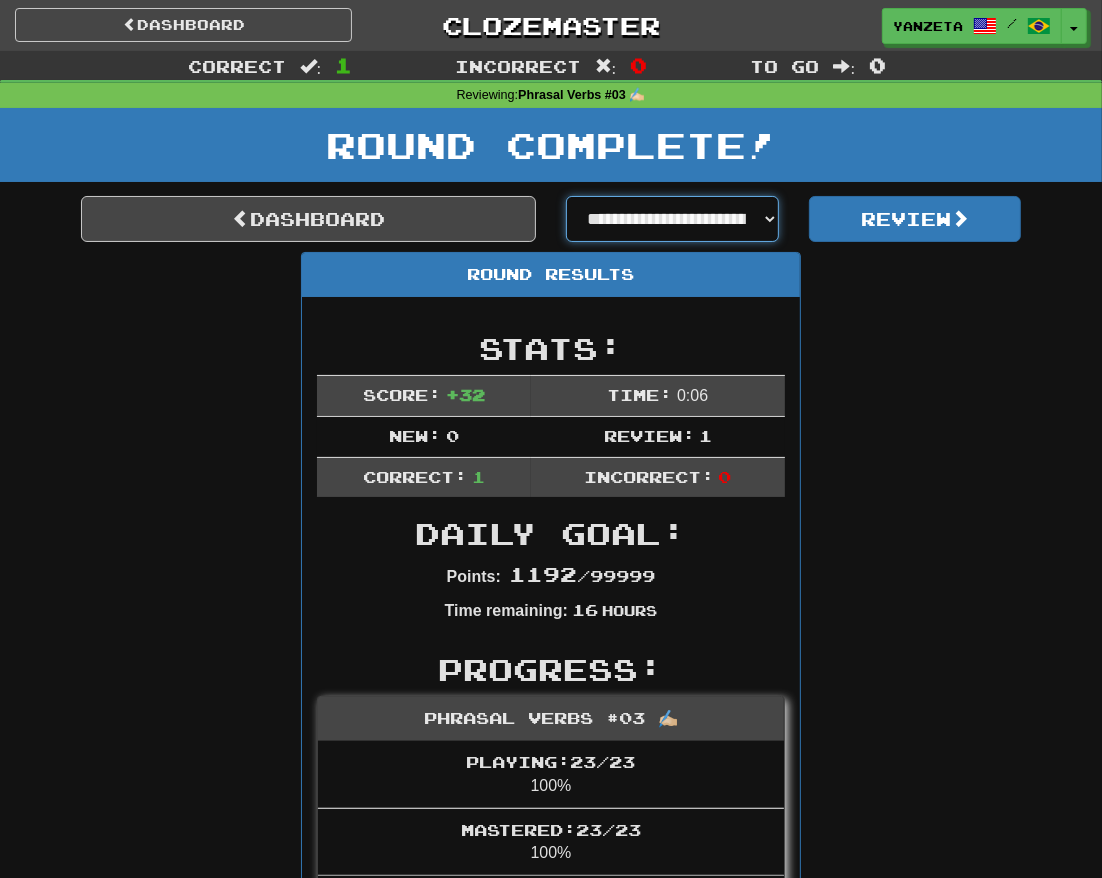 click on "**********" at bounding box center [672, 219] 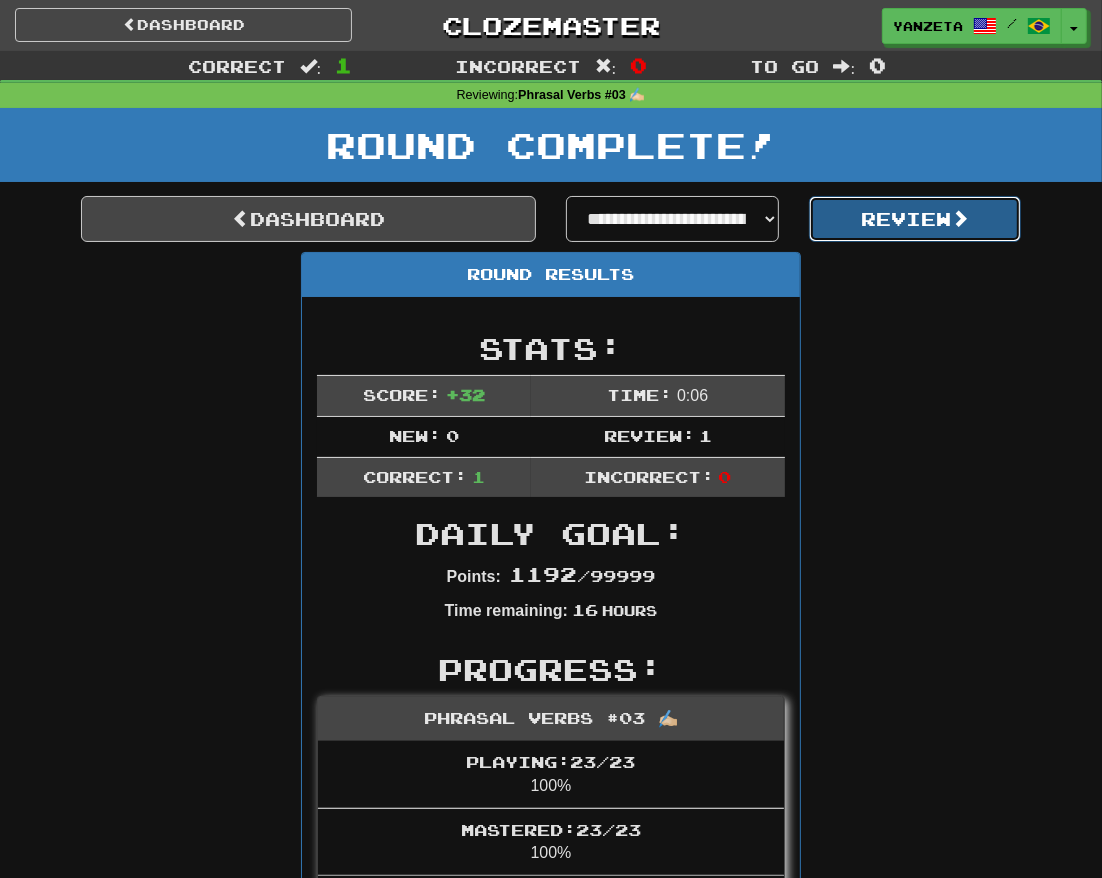 click on "Review" at bounding box center (915, 219) 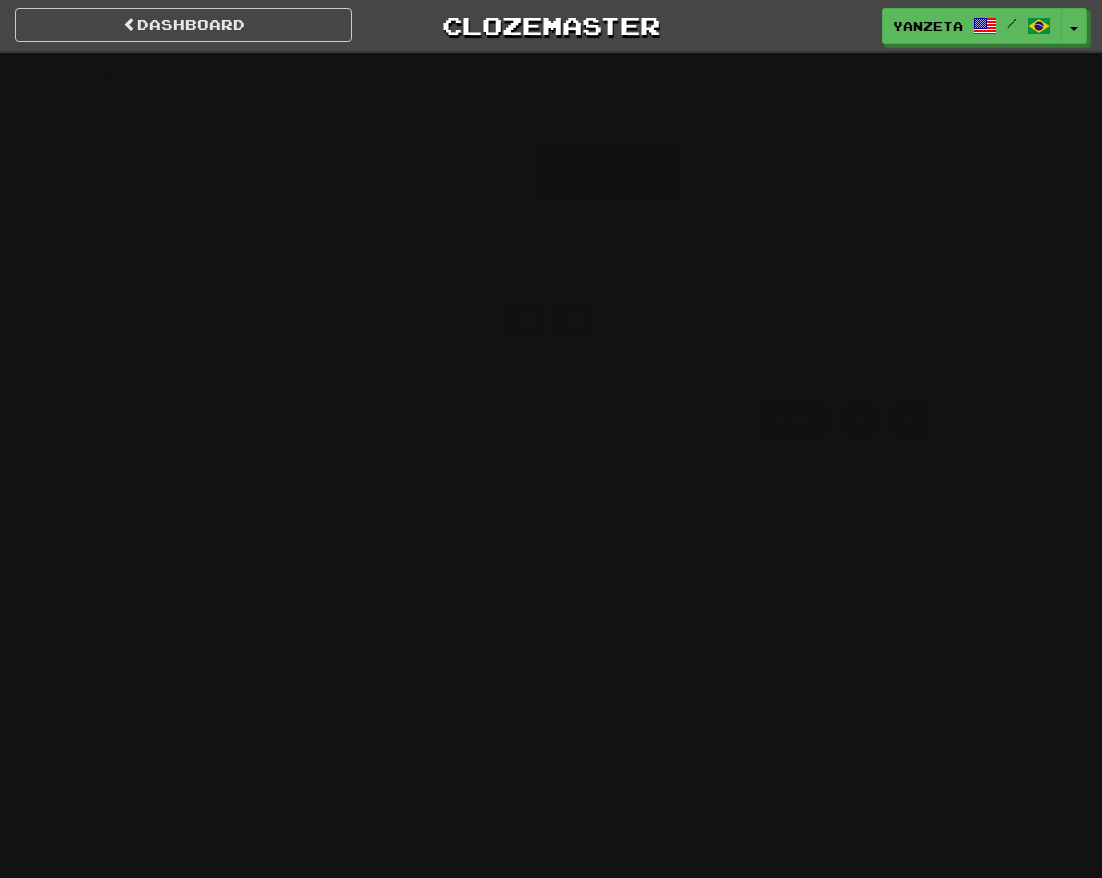 scroll, scrollTop: 0, scrollLeft: 0, axis: both 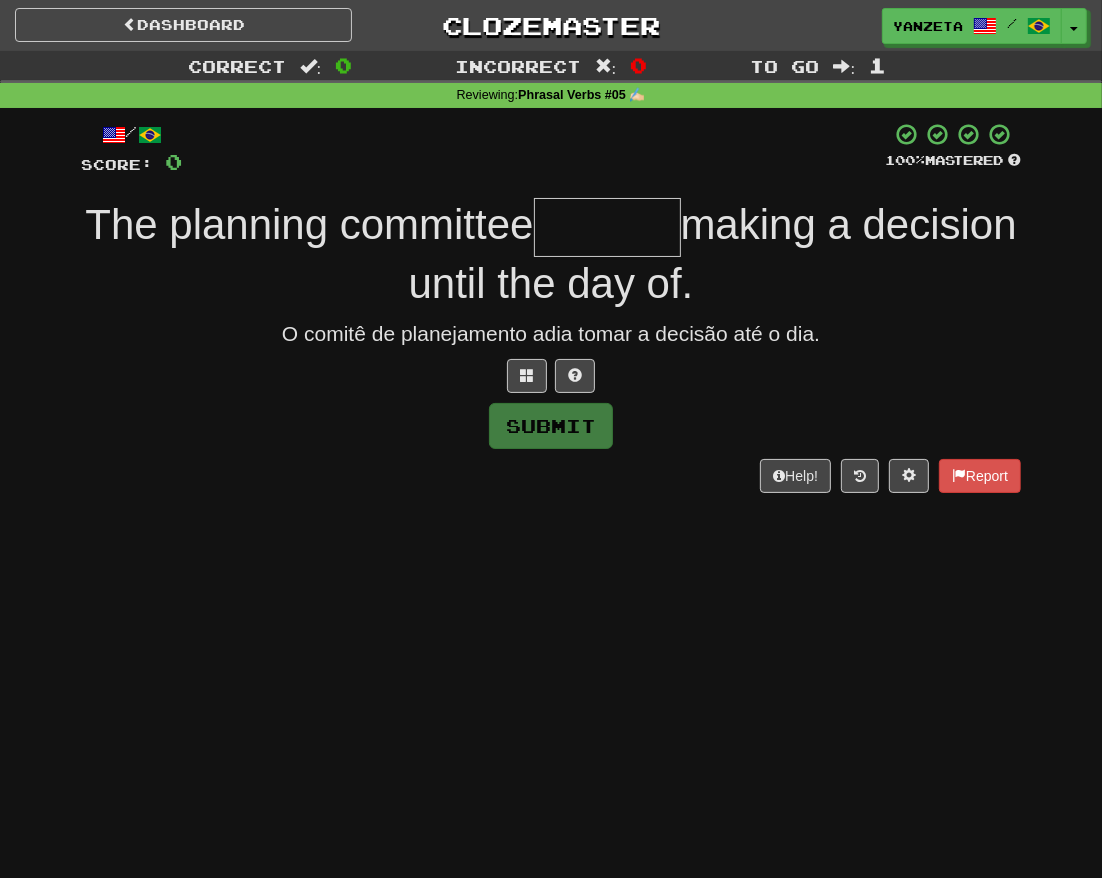 type on "*" 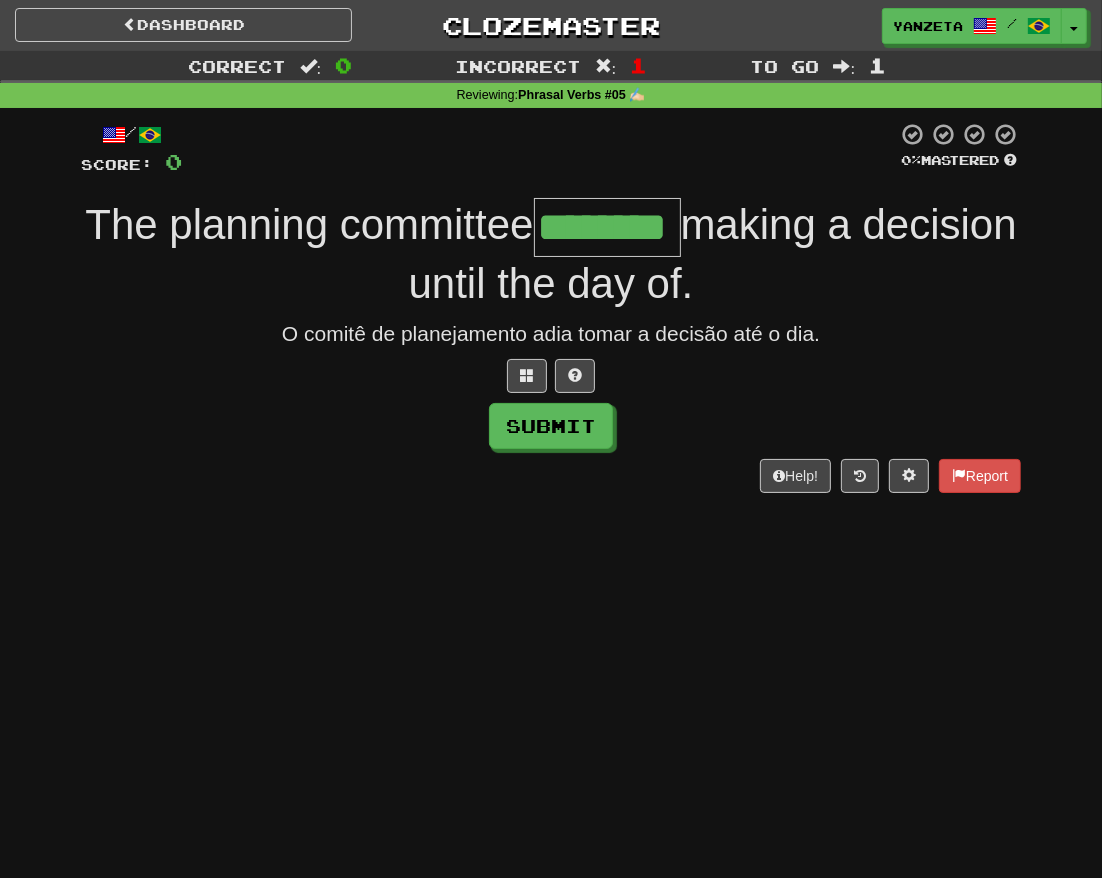 type on "********" 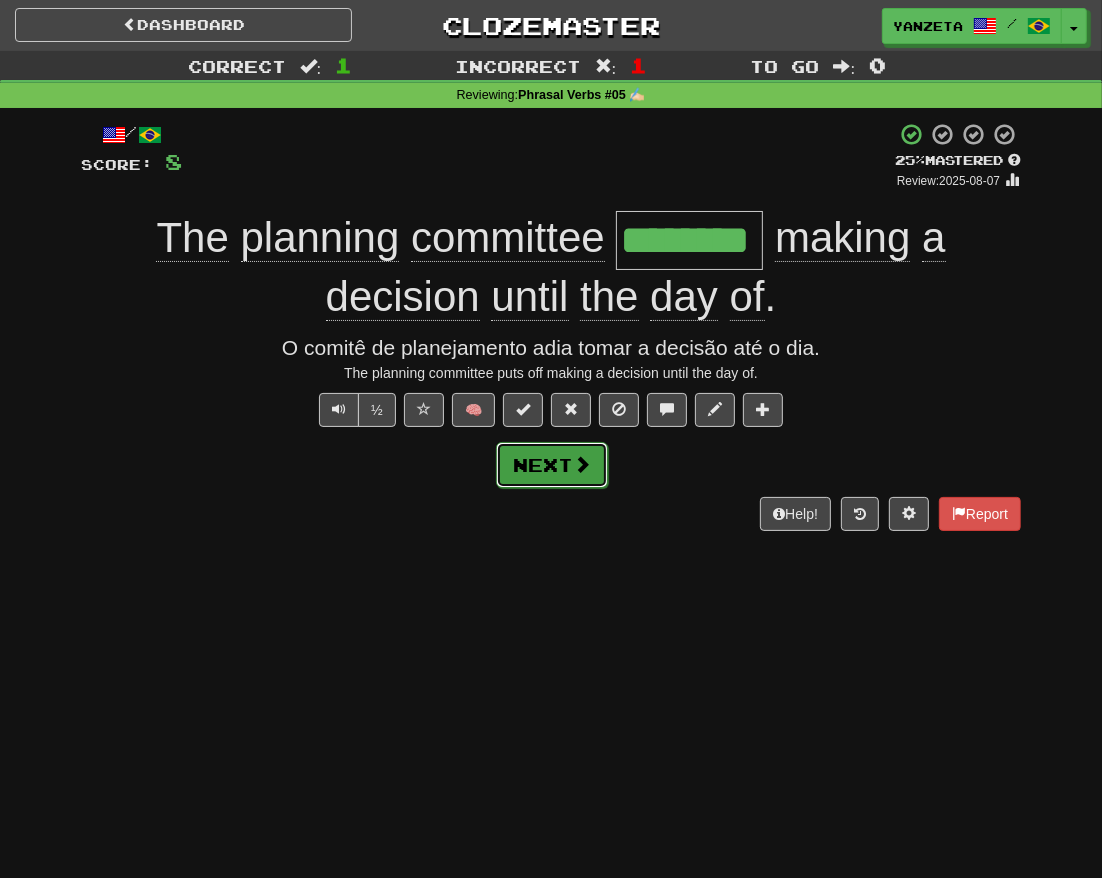 click on "Next" at bounding box center (552, 465) 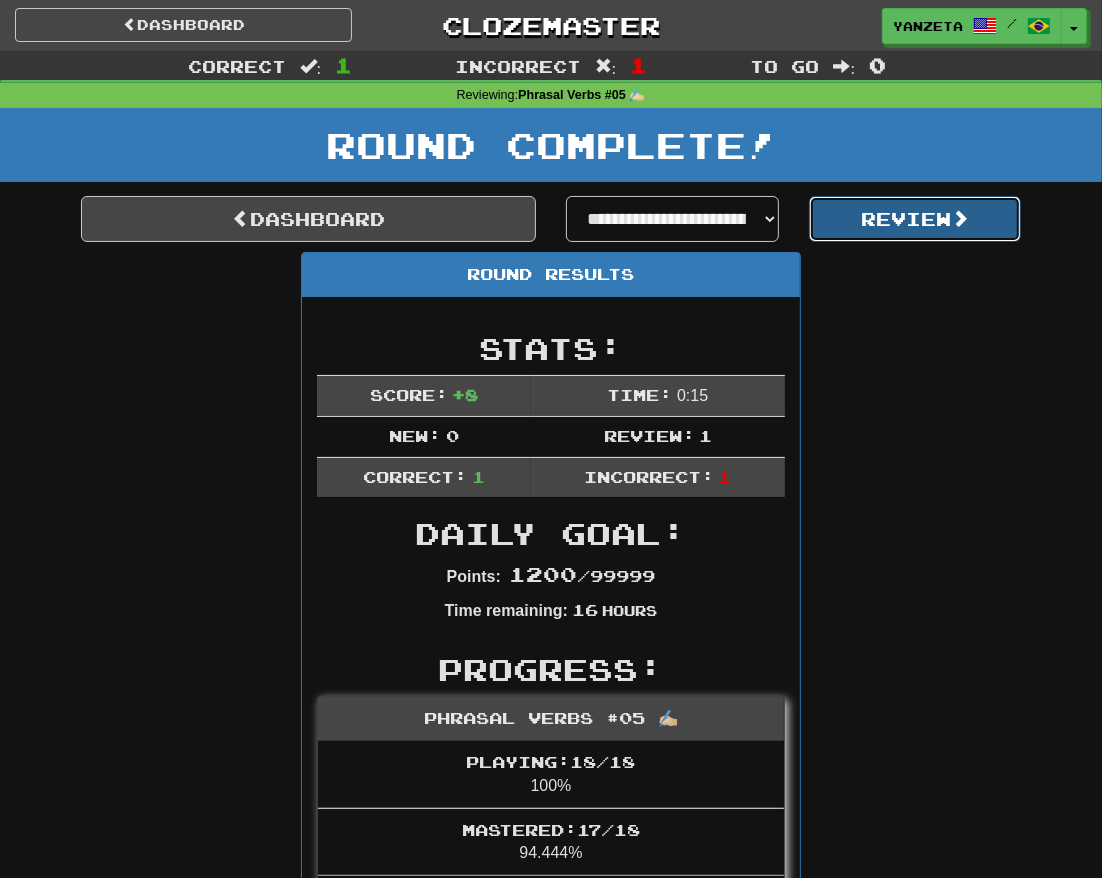 click on "Review" at bounding box center (915, 219) 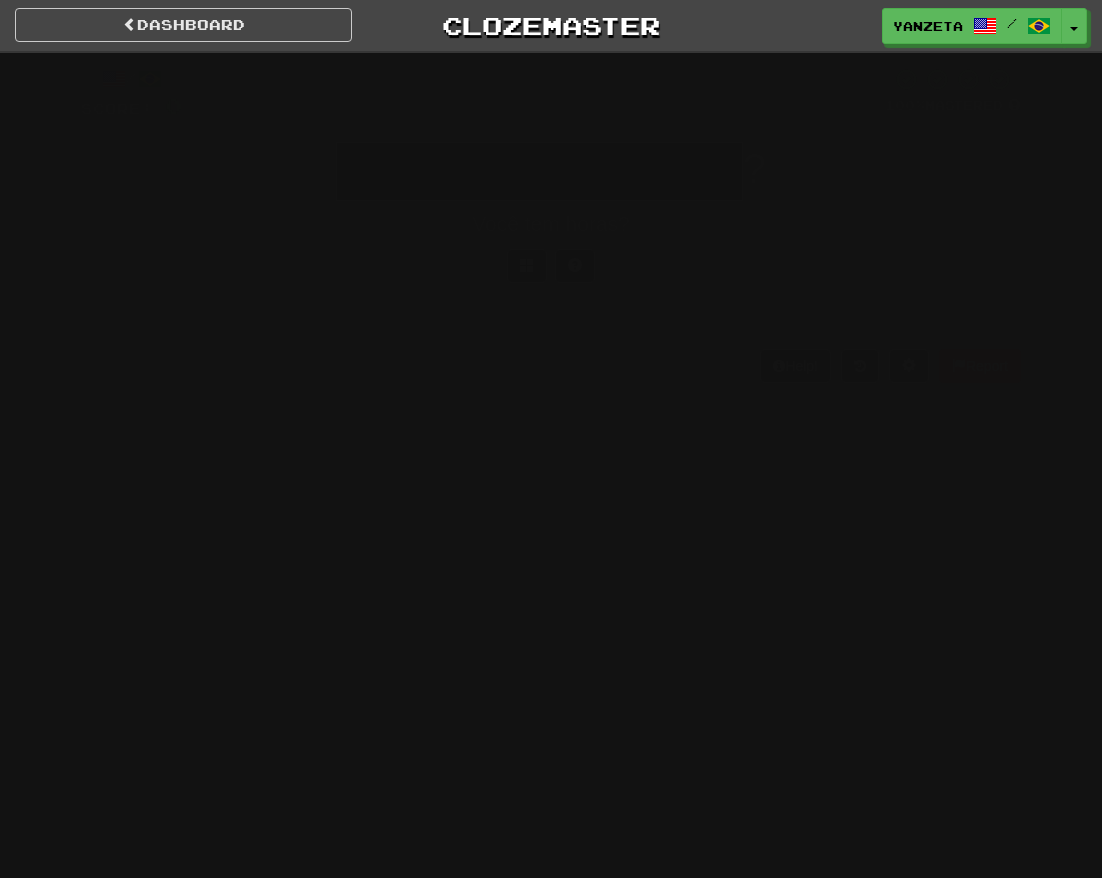 scroll, scrollTop: 0, scrollLeft: 0, axis: both 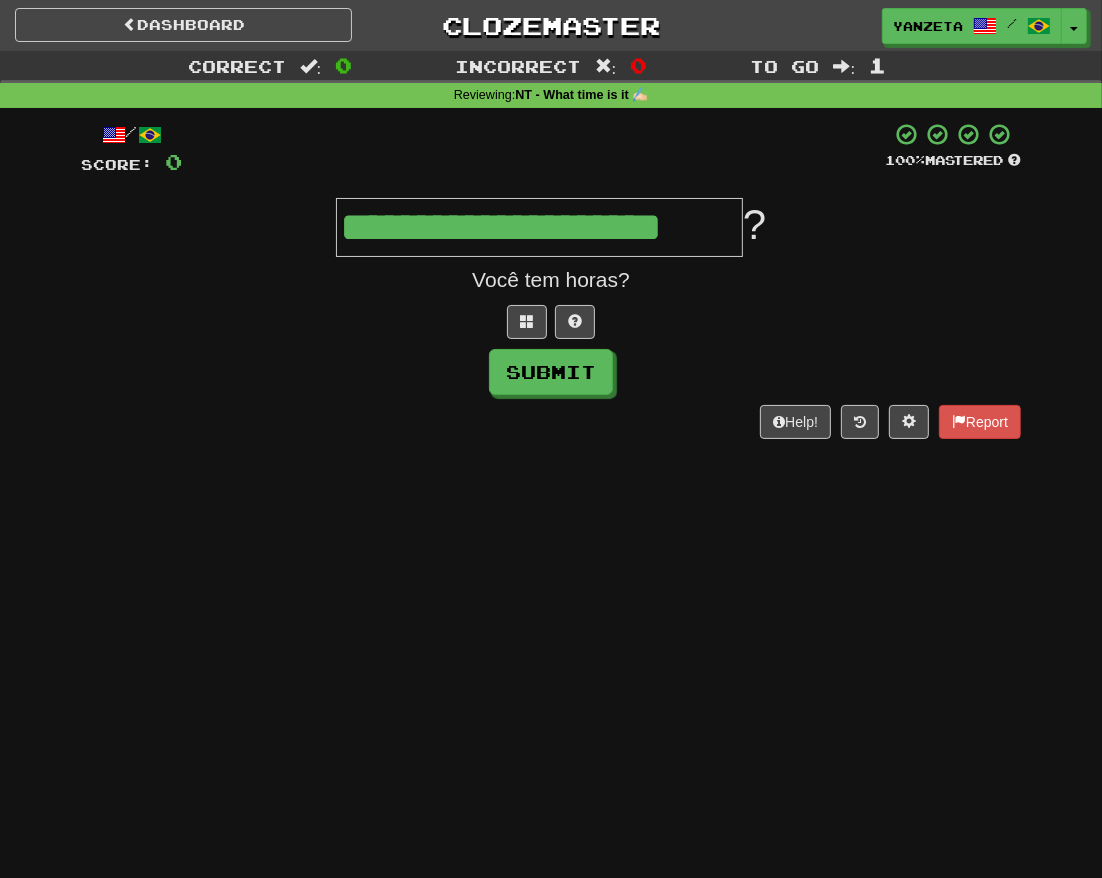 type on "**********" 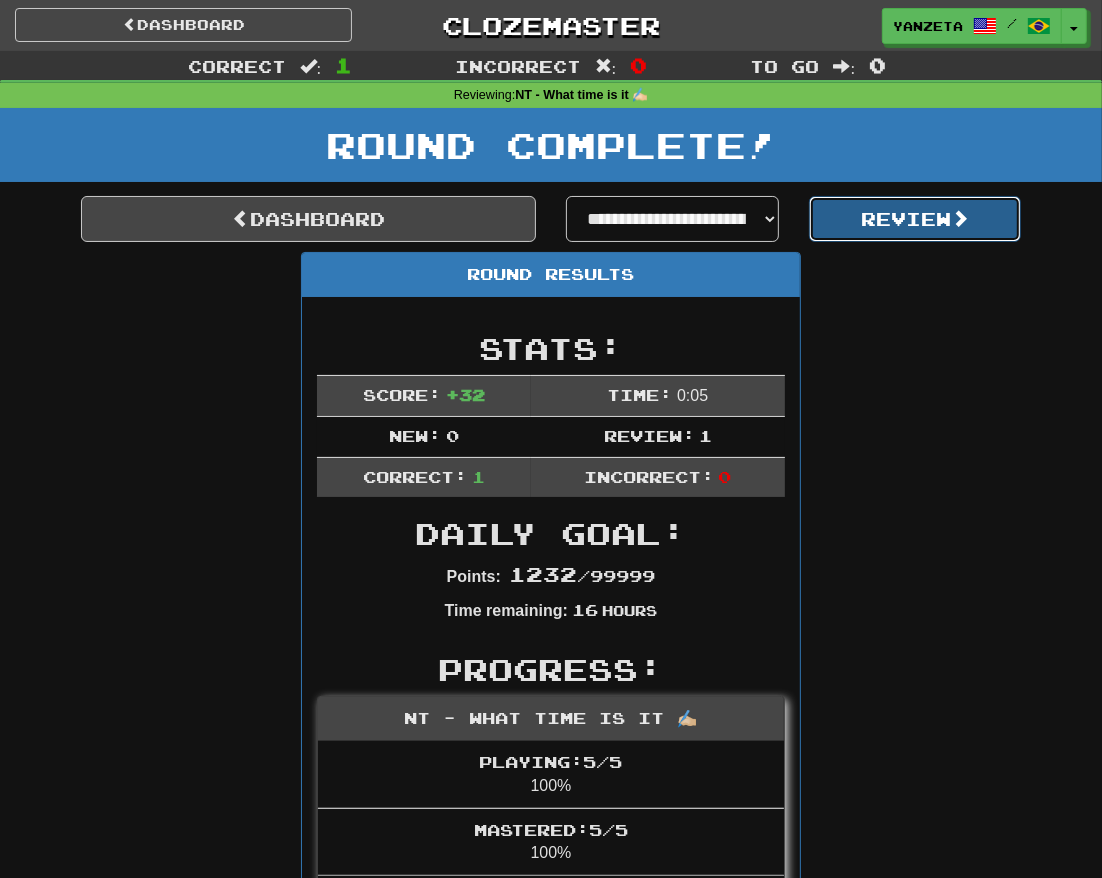 click on "Review" at bounding box center (915, 219) 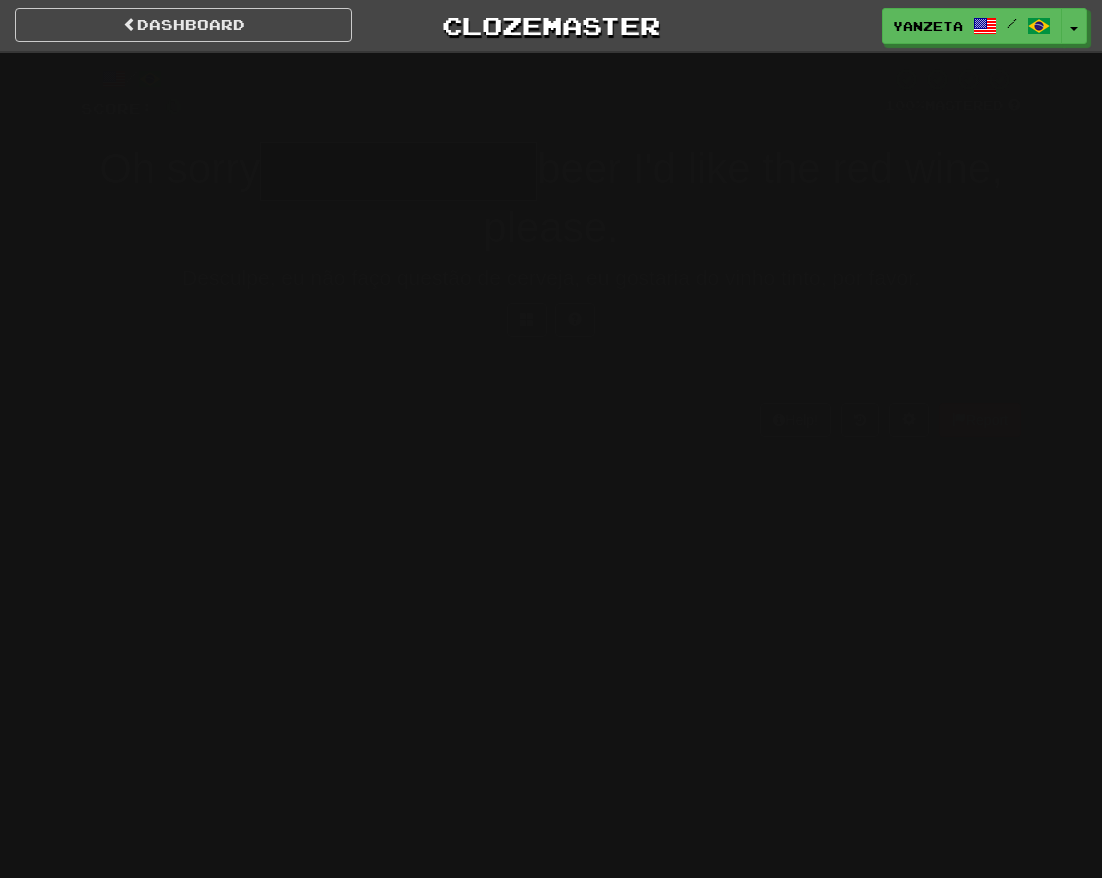 scroll, scrollTop: 0, scrollLeft: 0, axis: both 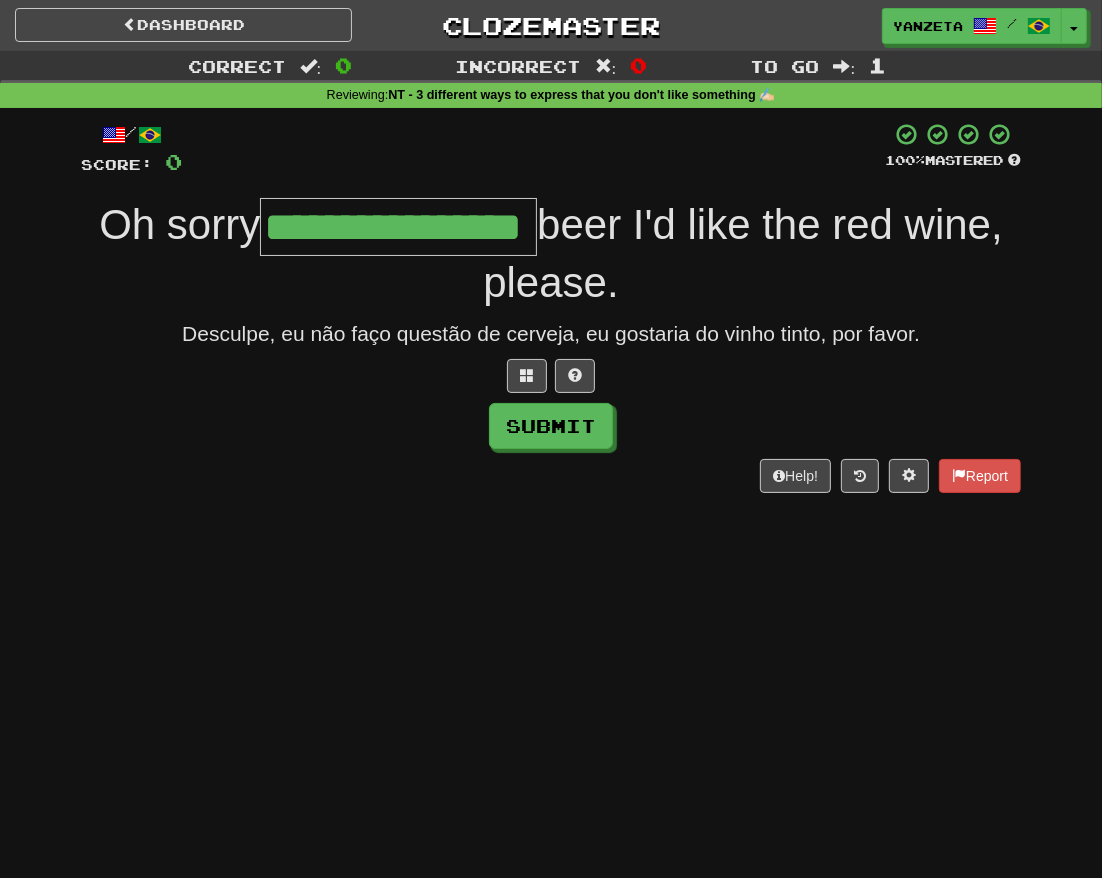 type on "**********" 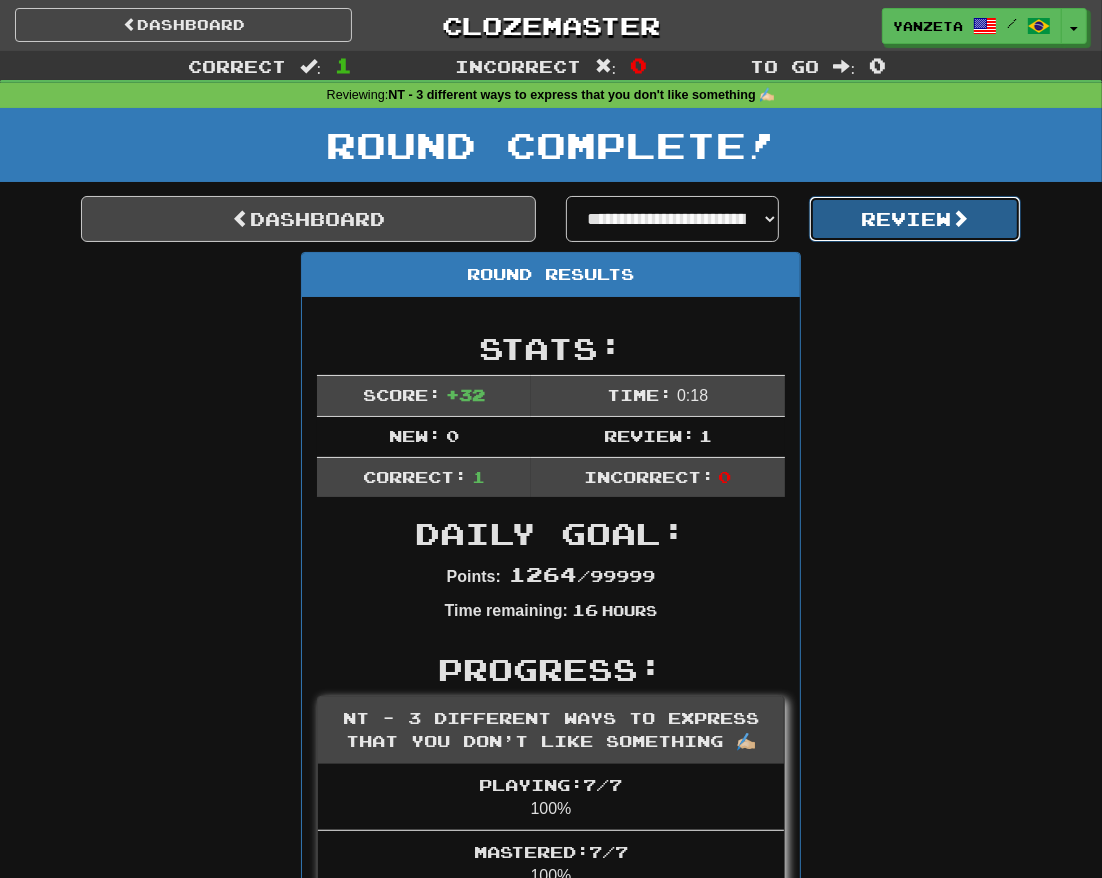 click on "Review" at bounding box center [915, 219] 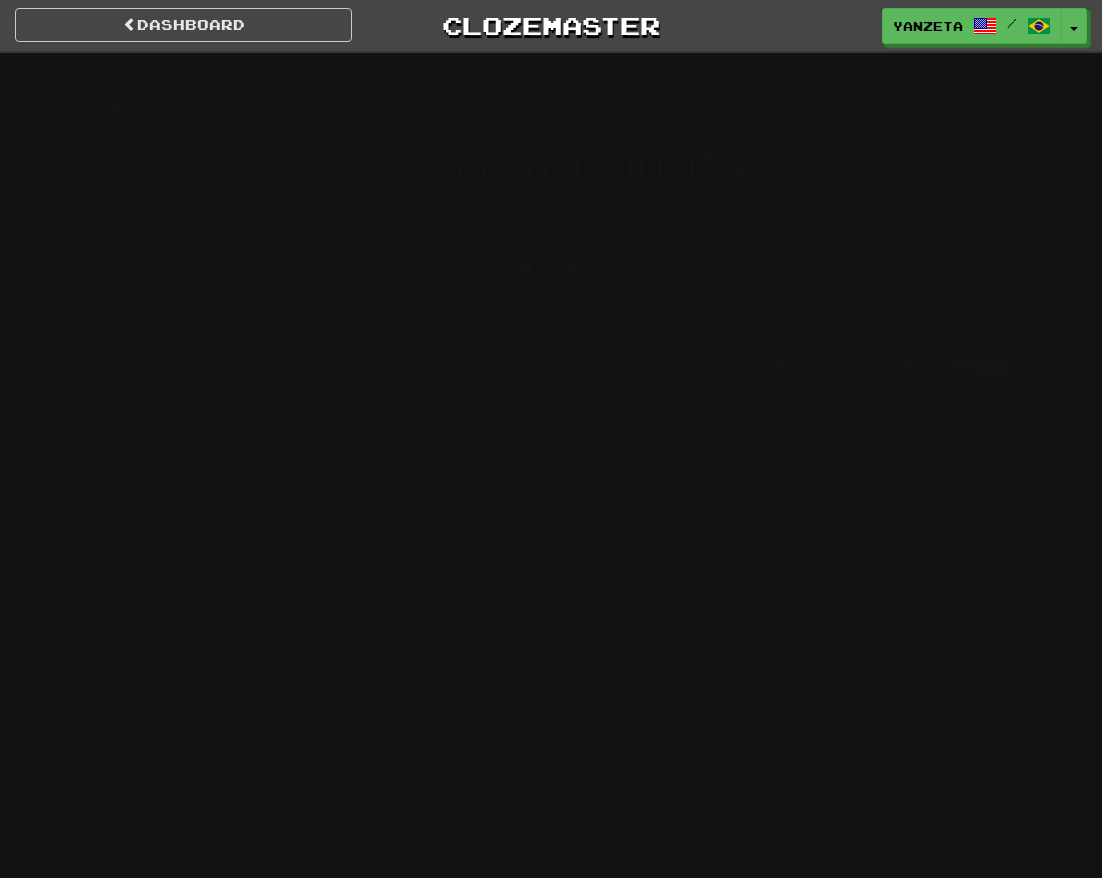 scroll, scrollTop: 0, scrollLeft: 0, axis: both 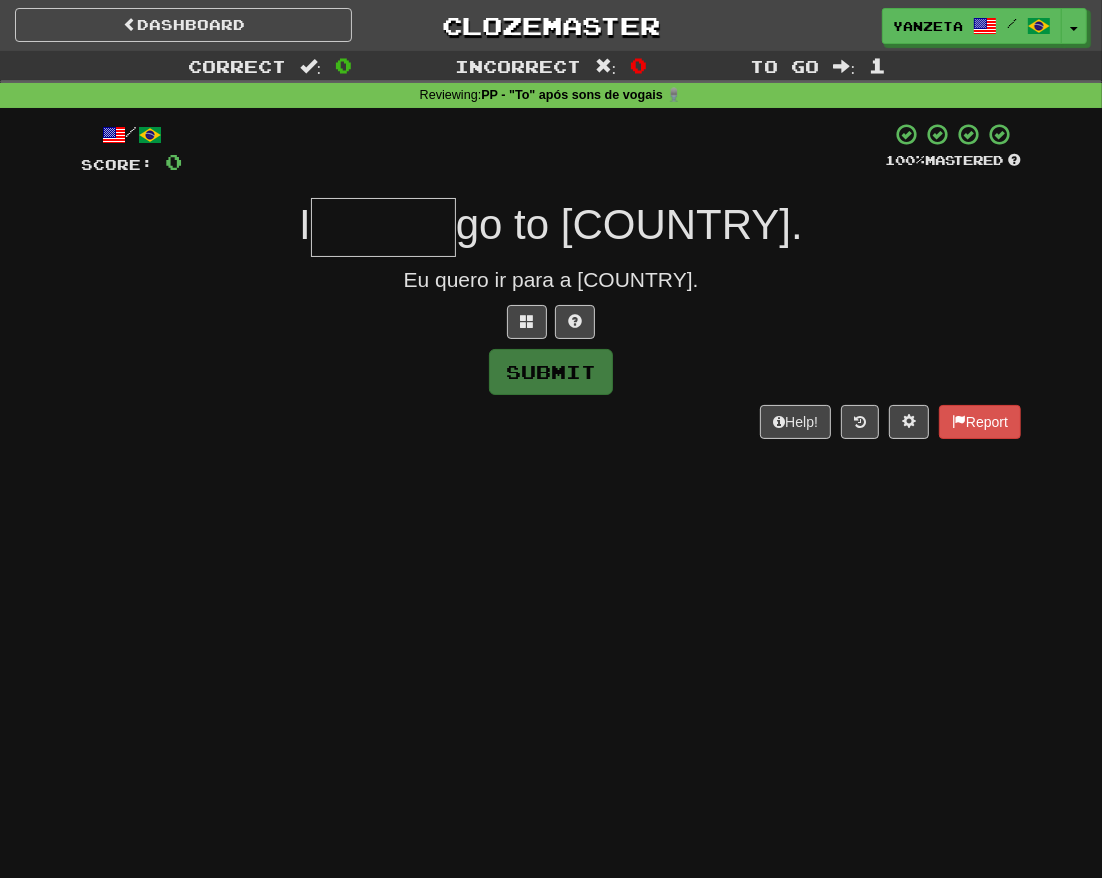 click 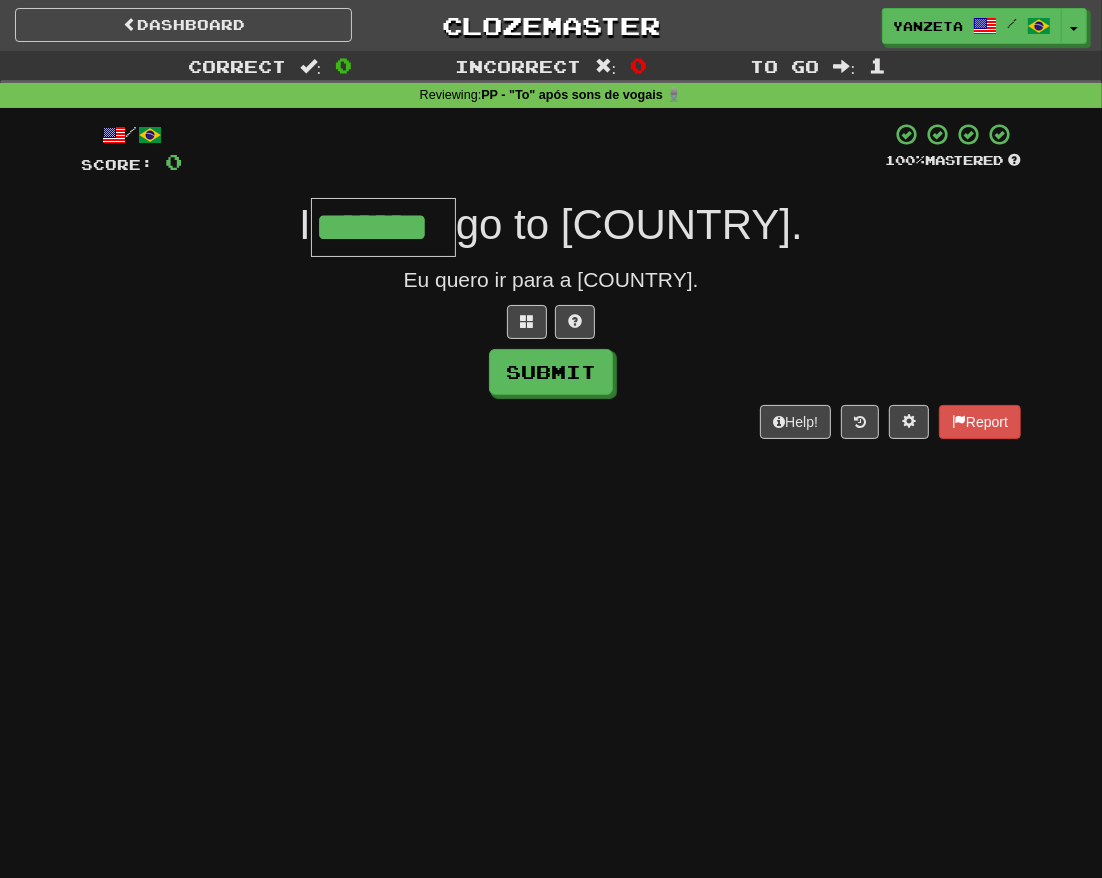 type on "*******" 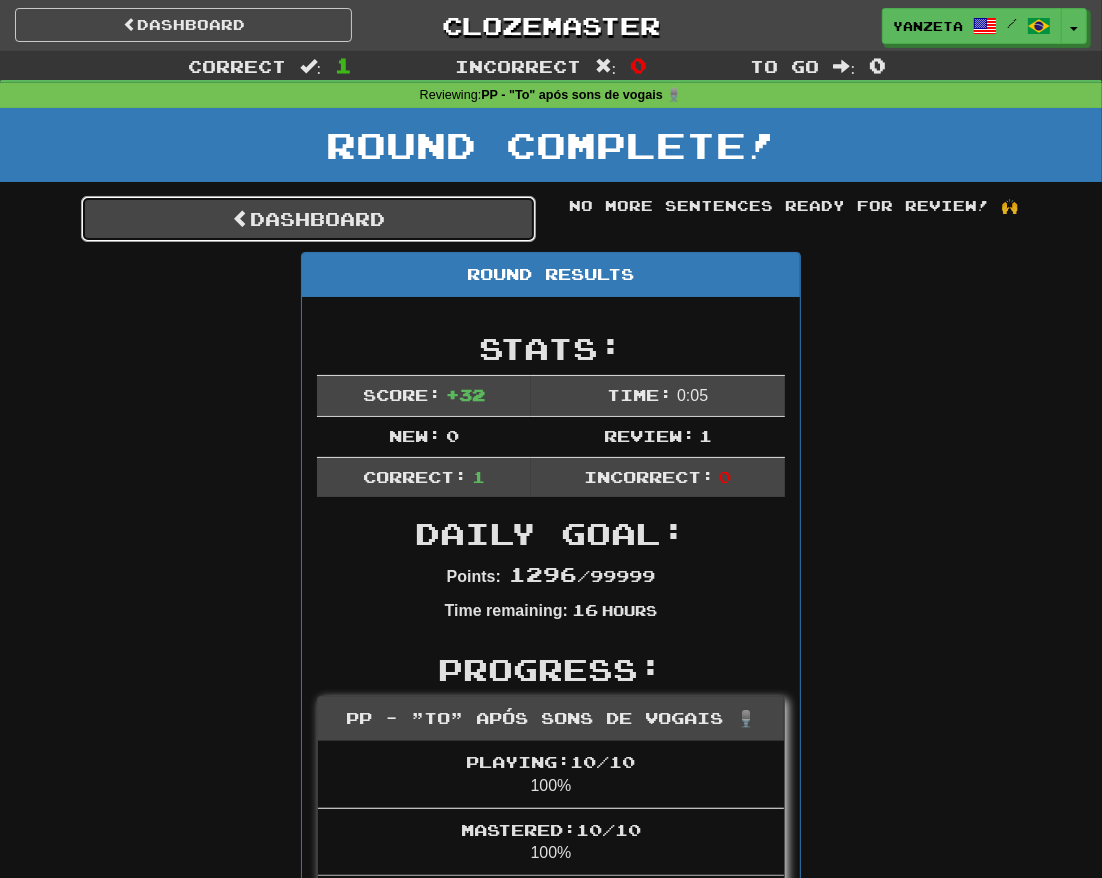 click on "Dashboard" 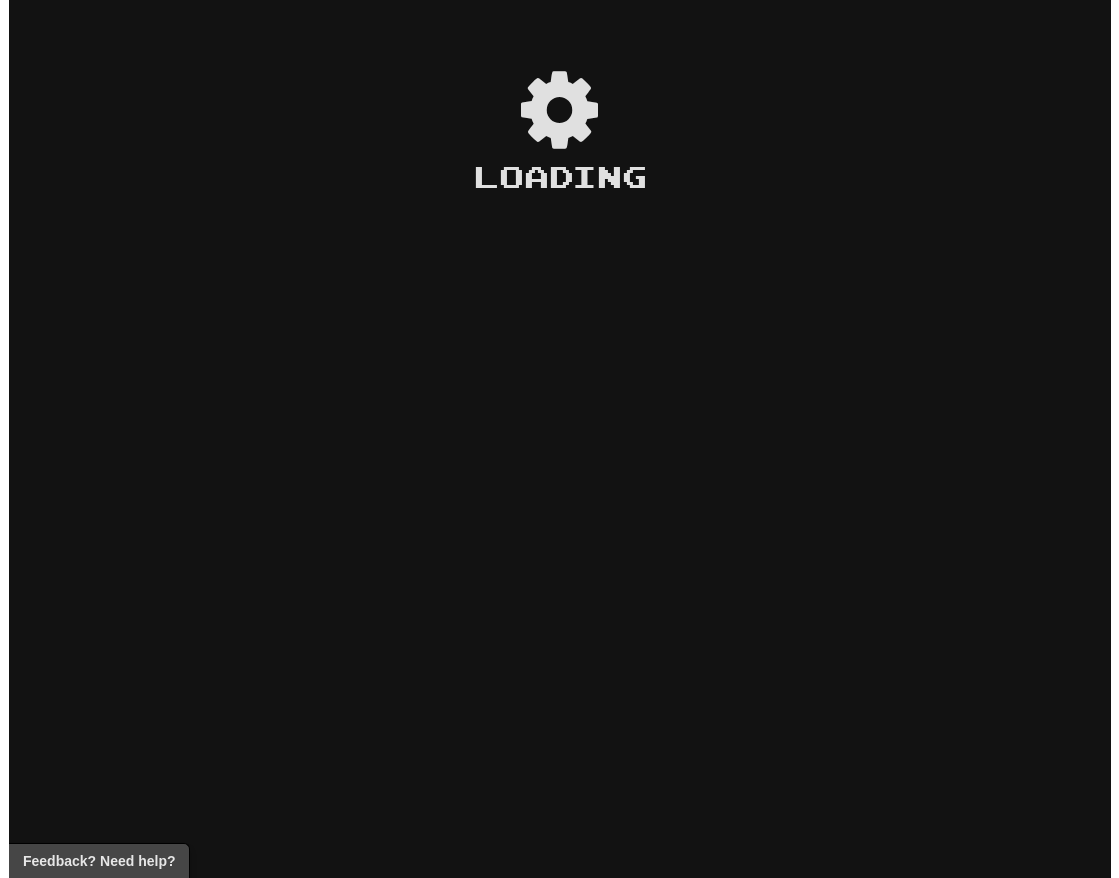 scroll, scrollTop: 0, scrollLeft: 0, axis: both 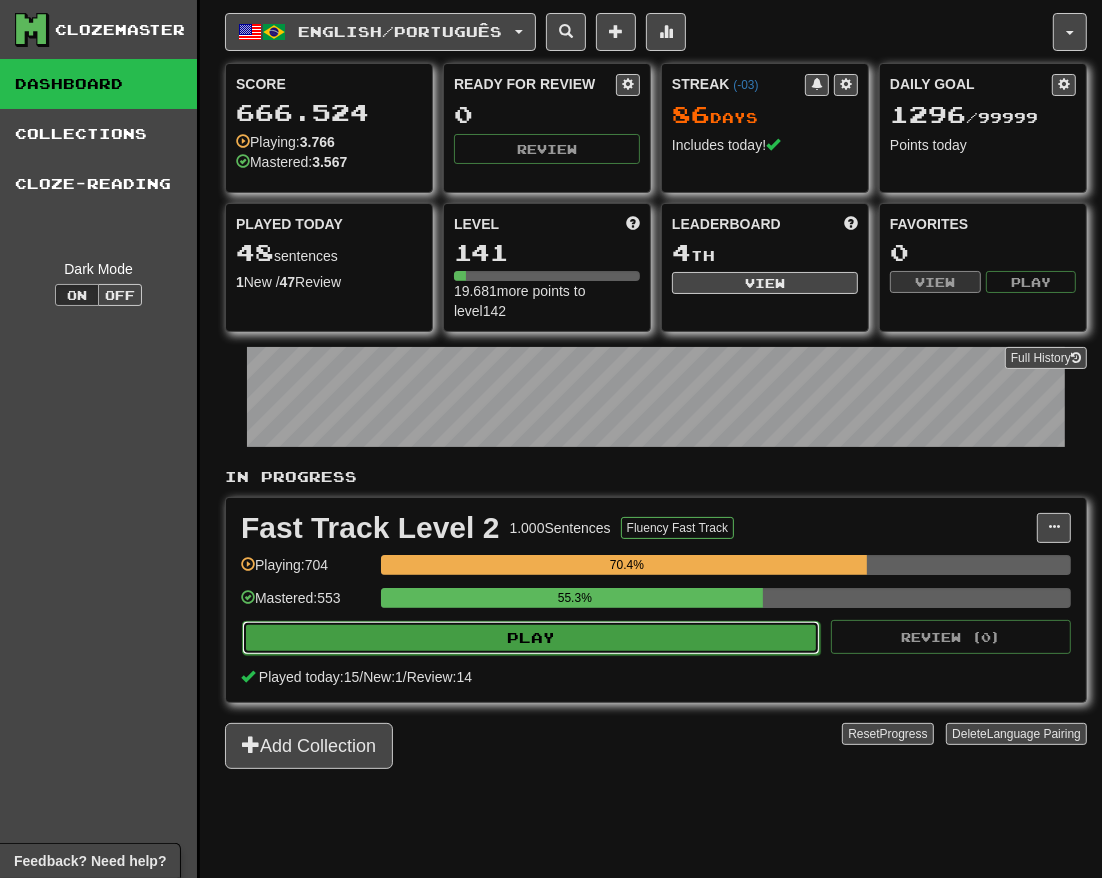 click on "Play" at bounding box center (531, 638) 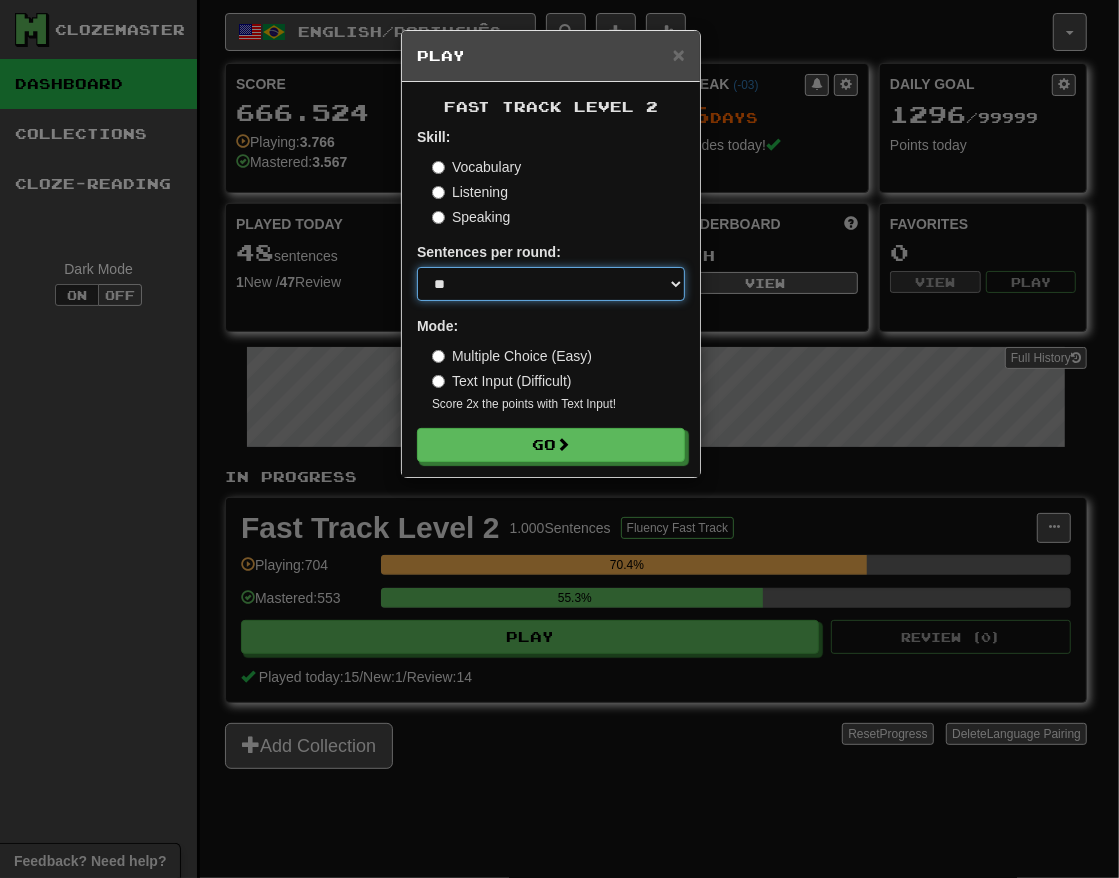 click on "* ** ** ** ** ** *** ********" at bounding box center [551, 284] 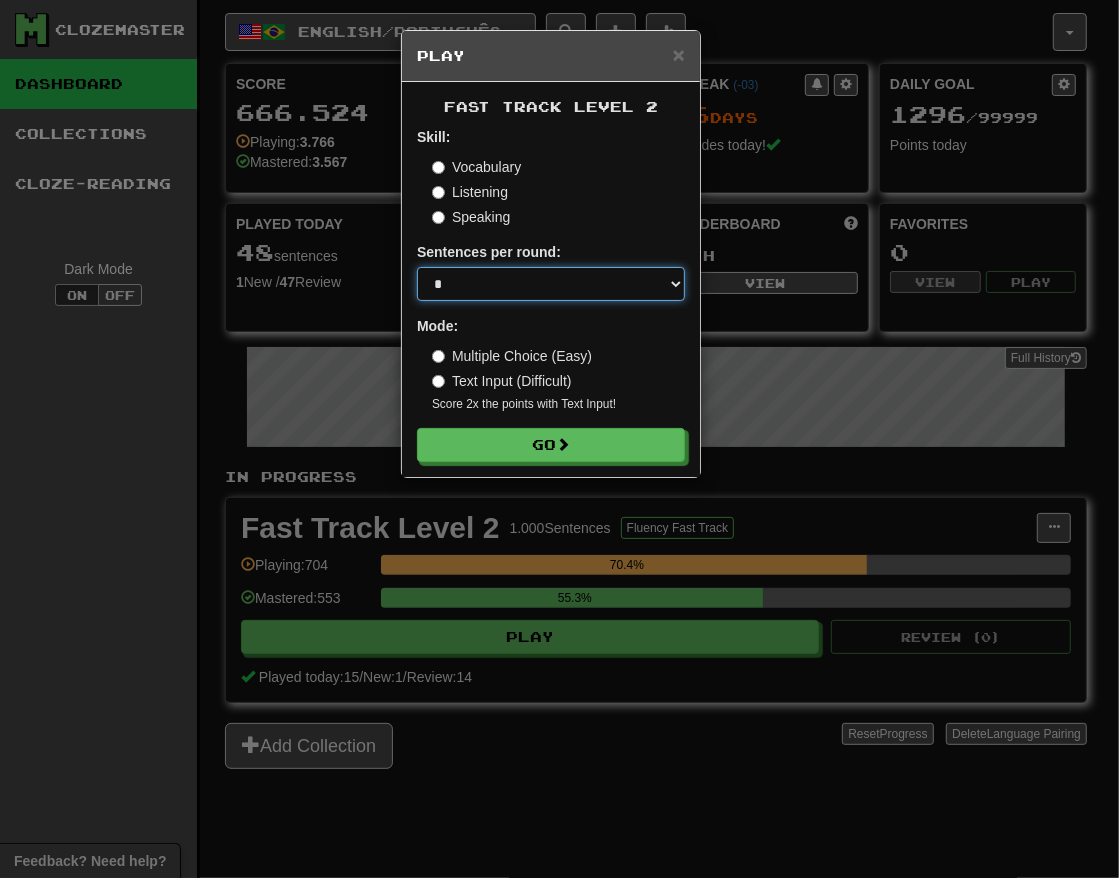 click on "* ** ** ** ** ** *** ********" at bounding box center [551, 284] 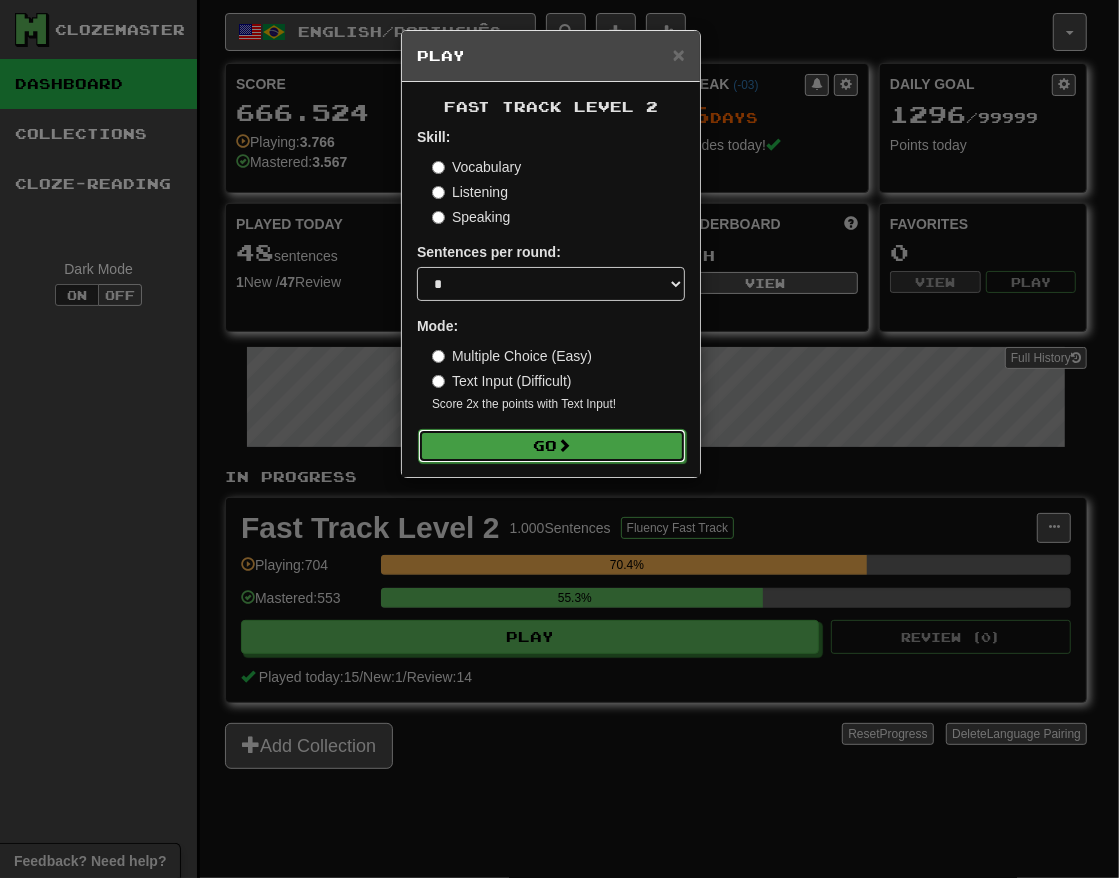 click on "Go" at bounding box center [552, 446] 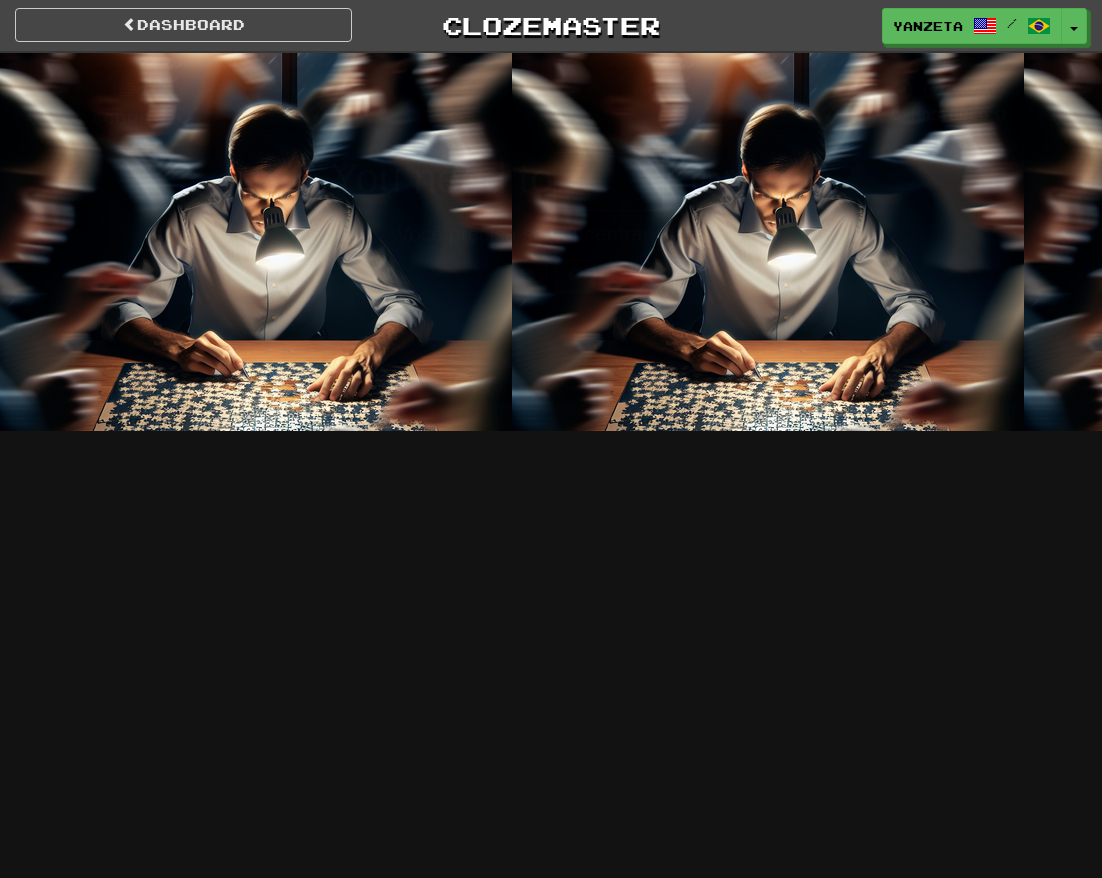 scroll, scrollTop: 0, scrollLeft: 0, axis: both 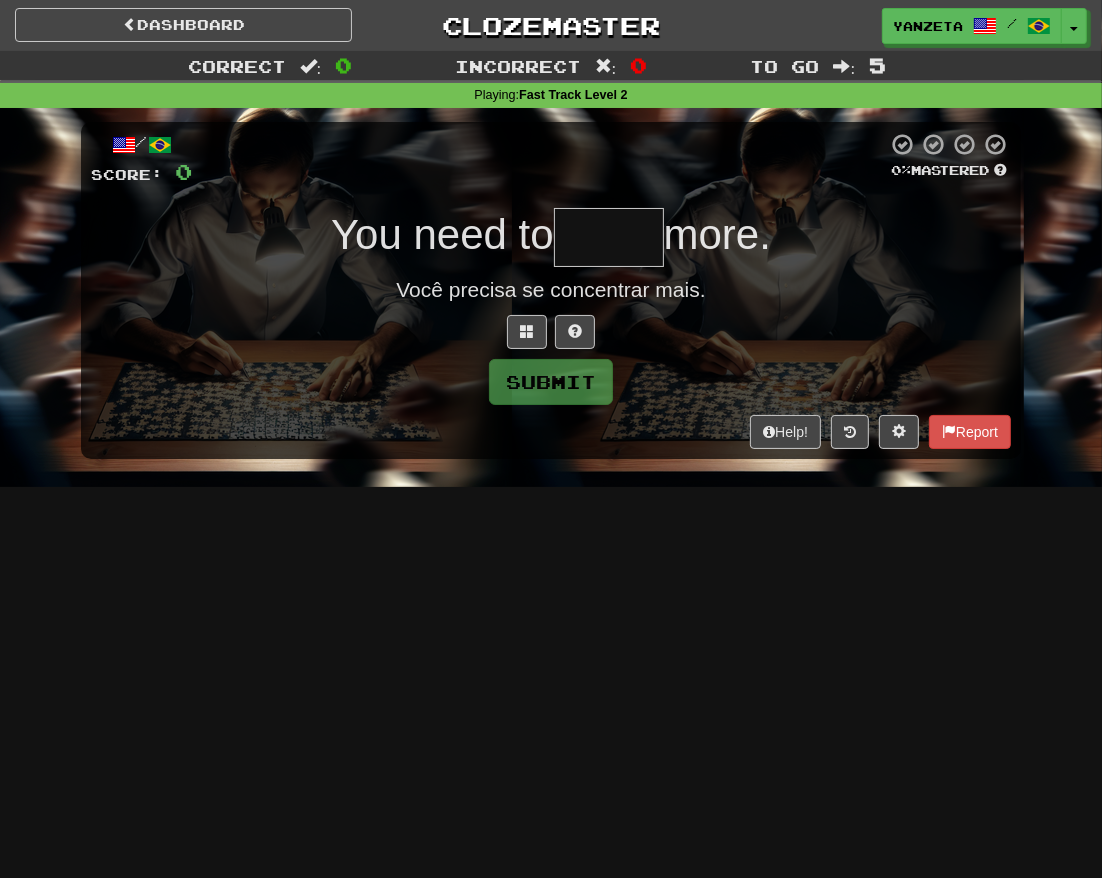 type on "*" 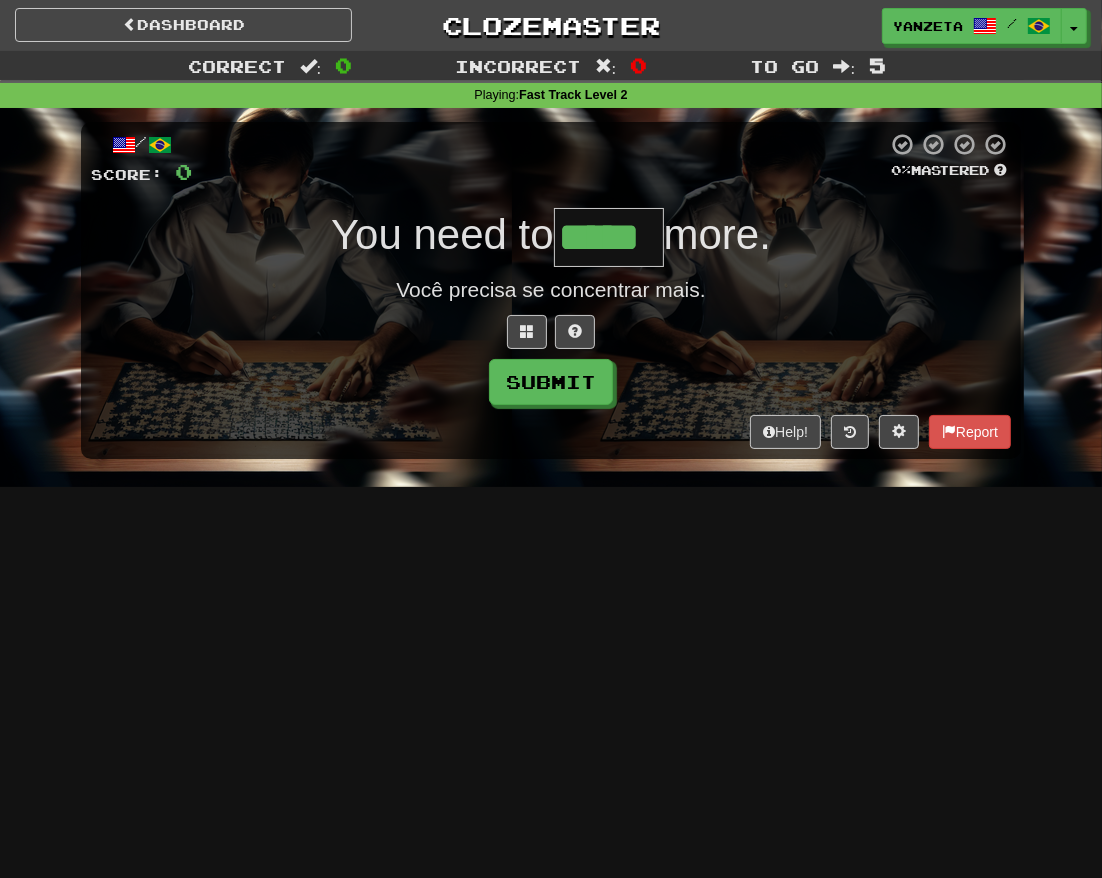 type on "*****" 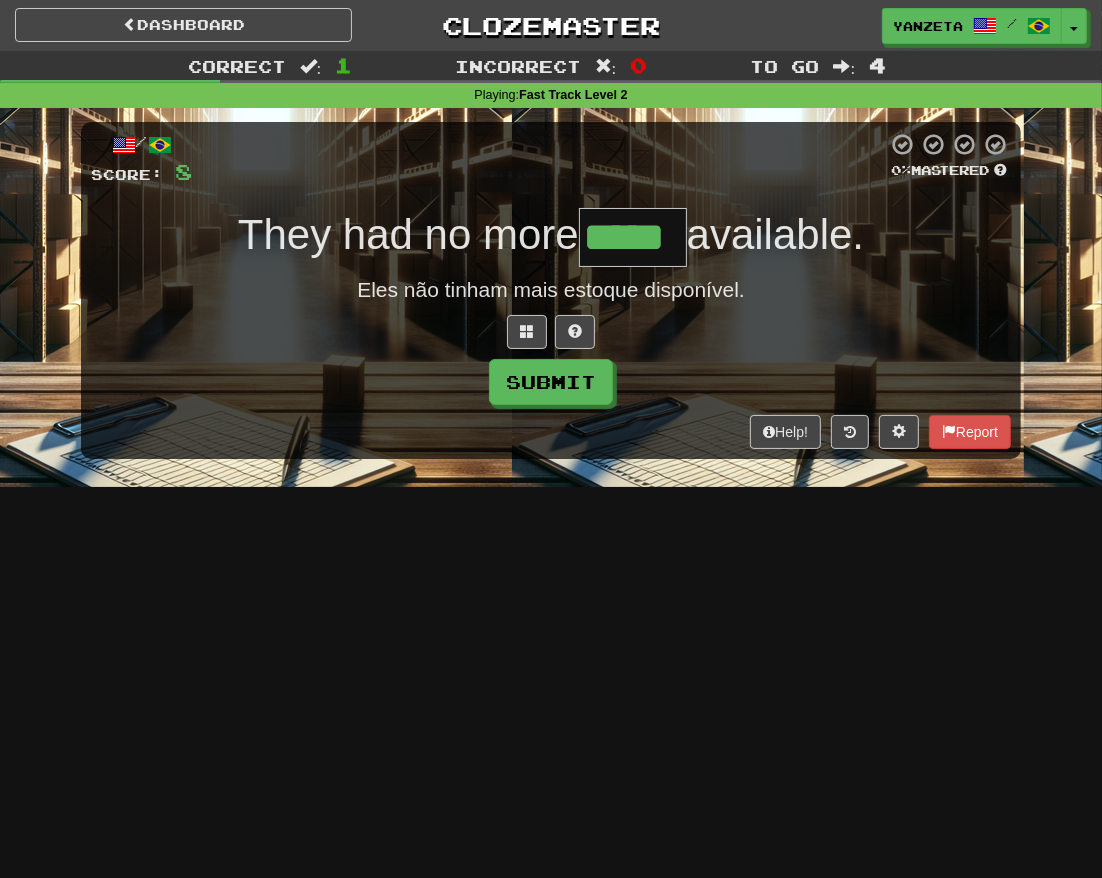 type on "*****" 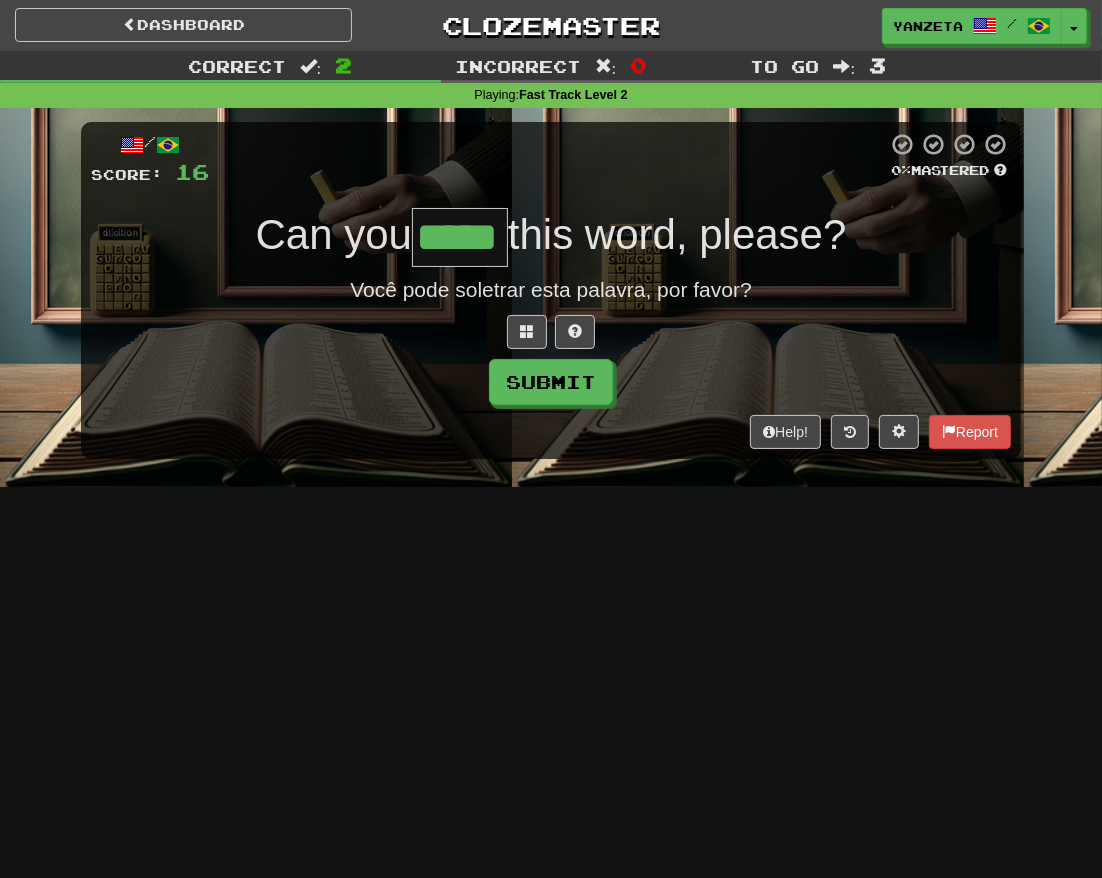 type on "*****" 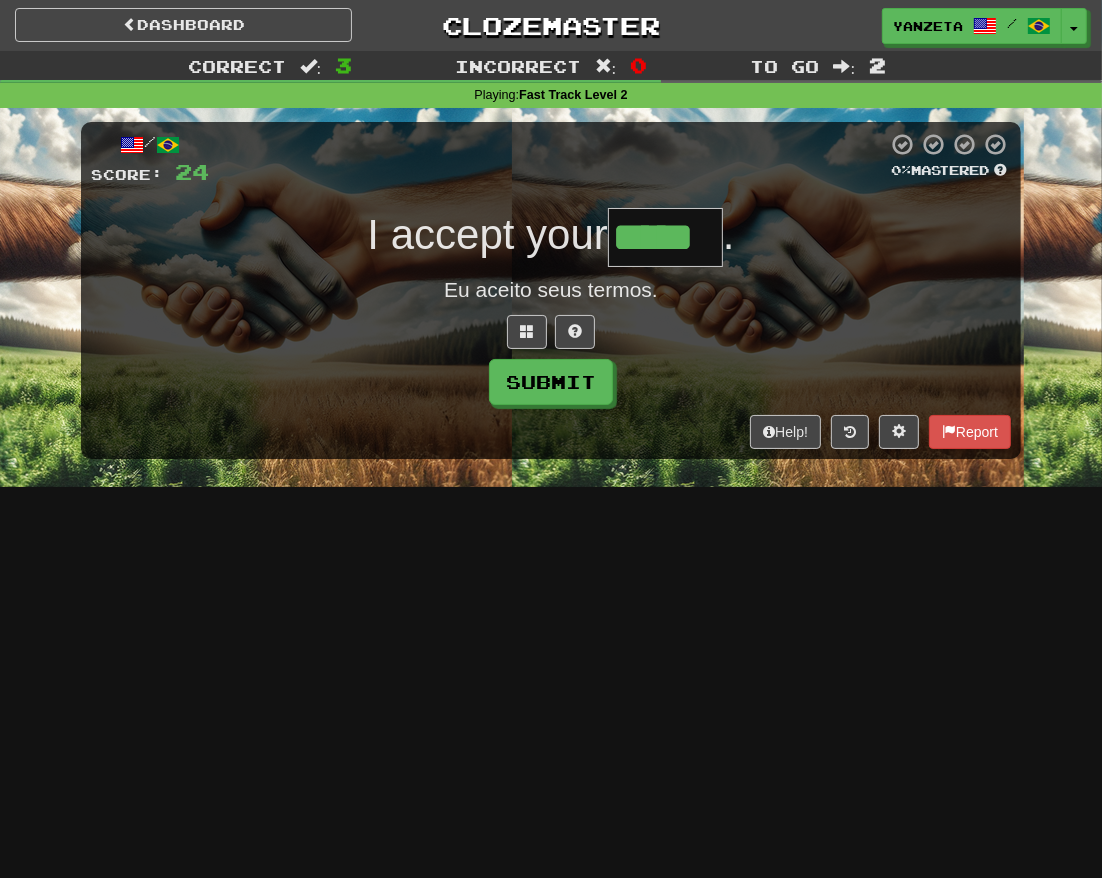 type on "*****" 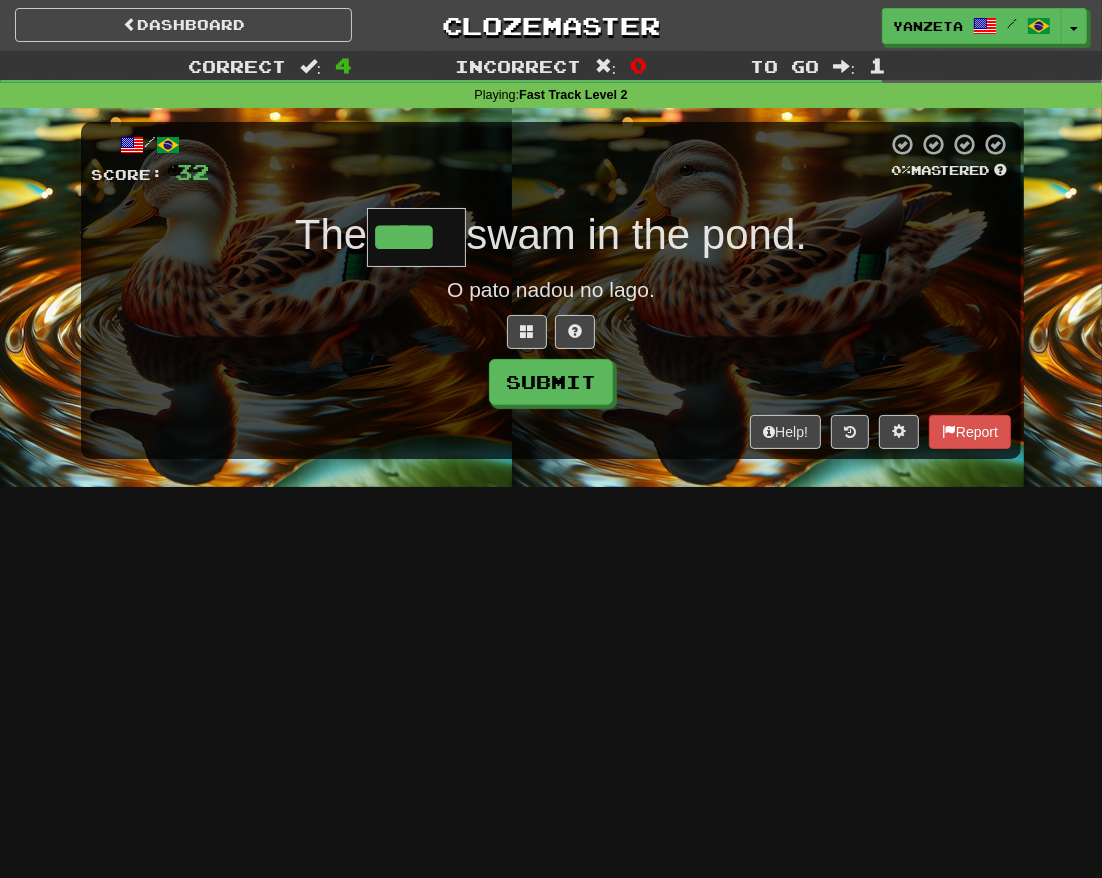 type on "****" 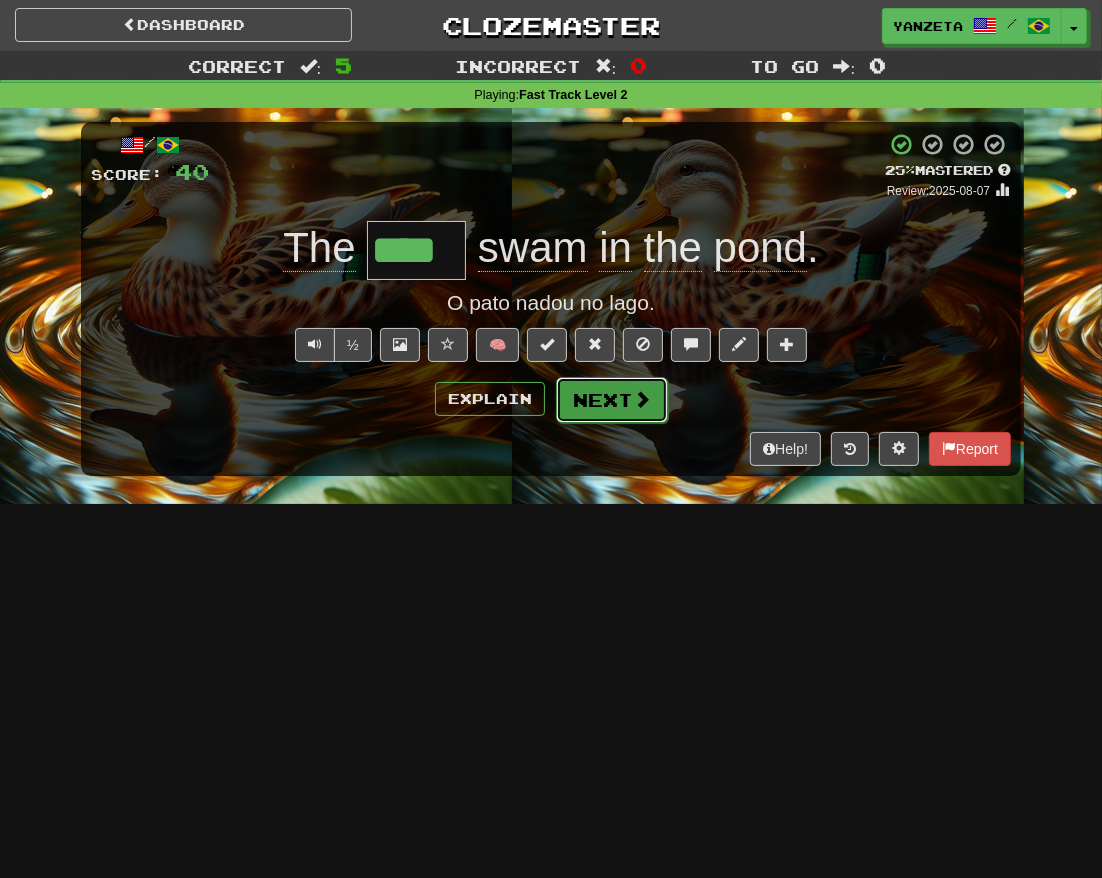 click on "Next" at bounding box center (612, 400) 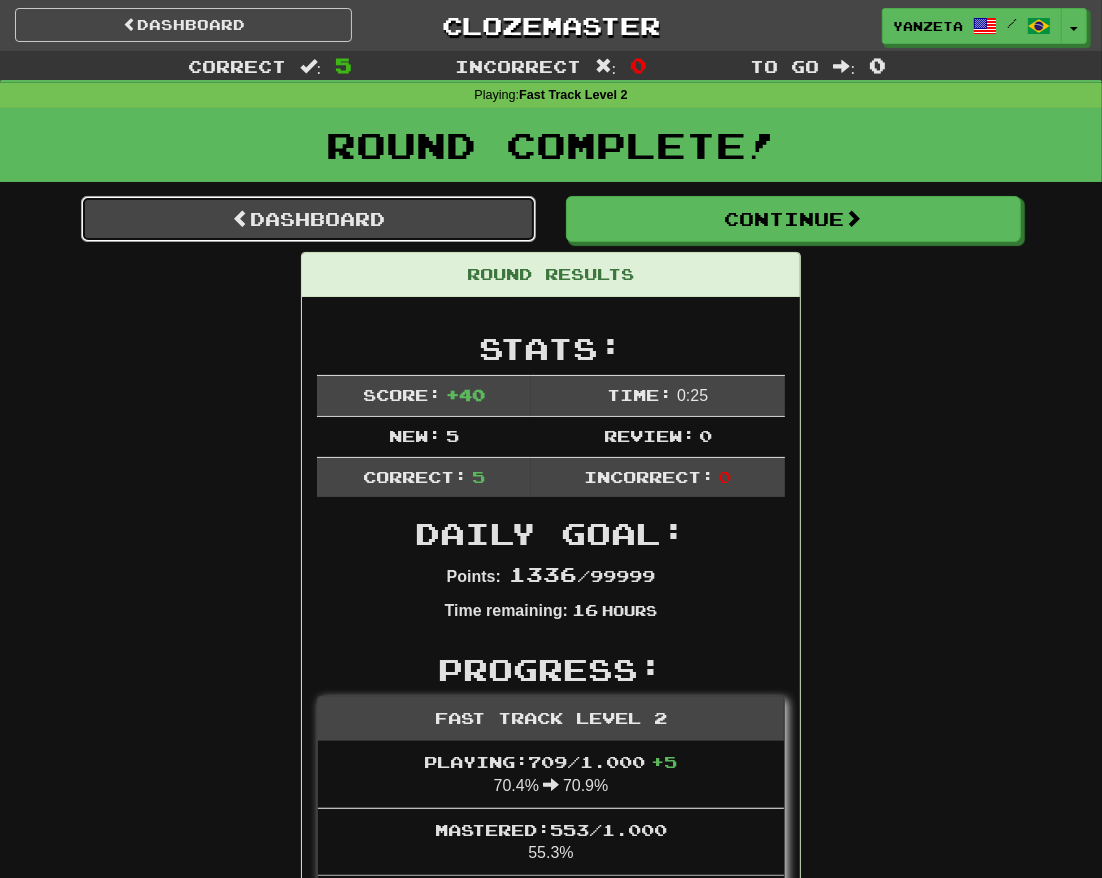 click on "Dashboard" at bounding box center (308, 219) 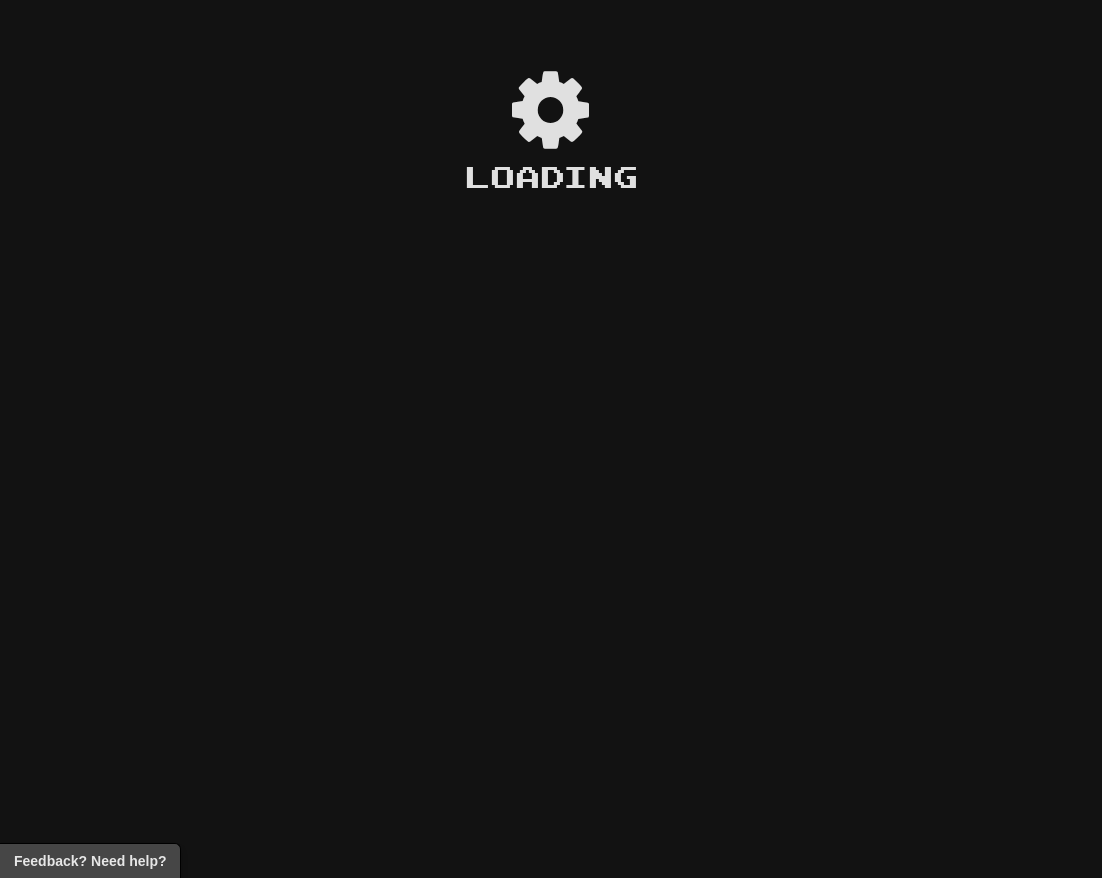 scroll, scrollTop: 0, scrollLeft: 0, axis: both 